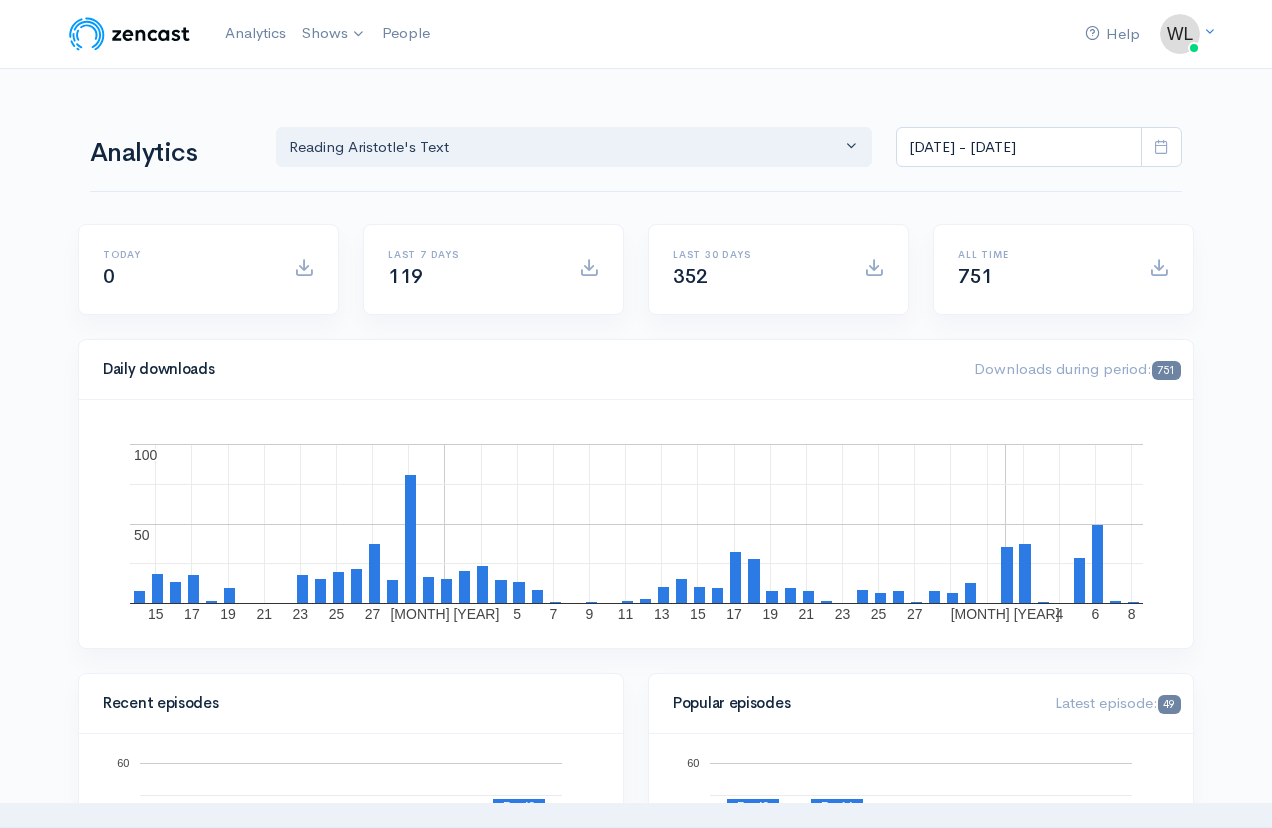 scroll, scrollTop: 0, scrollLeft: 0, axis: both 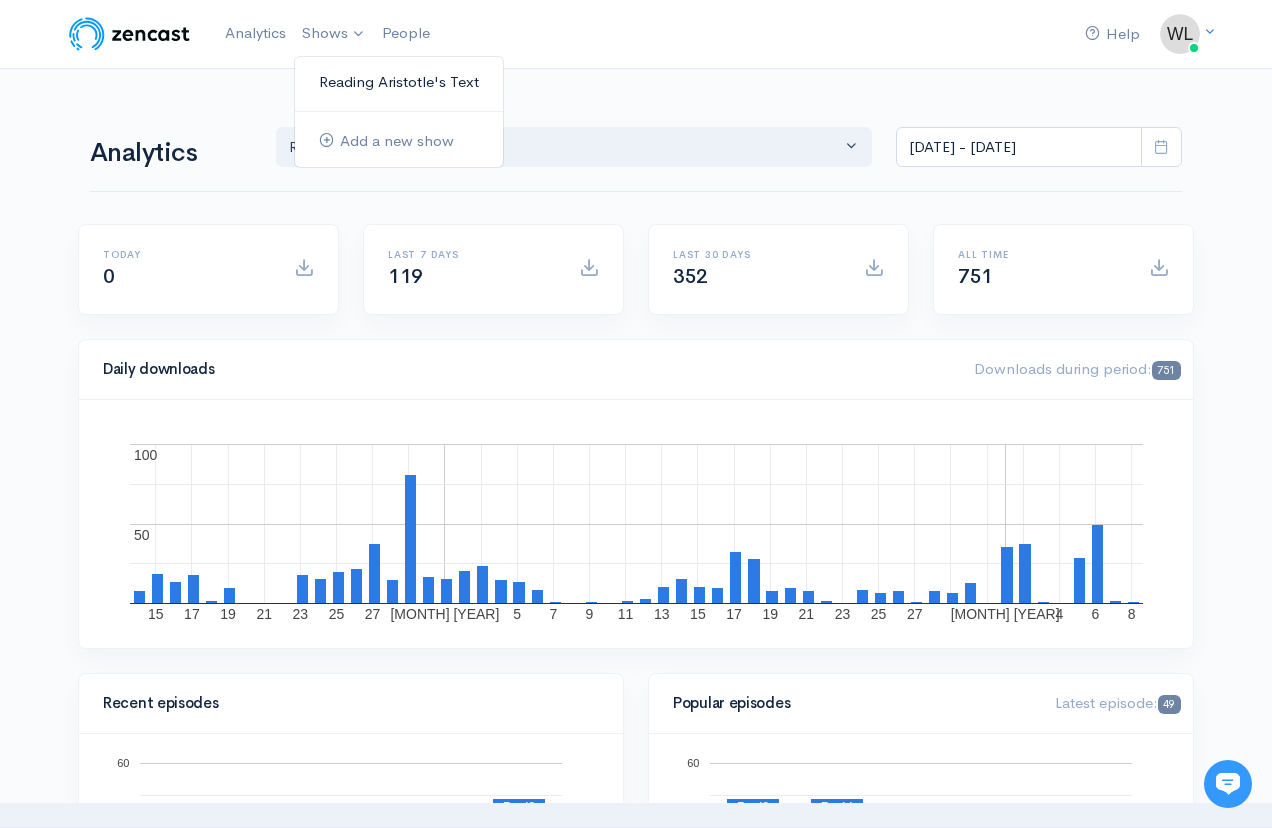 click on "Reading Aristotle's Text" at bounding box center (399, 82) 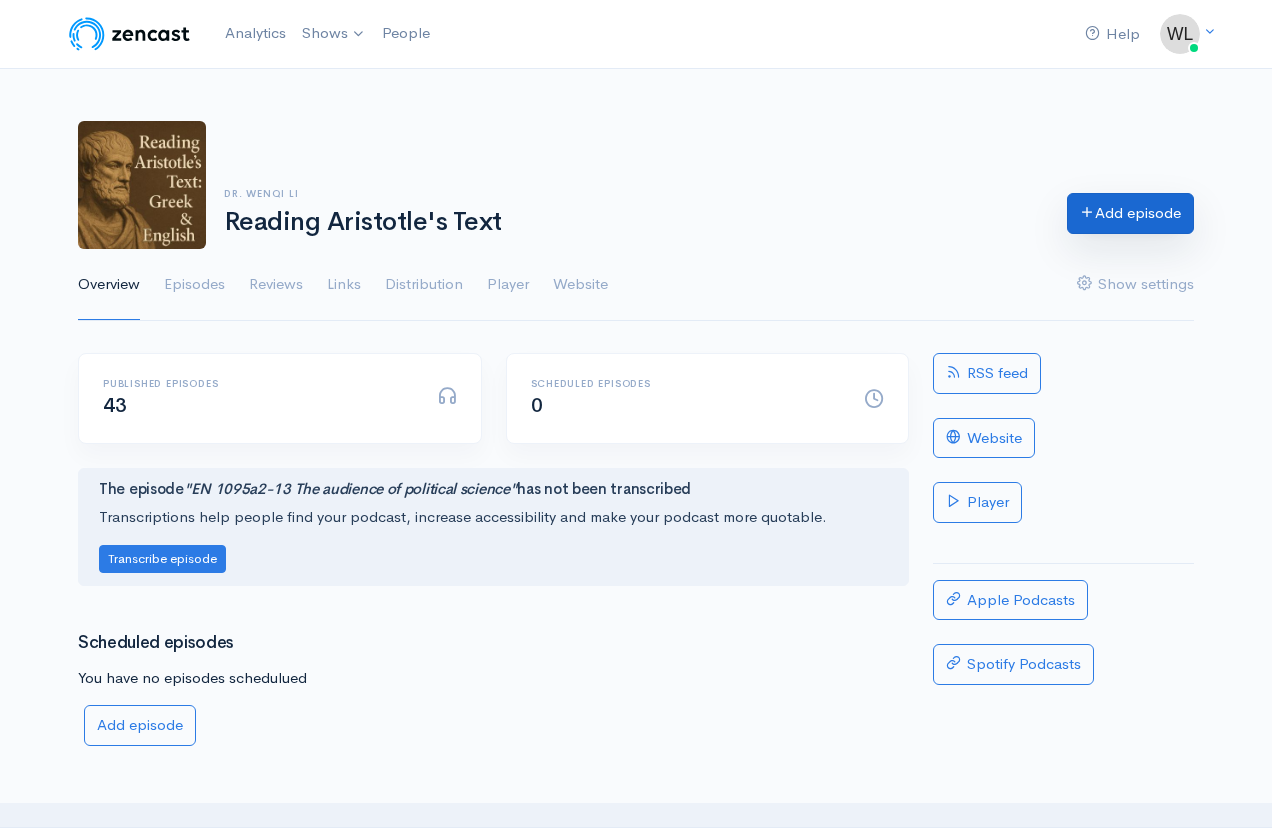 scroll, scrollTop: 0, scrollLeft: 0, axis: both 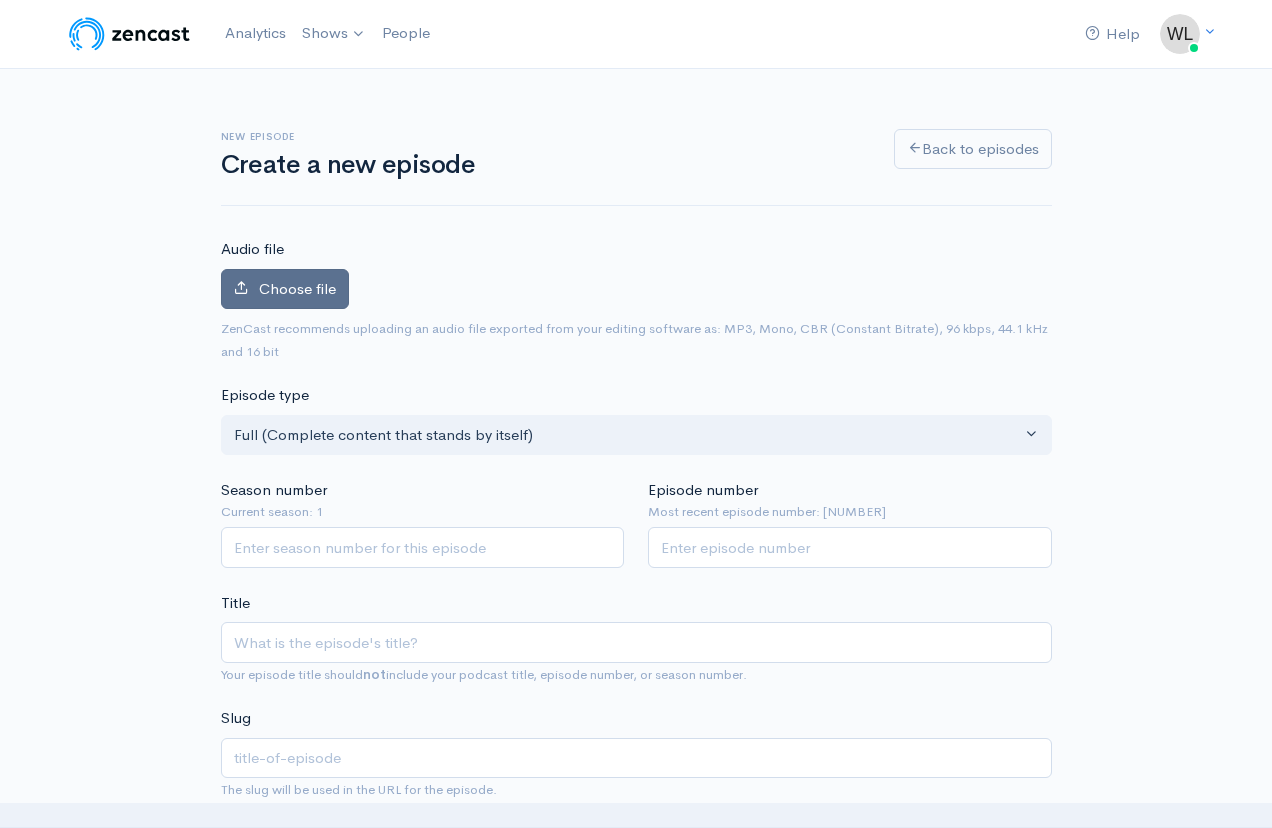 click on "Choose file" at bounding box center (297, 288) 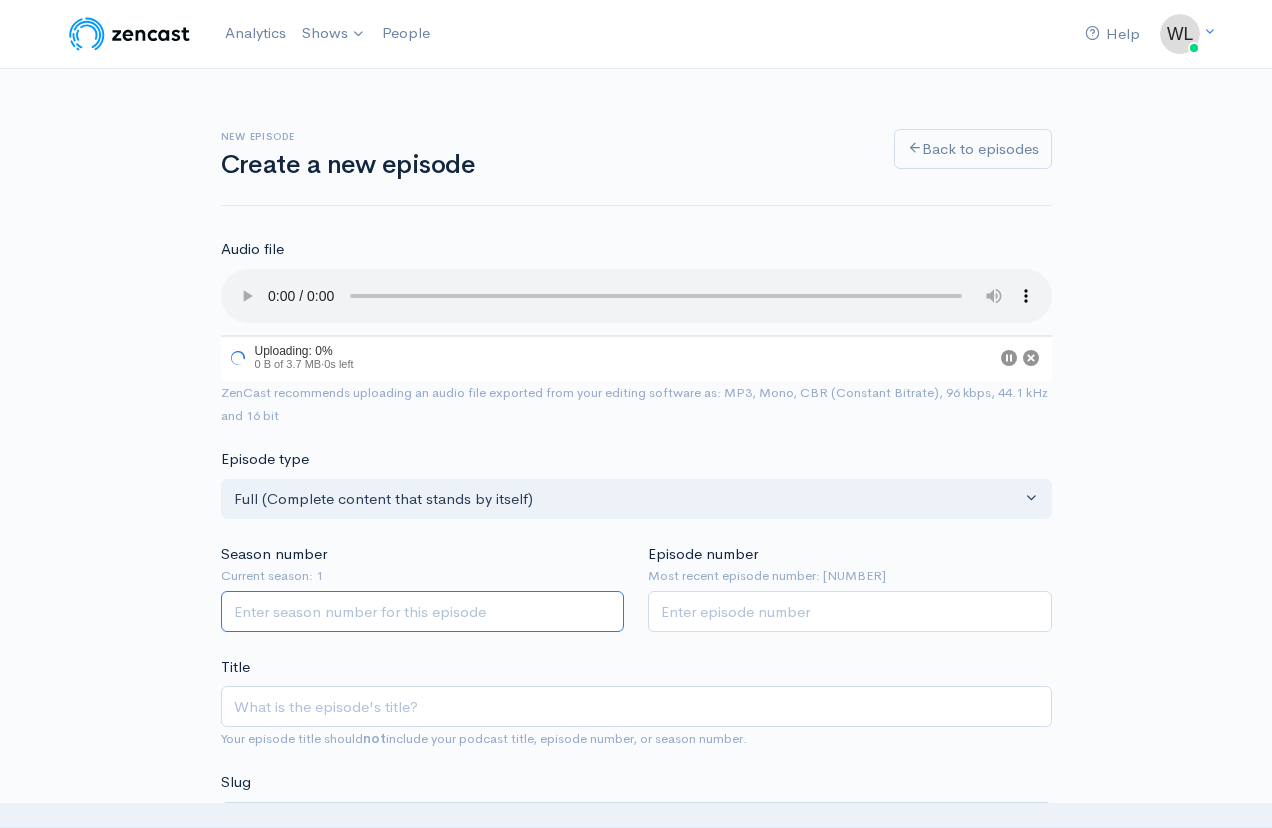 click on "Season number" at bounding box center (423, 611) 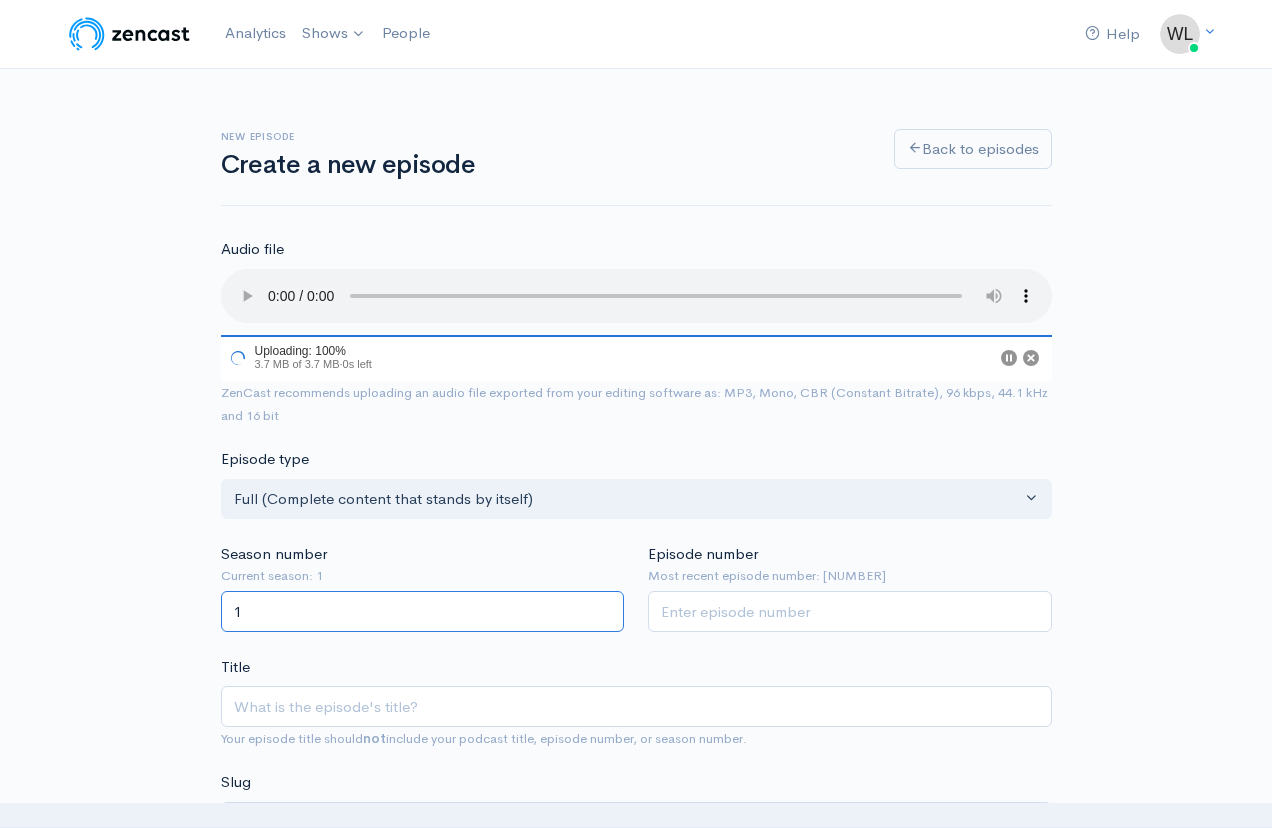 type on "1" 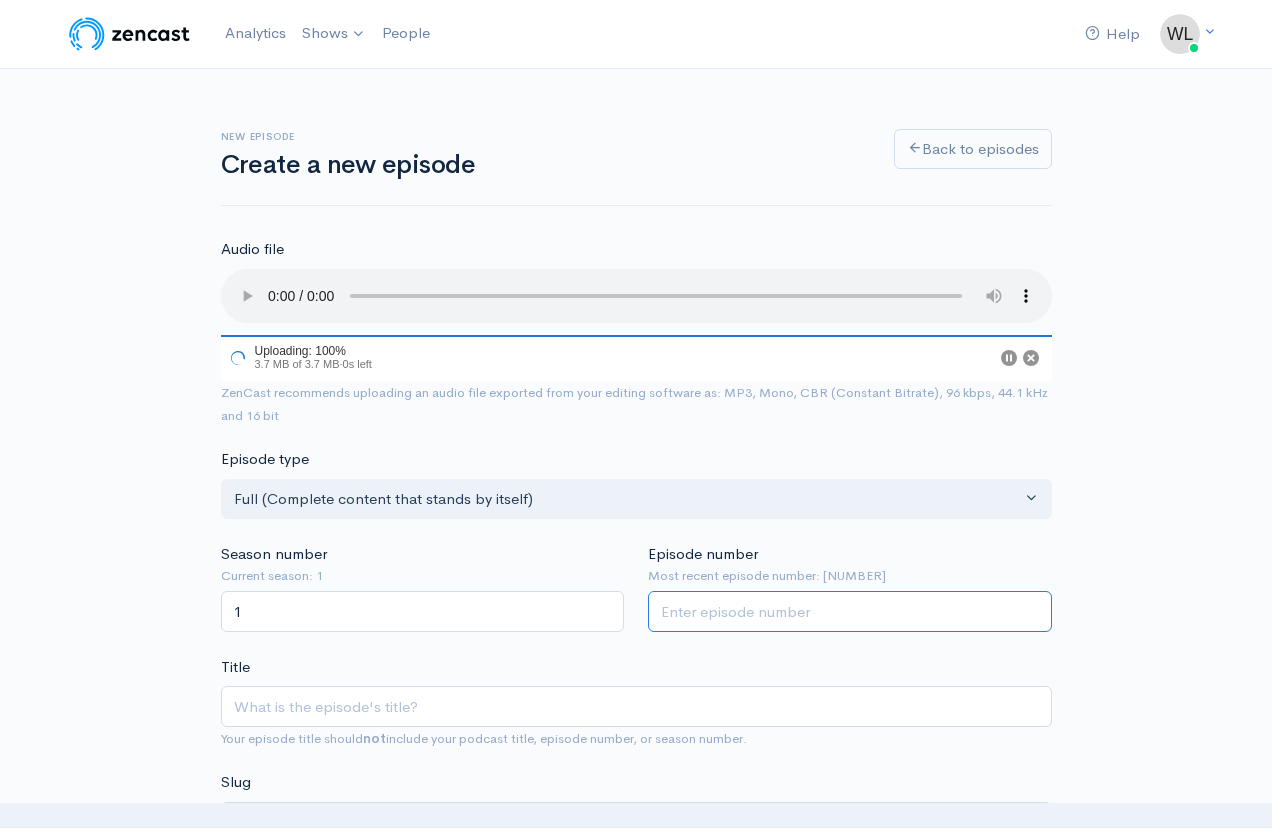 click on "Episode number" at bounding box center (850, 611) 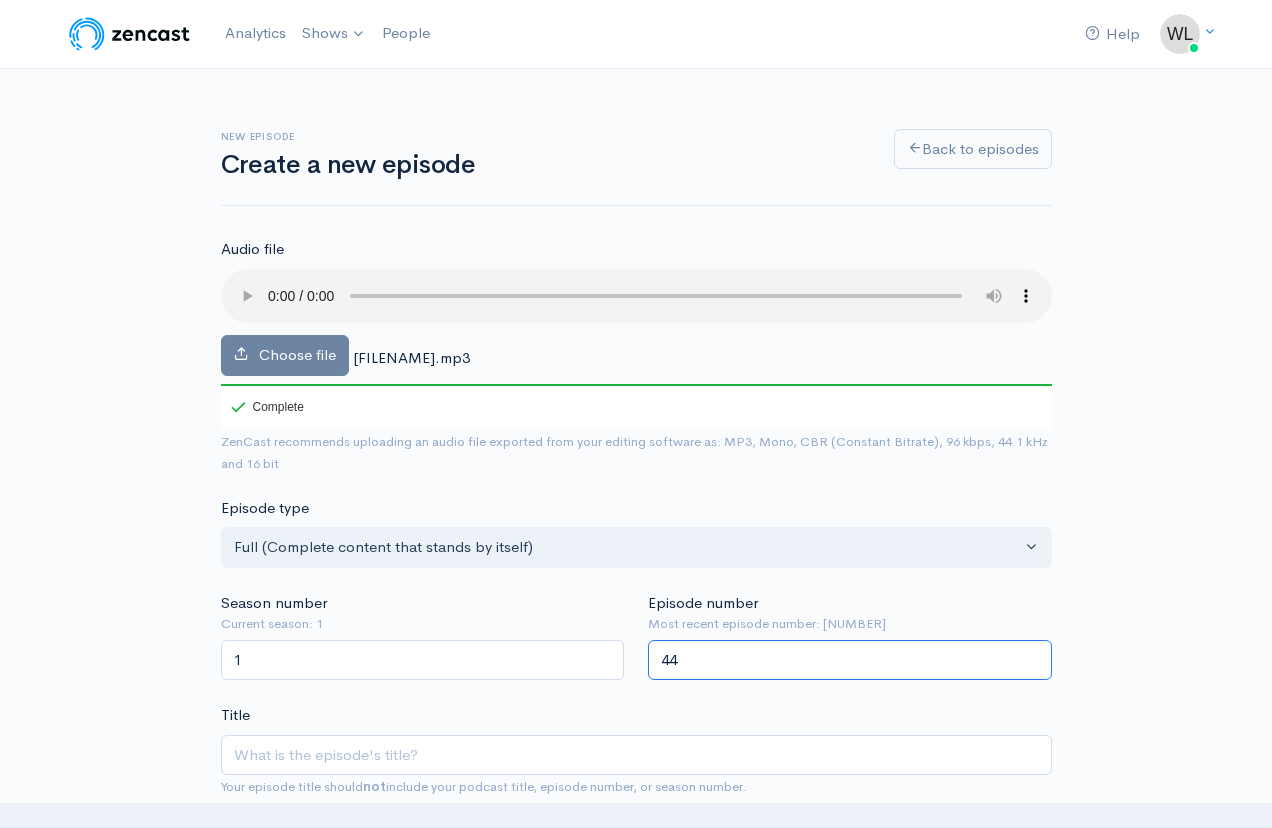type on "44" 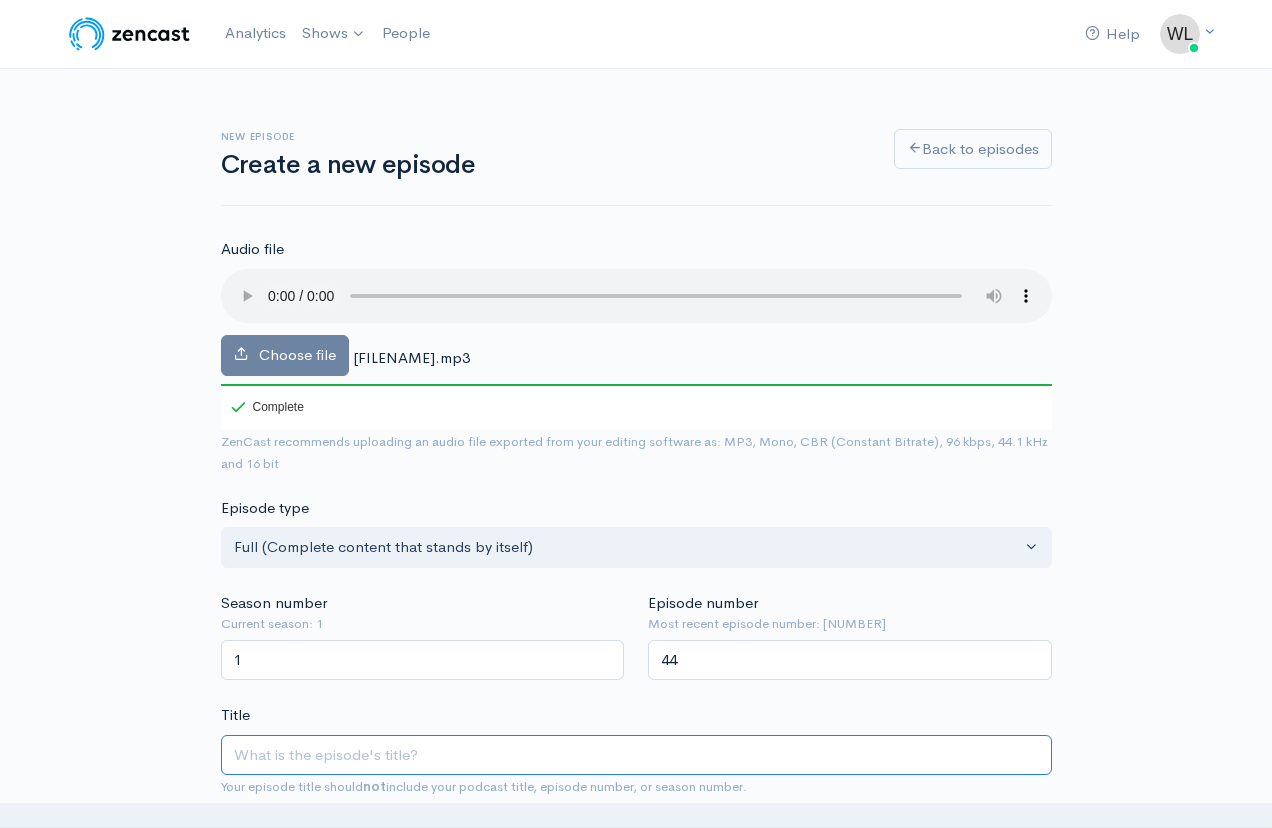 click on "Title" at bounding box center [636, 755] 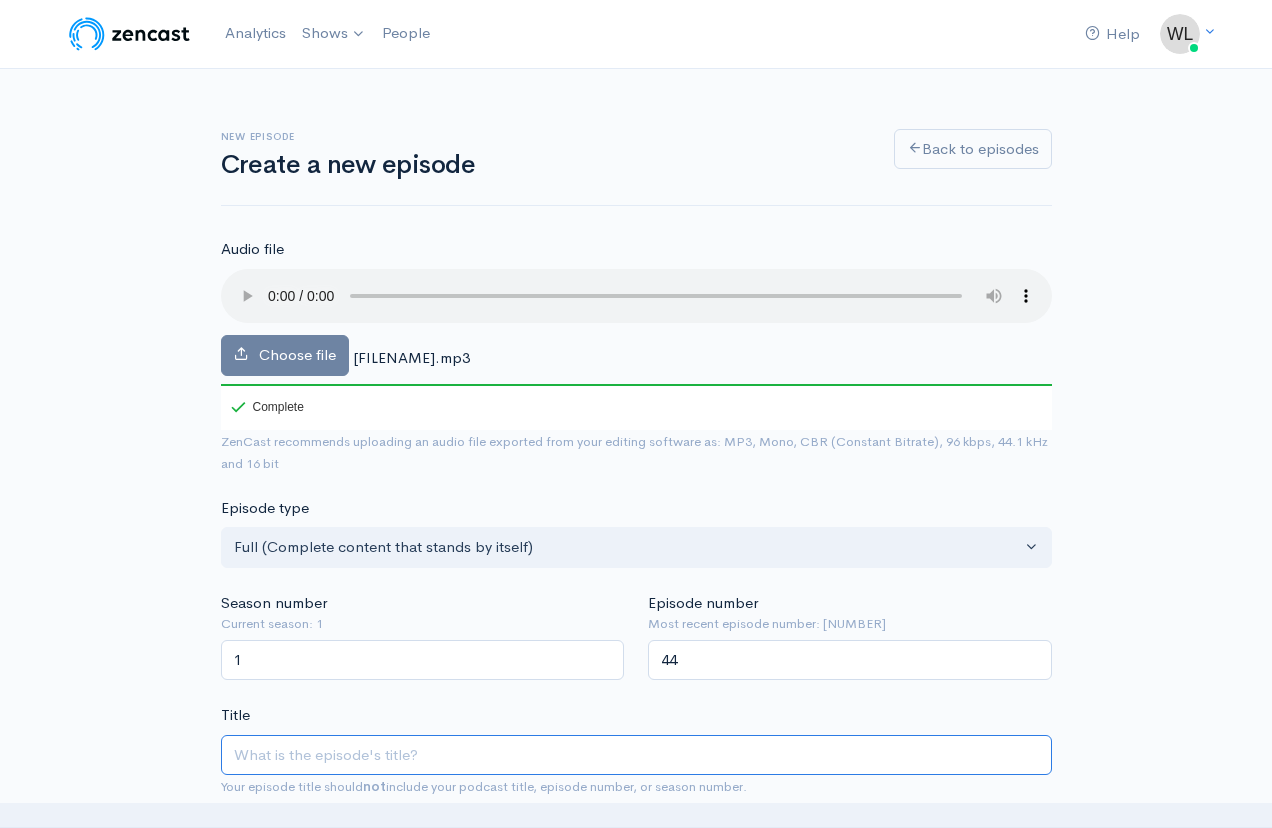 scroll, scrollTop: 1, scrollLeft: 0, axis: vertical 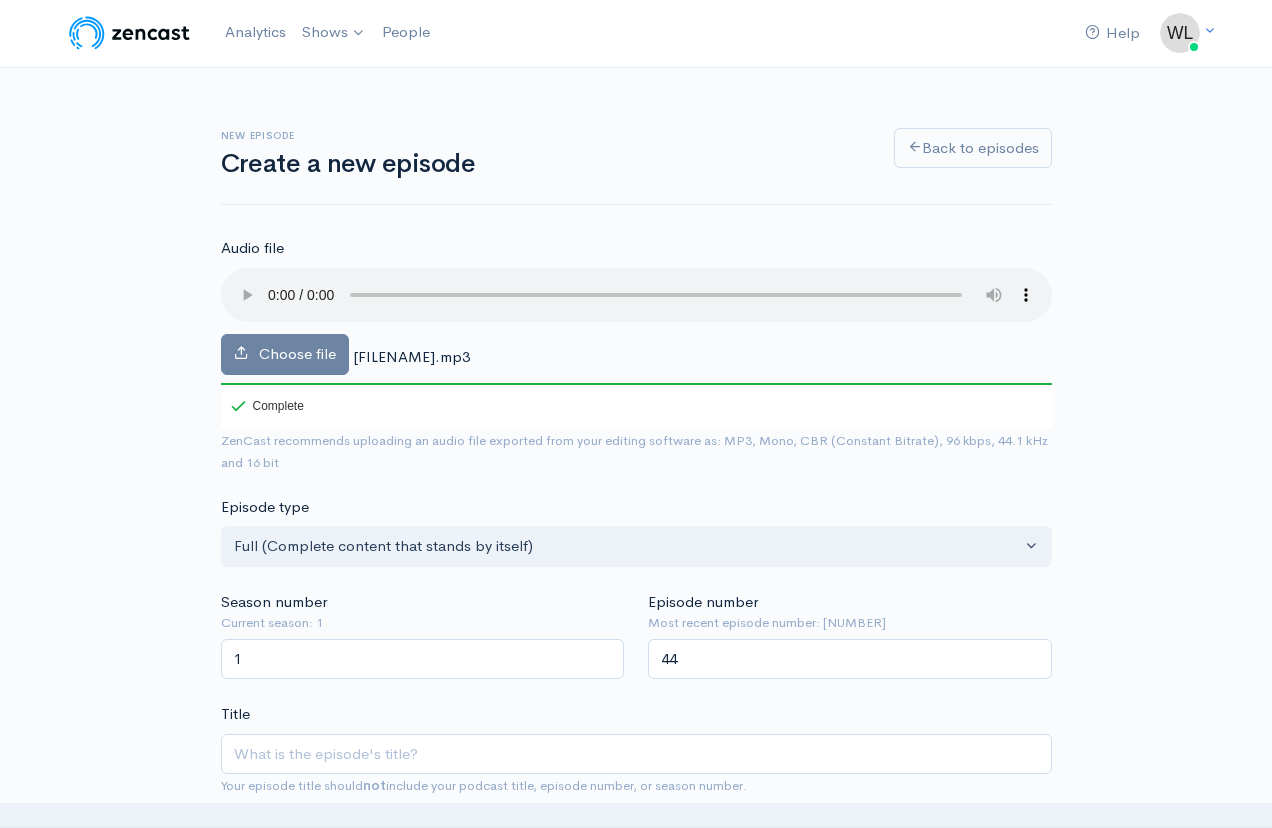 drag, startPoint x: 354, startPoint y: 330, endPoint x: 752, endPoint y: 327, distance: 398.0113 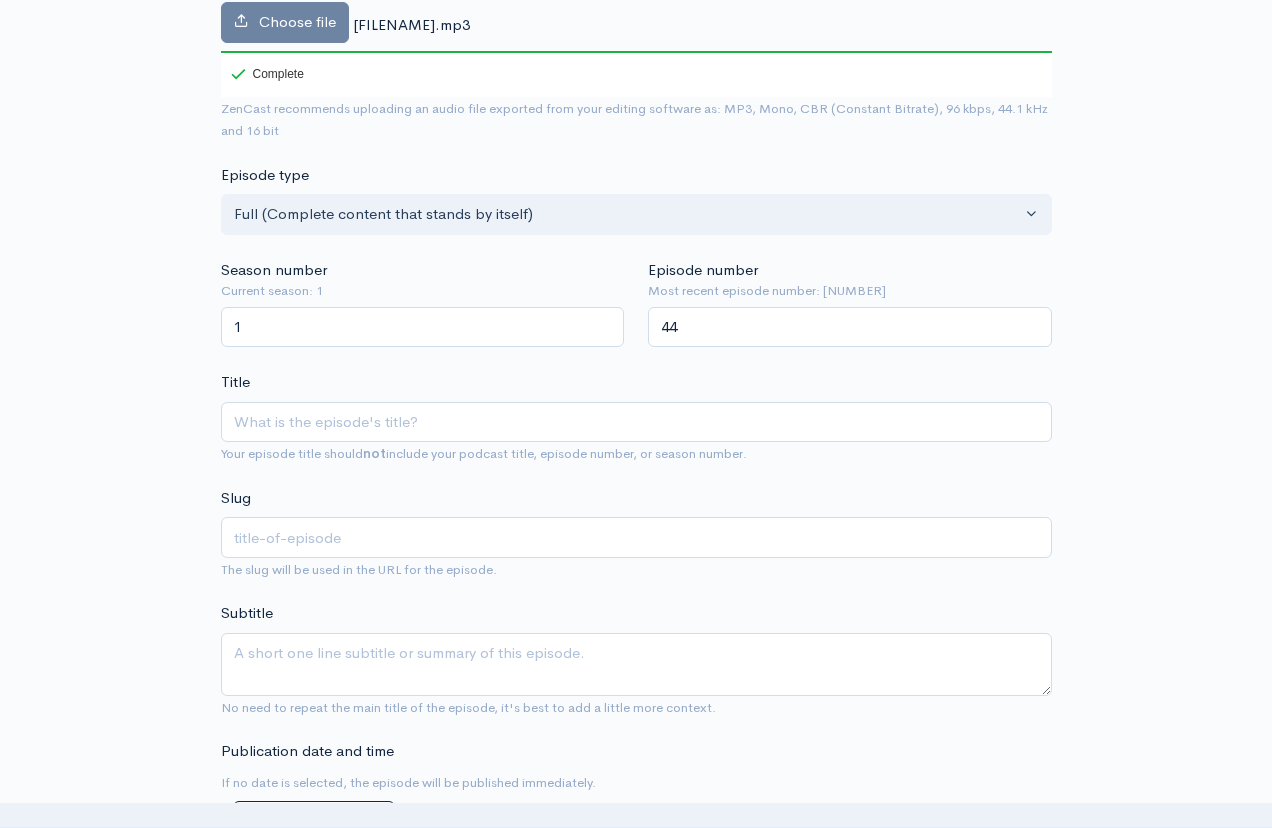 scroll, scrollTop: 336, scrollLeft: 0, axis: vertical 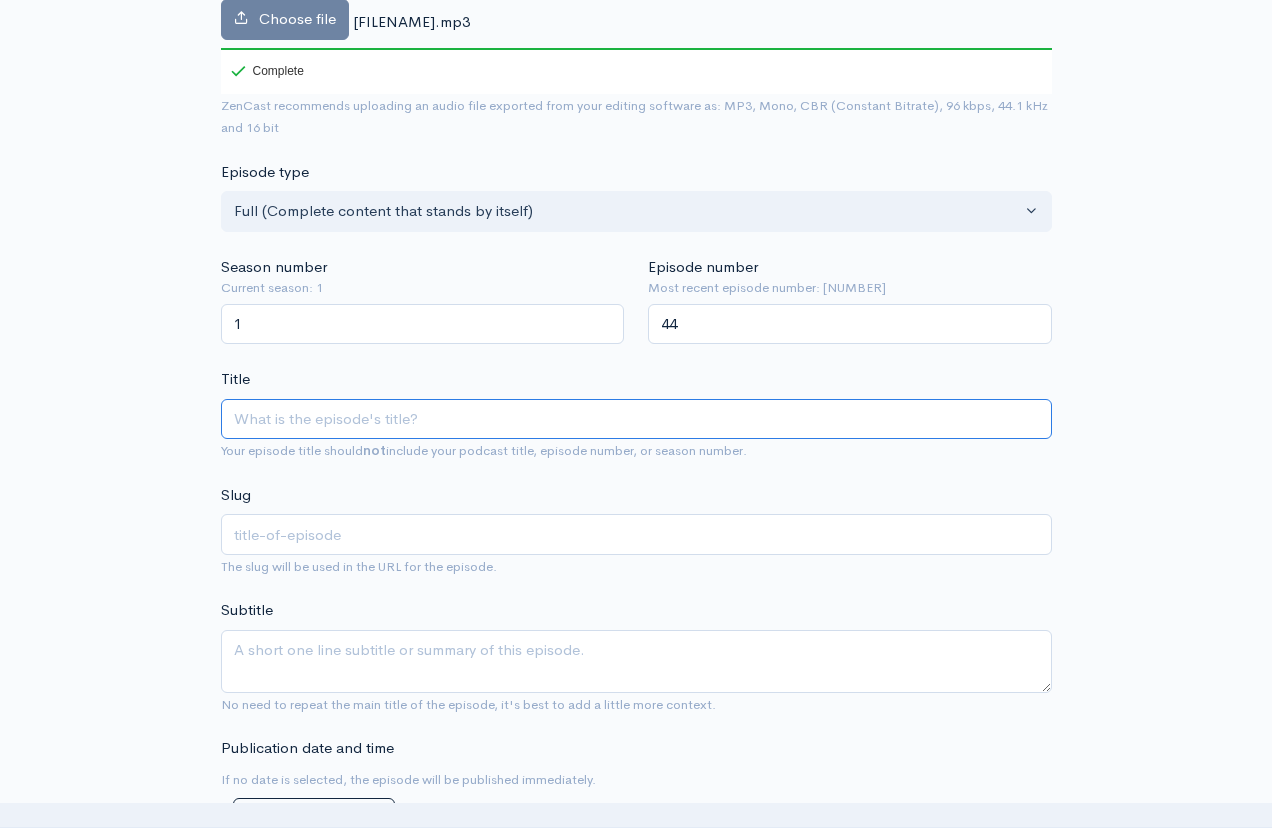 click on "Title" at bounding box center [636, 419] 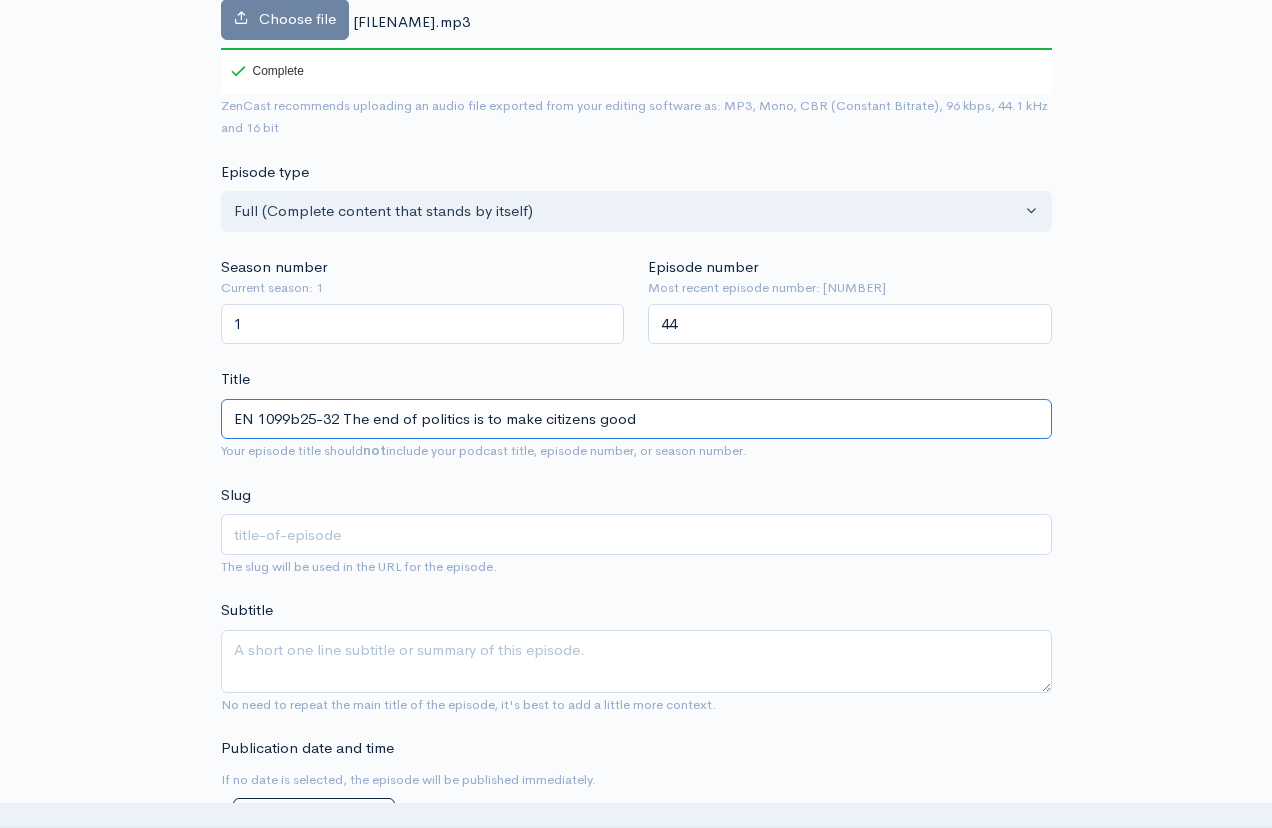 type on "en-1099b25-32-the-end-of-politics-is-to-make-citizens-good" 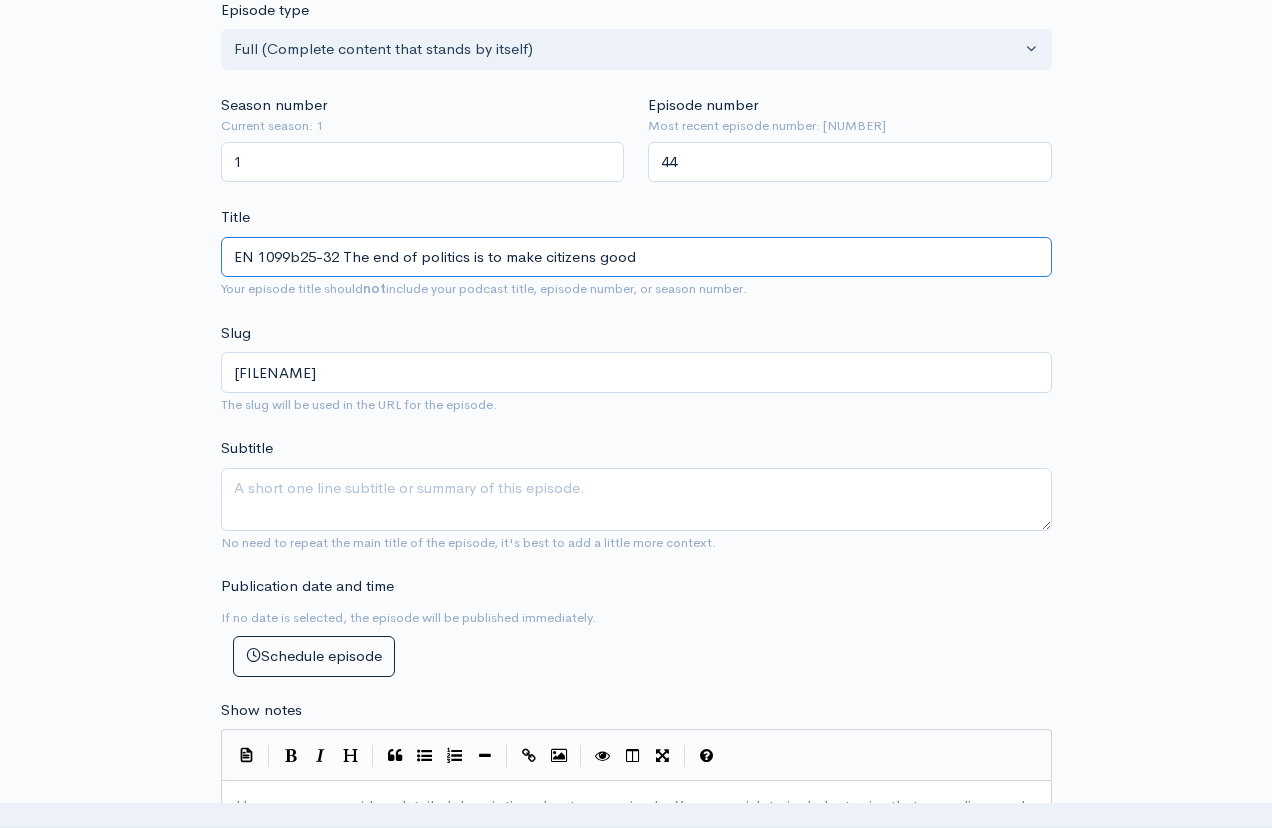 scroll, scrollTop: 500, scrollLeft: 0, axis: vertical 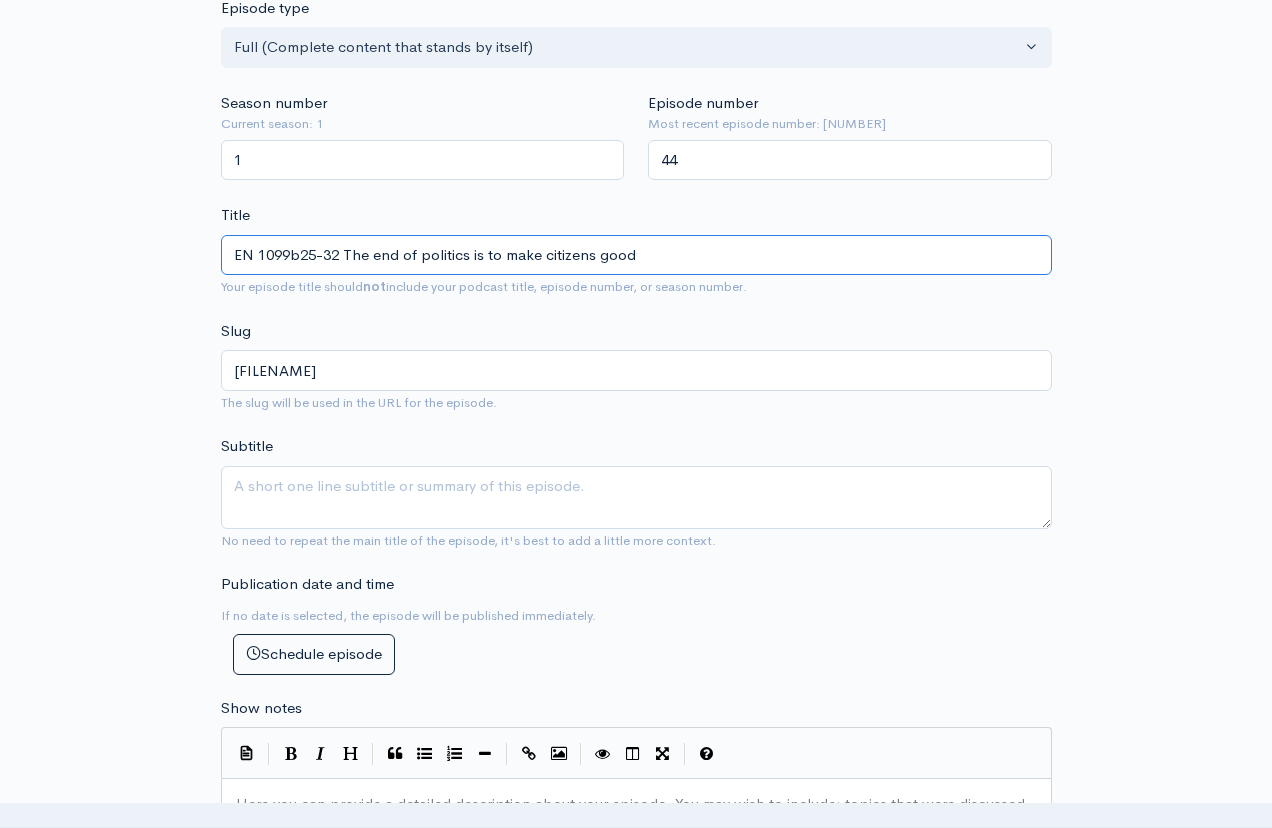 type on "EN 1099b25-32 The end of politics is to make citizens good" 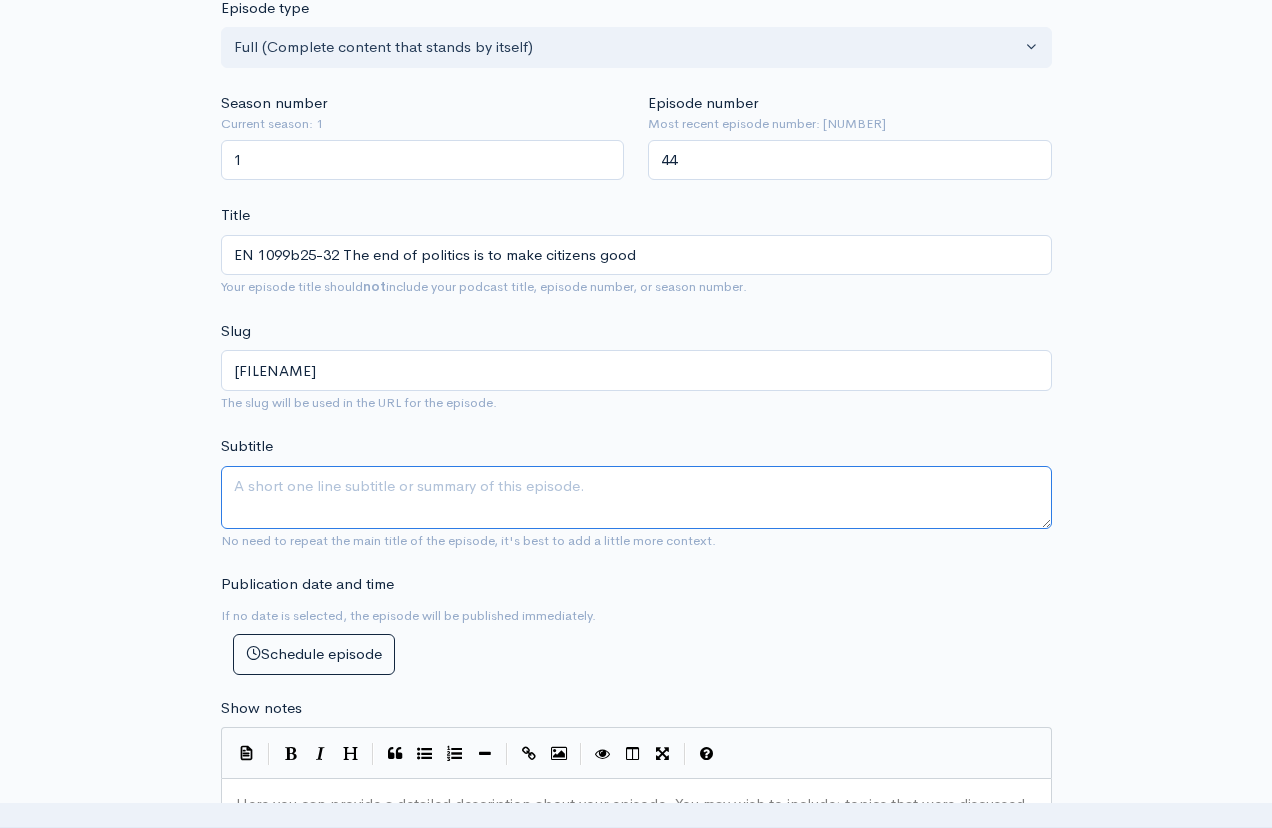 click on "Subtitle" at bounding box center (636, 497) 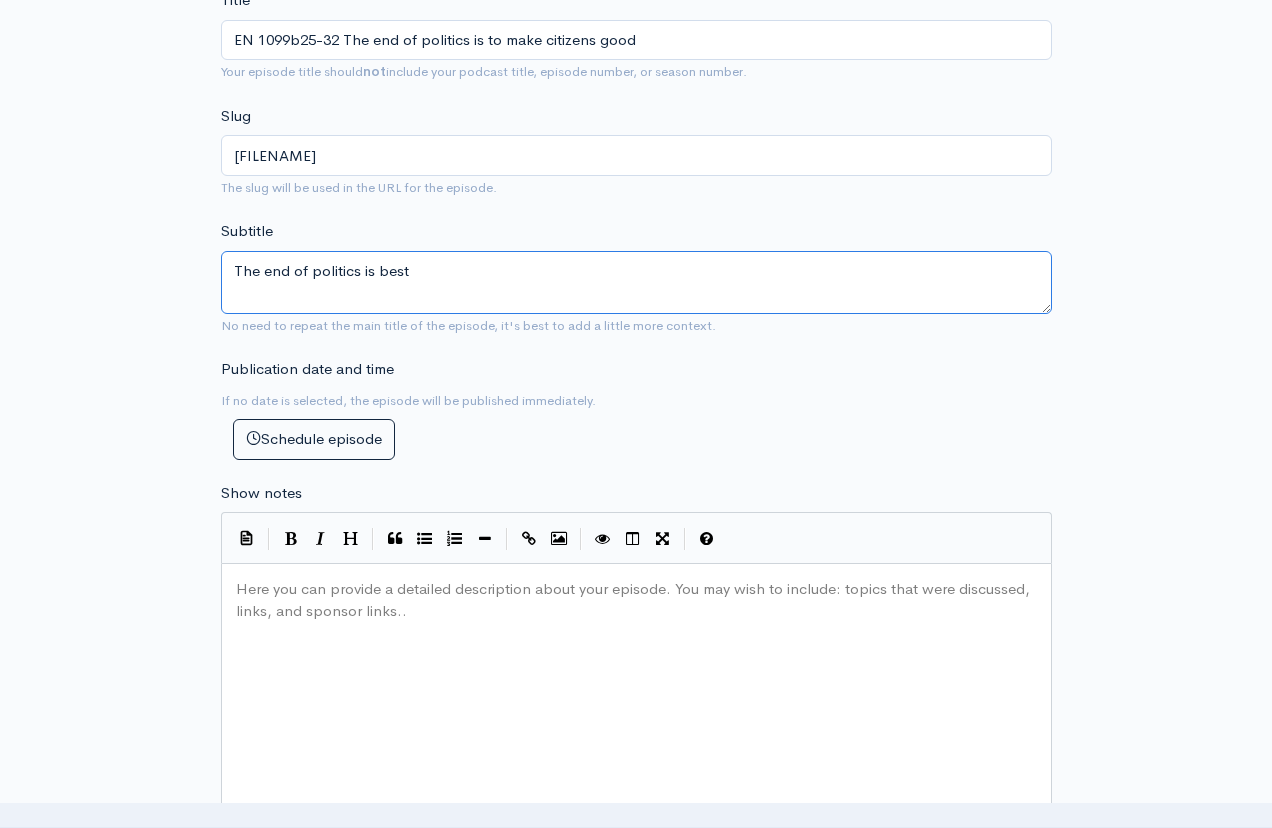 scroll, scrollTop: 717, scrollLeft: 0, axis: vertical 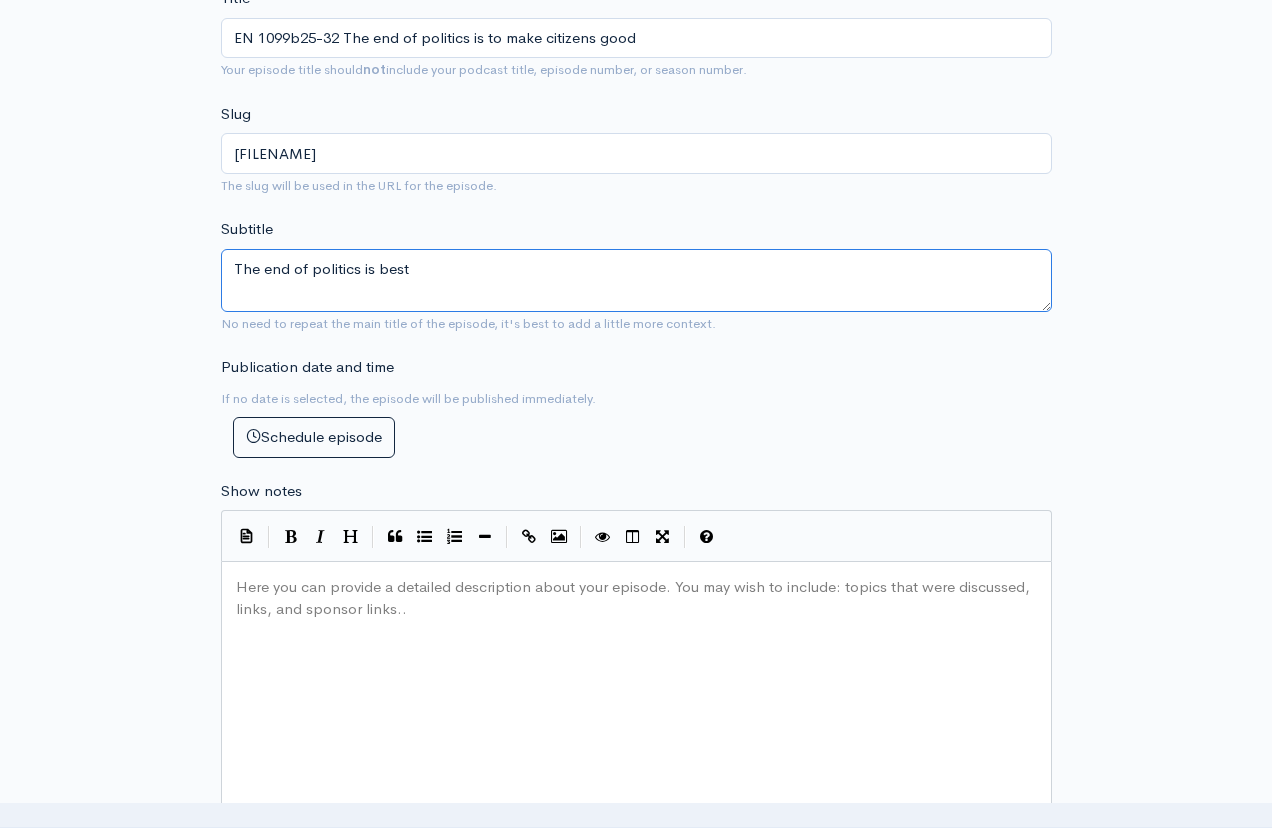 type on "The end of politics is best" 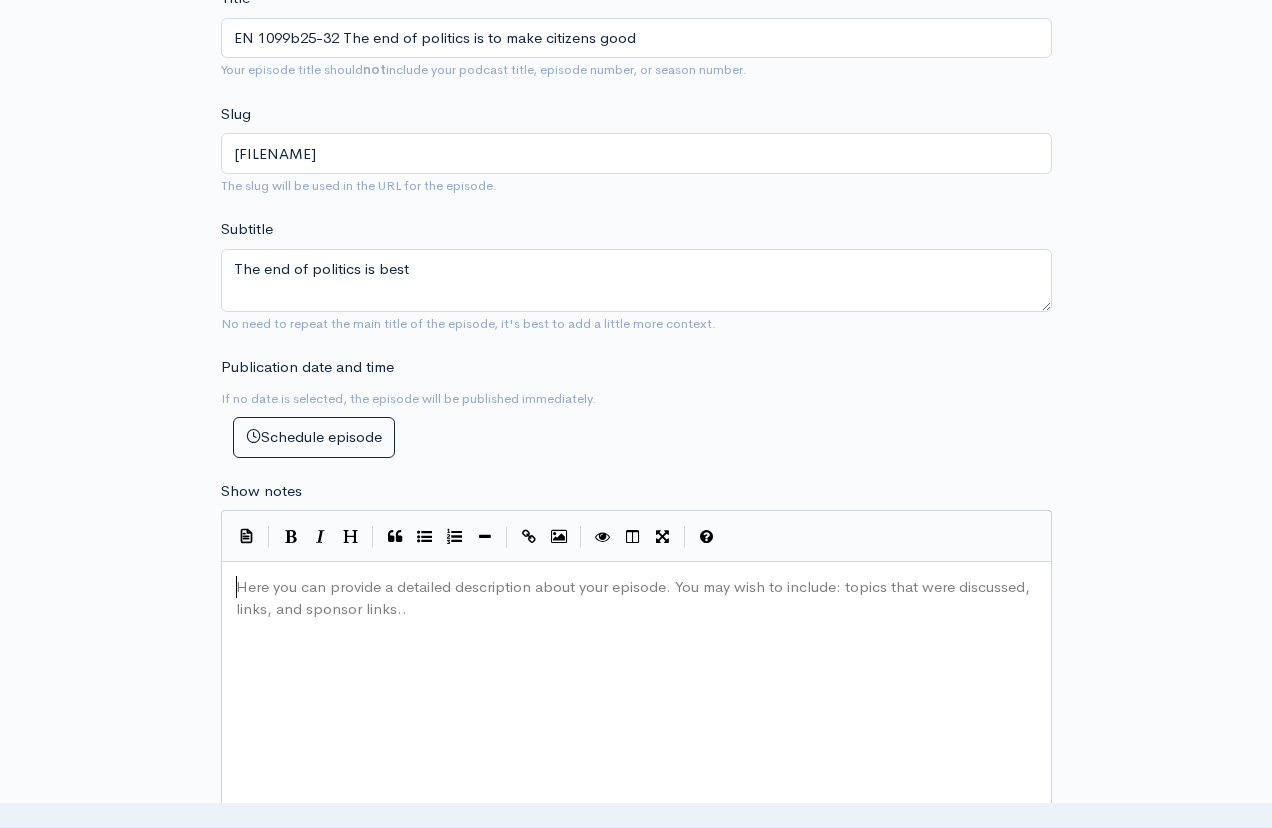 click on "Here you can provide a detailed description about your episode. You may wish to include: topics that were discussed, links, and sponsor links.. xxxxxxxxxx   ​" at bounding box center (661, 747) 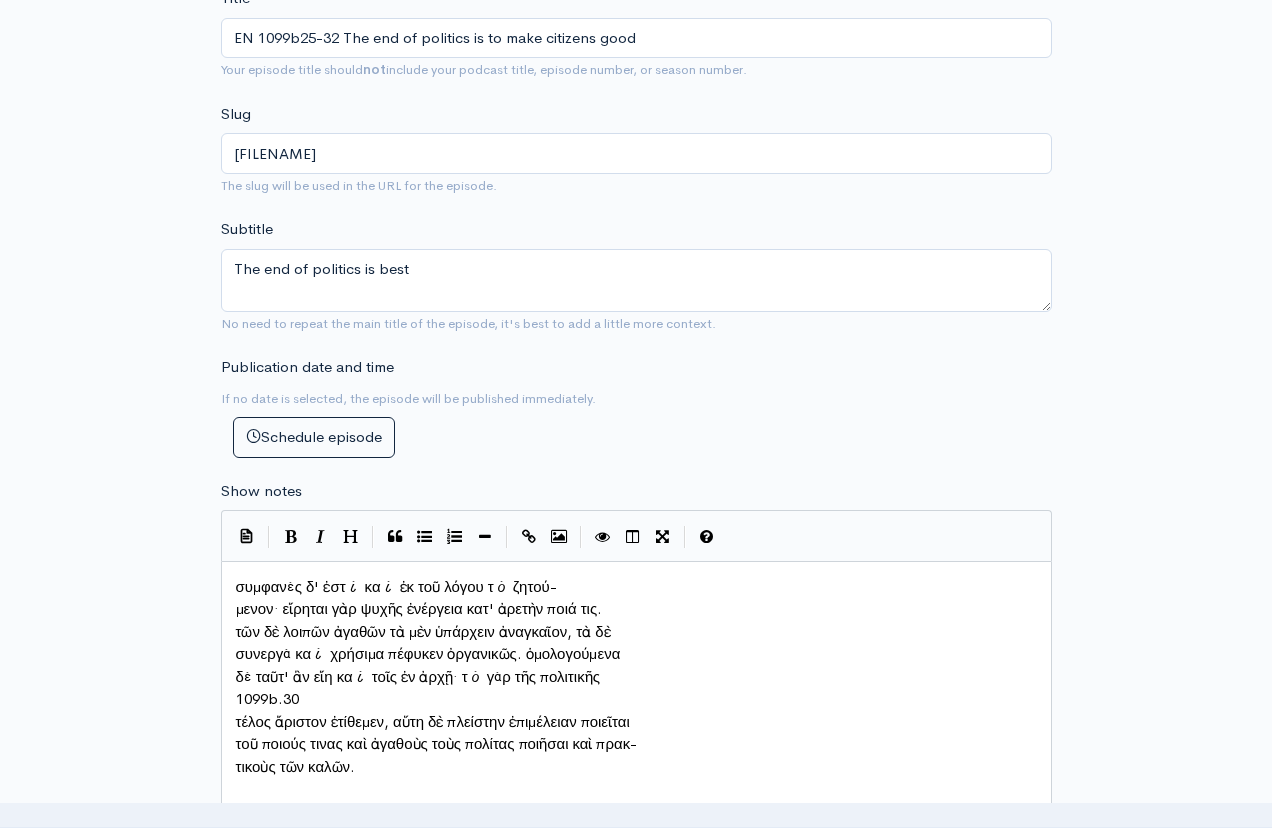 click on "μενον· εἴρηται γὰρ ψυχῆς ἐνέργεια κατ' ἀρετὴν ποιά τις." at bounding box center [419, 608] 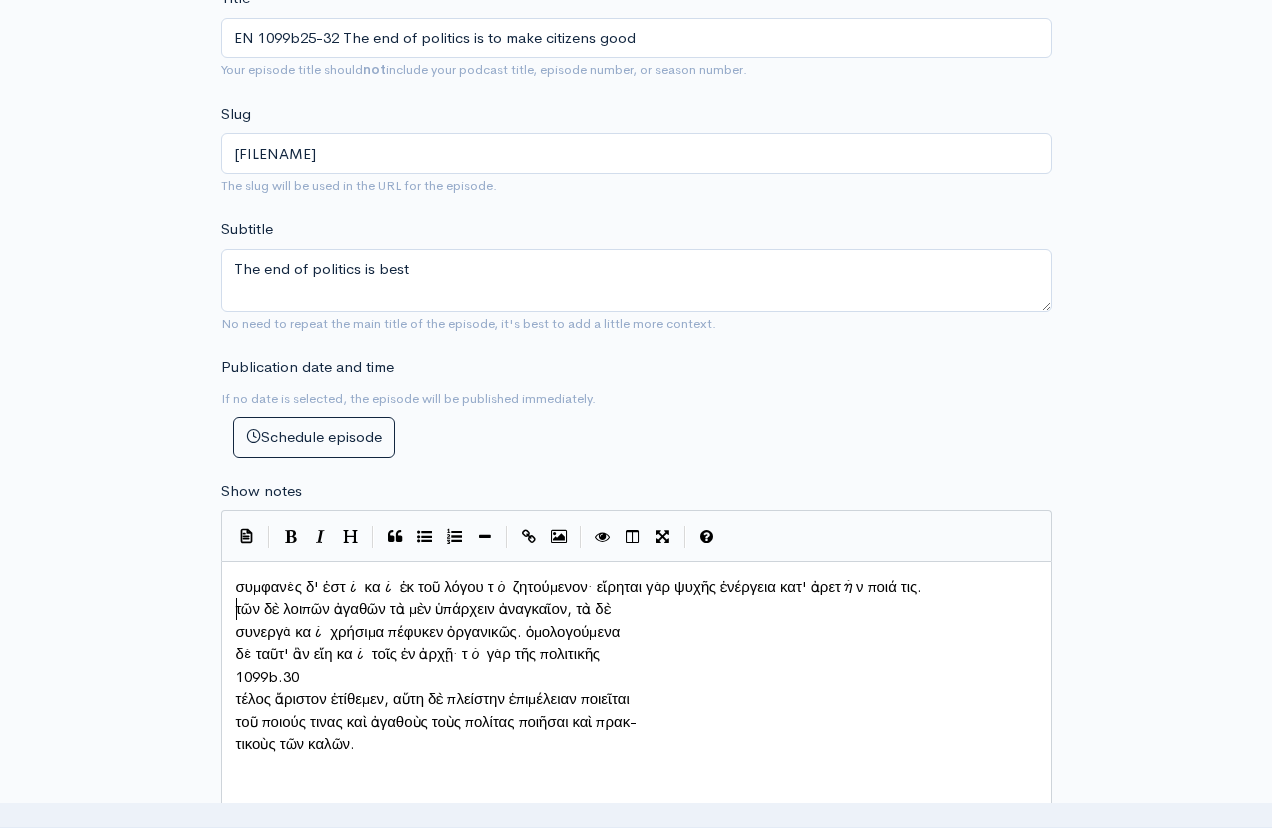 click on "τῶν δὲ λοιπῶν ἀγαθῶν τὰ μὲν ὑπάρχειν ἀναγκαῖον, τὰ δὲ" at bounding box center [423, 608] 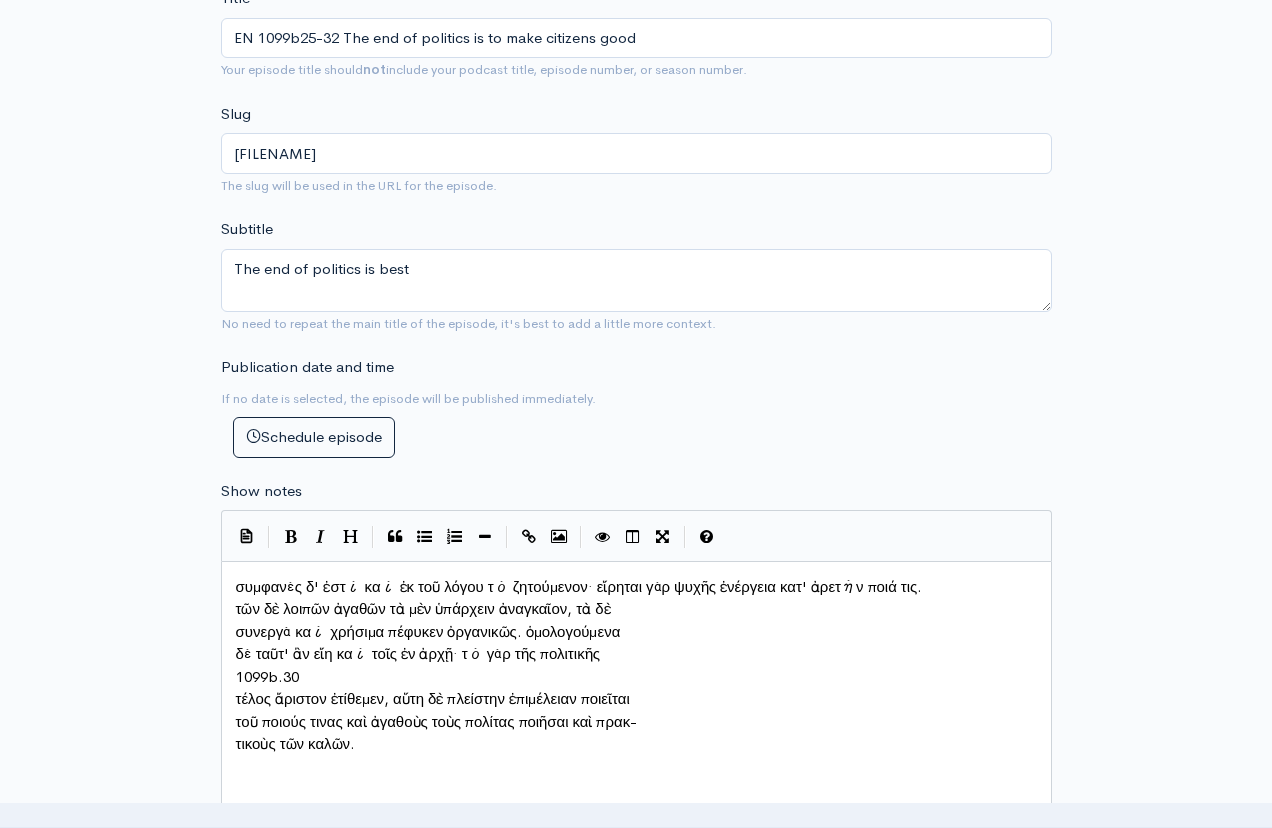 click on "συνεργὰ καὶ χρήσιμα πέφυκεν ὀργανικῶς. ὁμολογούμενα" at bounding box center [636, 632] 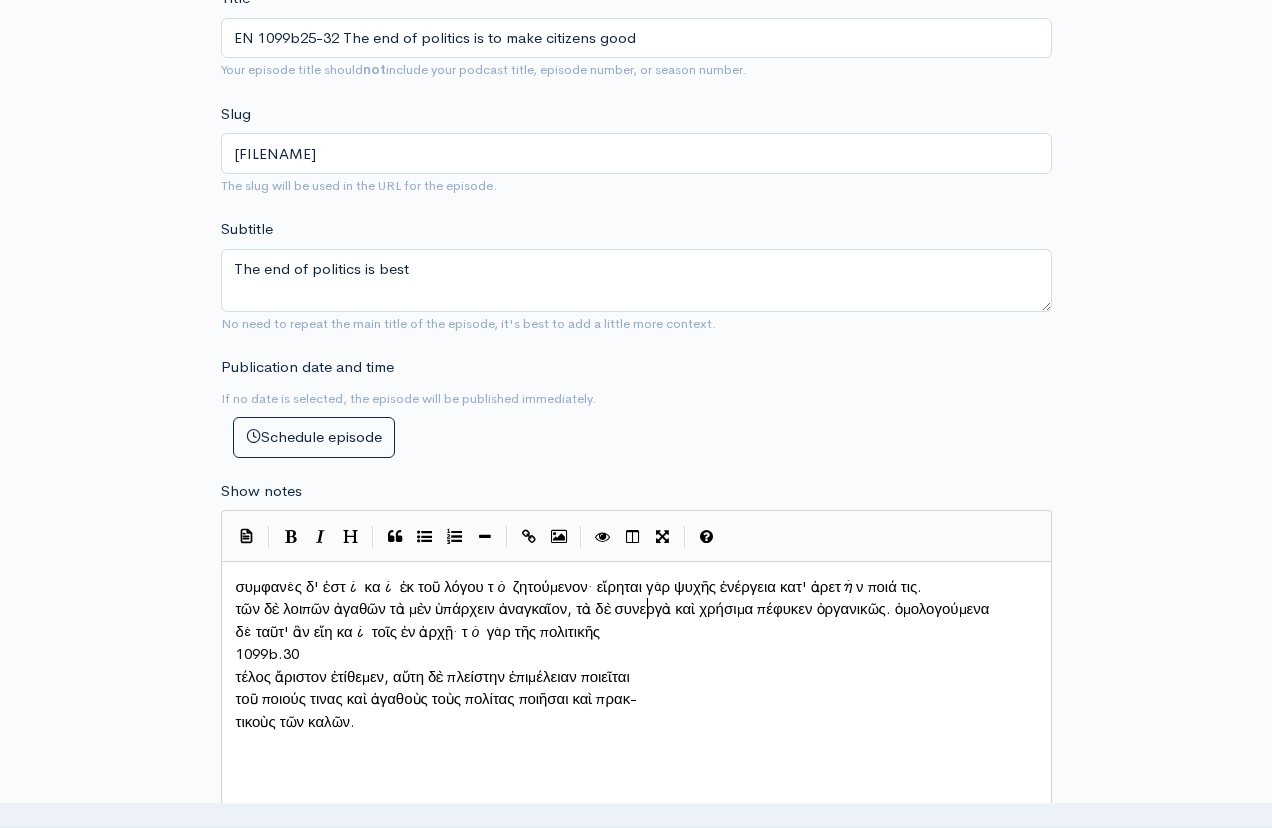 scroll, scrollTop: 10, scrollLeft: 4, axis: both 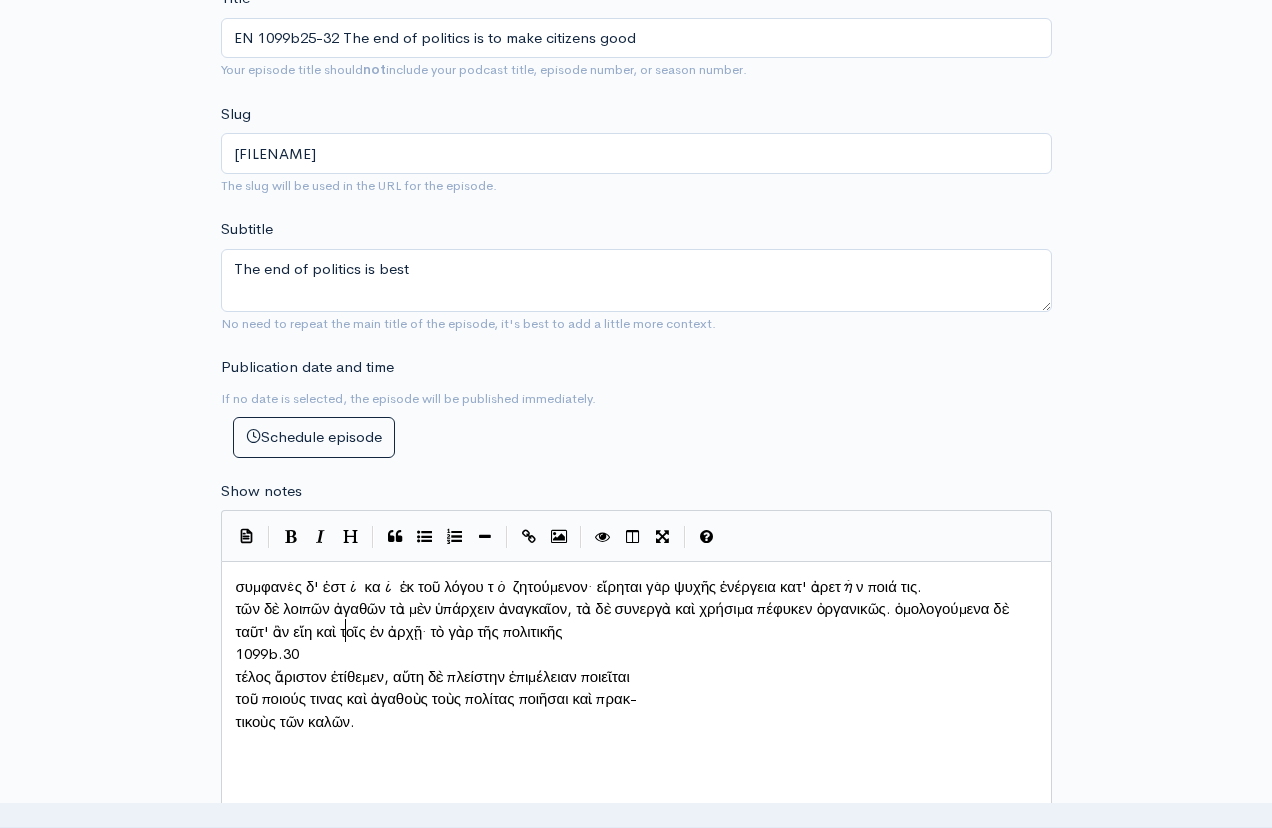 type on "1099b.30" 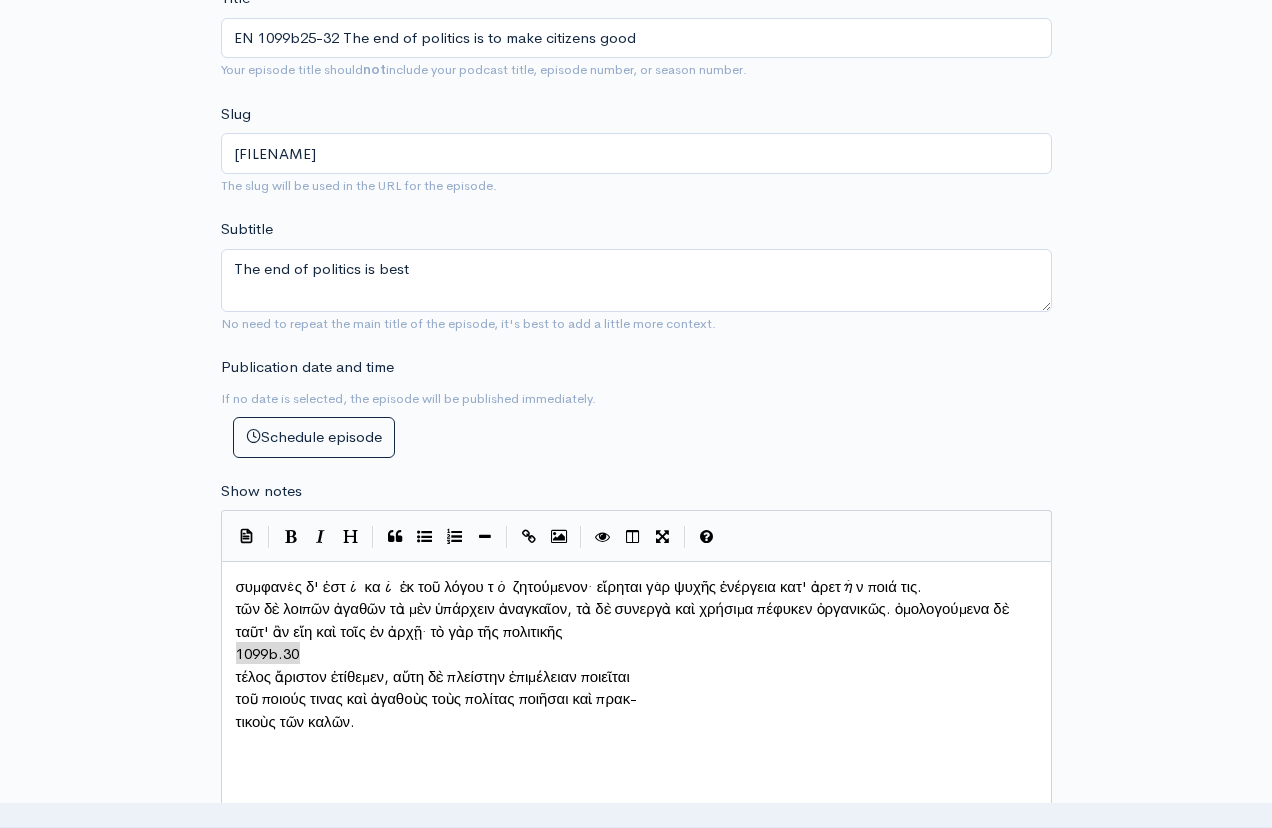 drag, startPoint x: 319, startPoint y: 639, endPoint x: 220, endPoint y: 642, distance: 99.04544 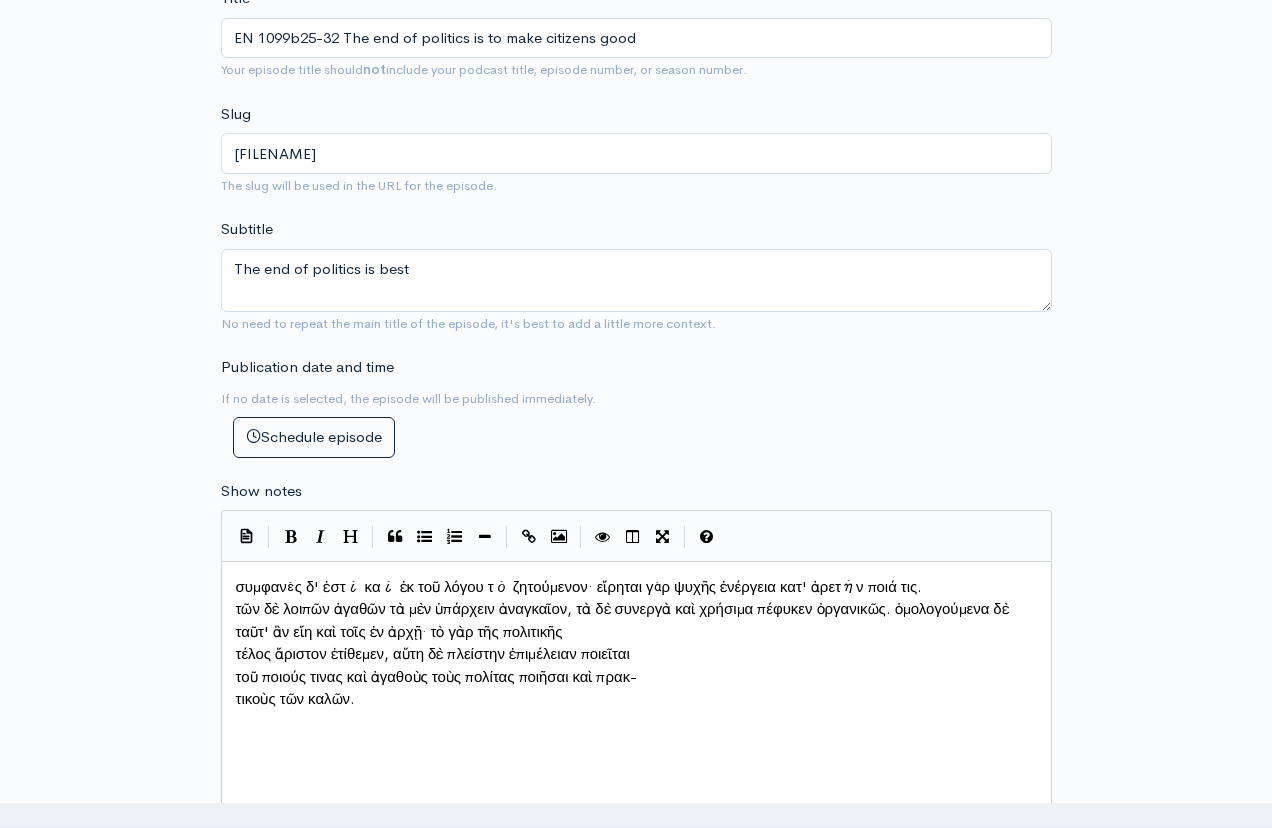 click on "τέλος ἄριστον ἐτίθεμεν, αὕτη δὲ πλείστην ἐπιμέλειαν ποιεῖται" at bounding box center (433, 653) 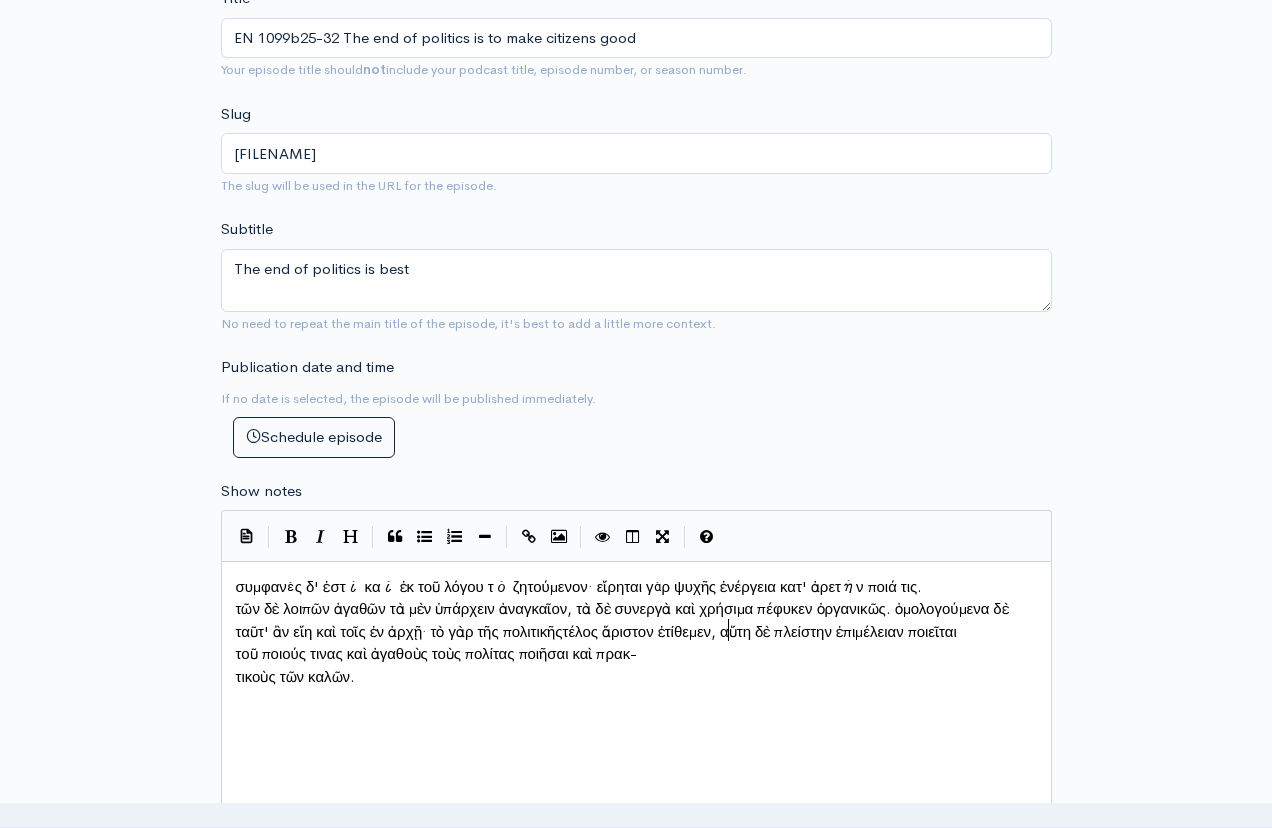 scroll, scrollTop: 10, scrollLeft: 4, axis: both 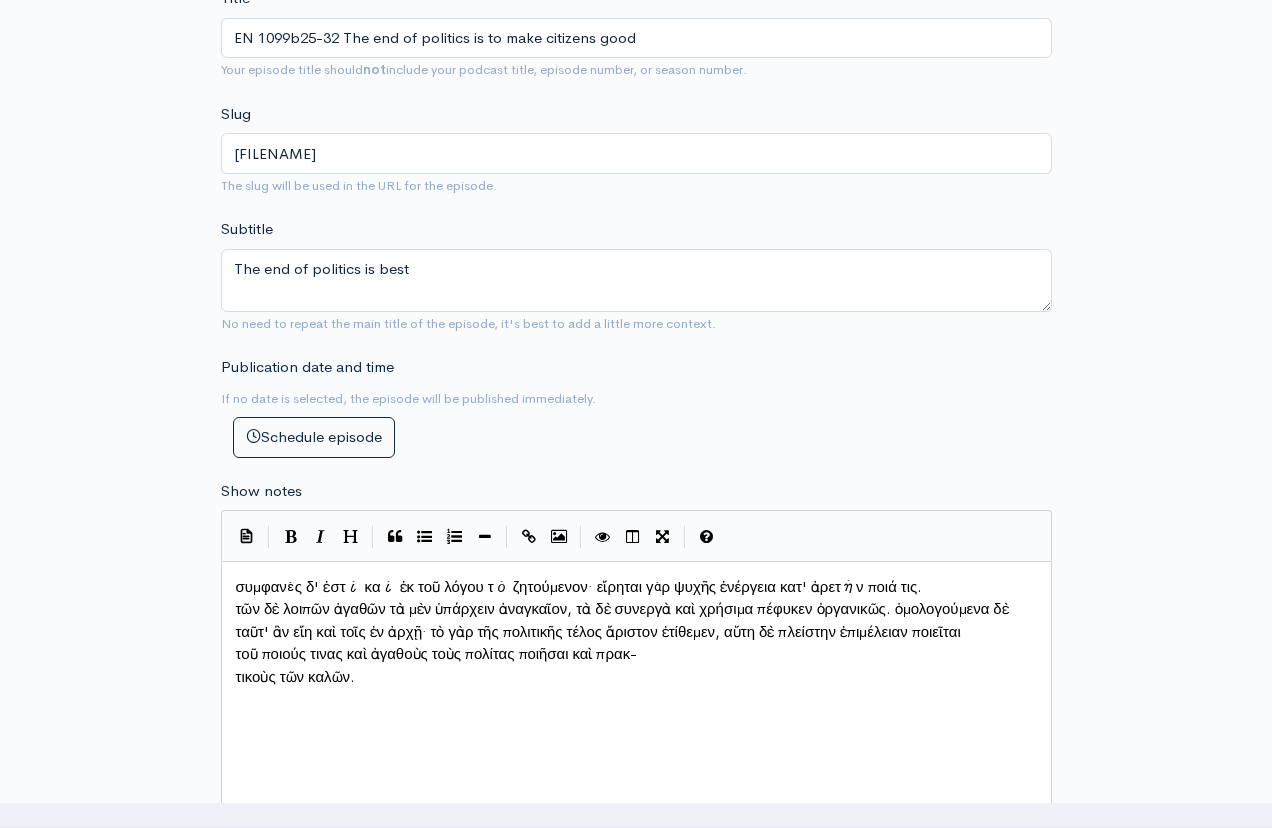 click on "τοῦ ποιούς τινας καὶ ἀγαθοὺς τοὺς πολίτας ποιῆσαι καὶ πρακ-" at bounding box center (636, 654) 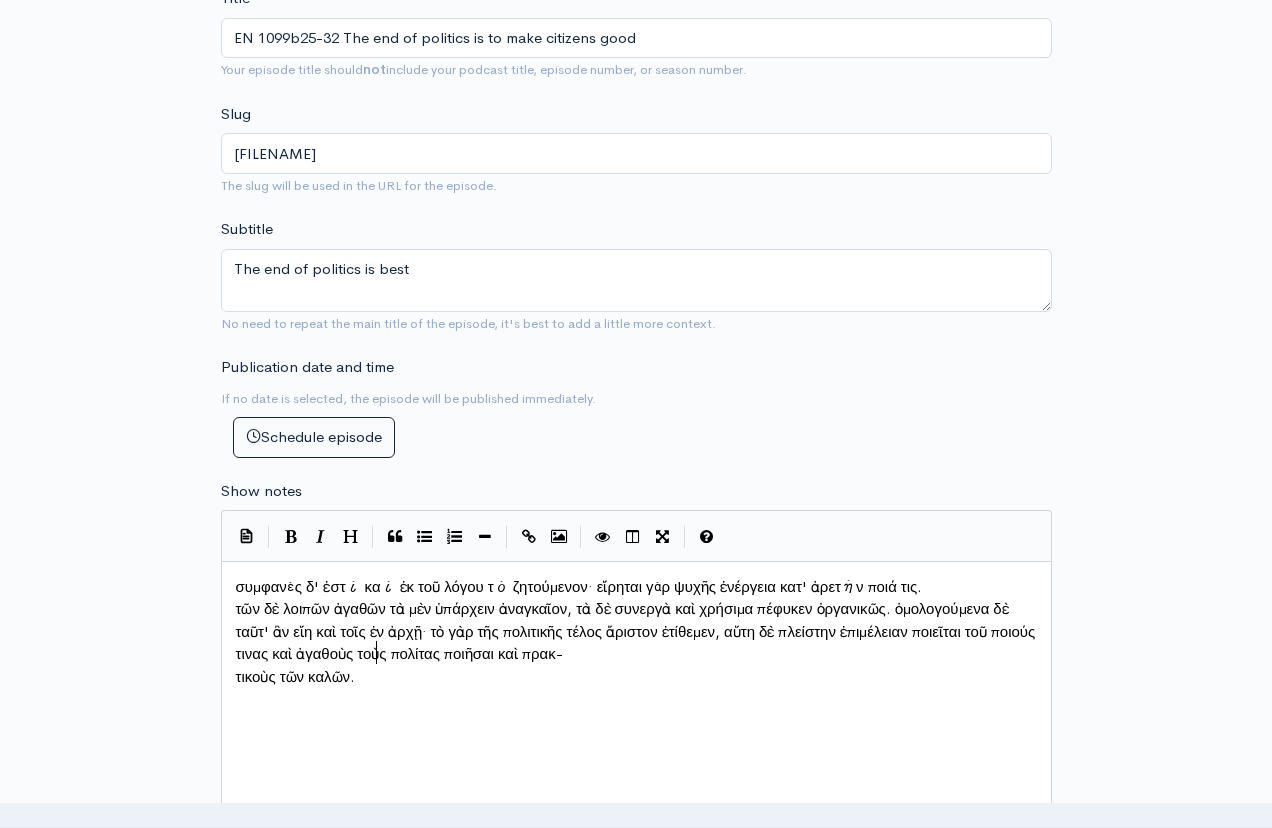 scroll, scrollTop: 10, scrollLeft: 3, axis: both 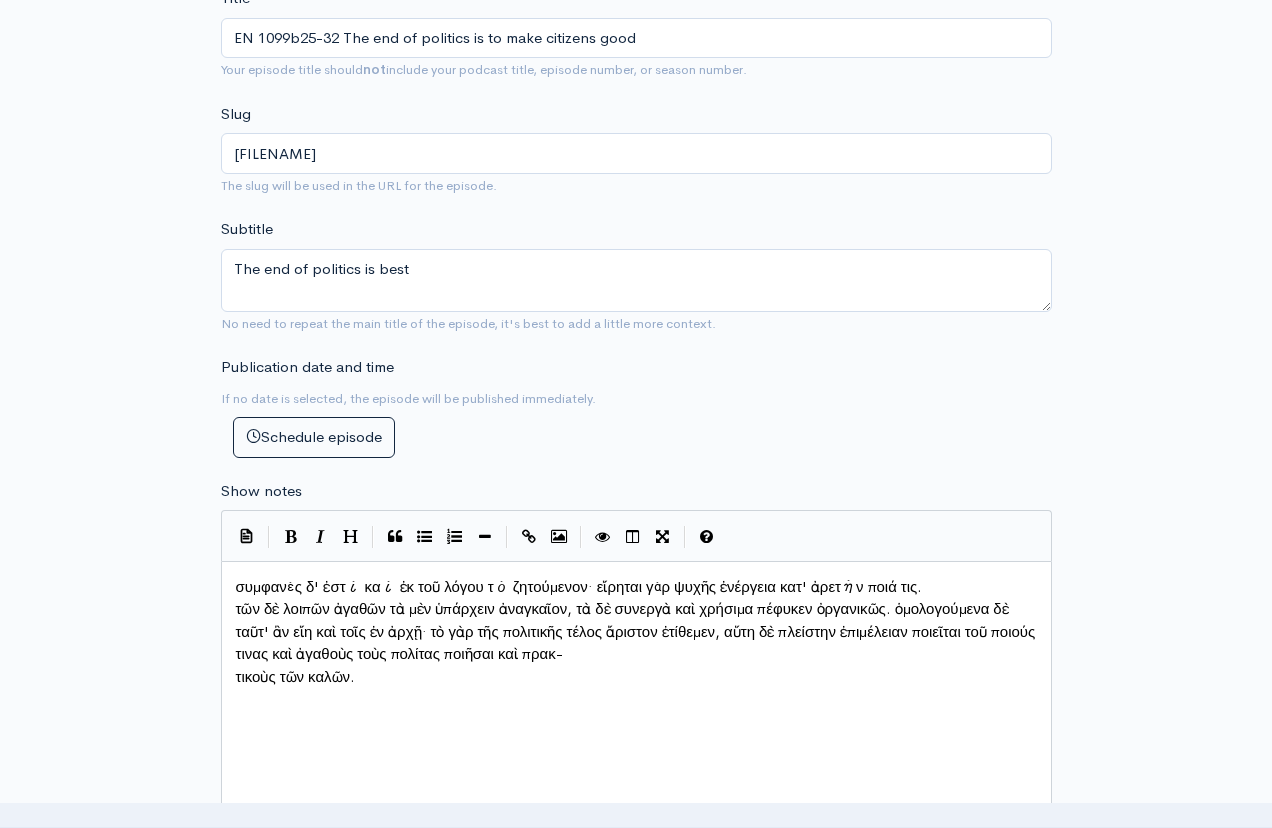 type 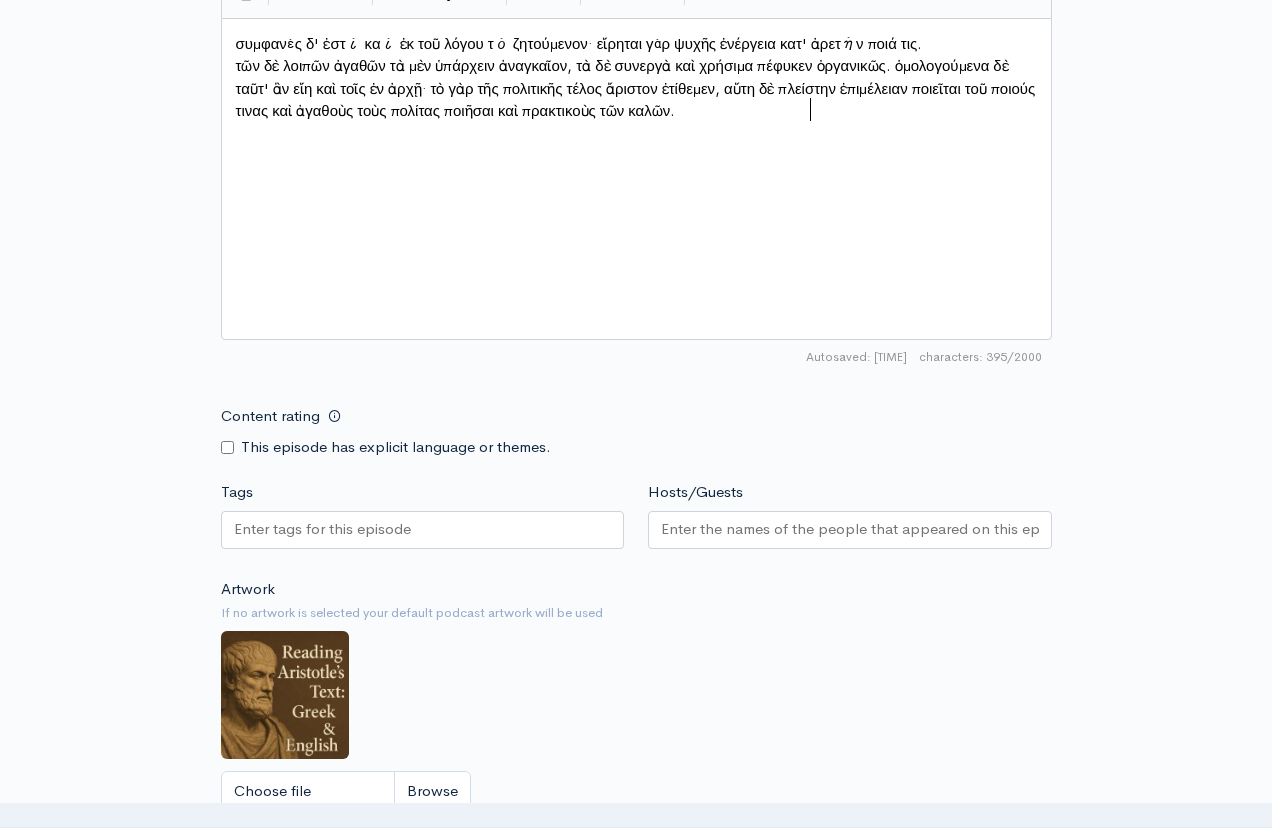 scroll, scrollTop: 1268, scrollLeft: 0, axis: vertical 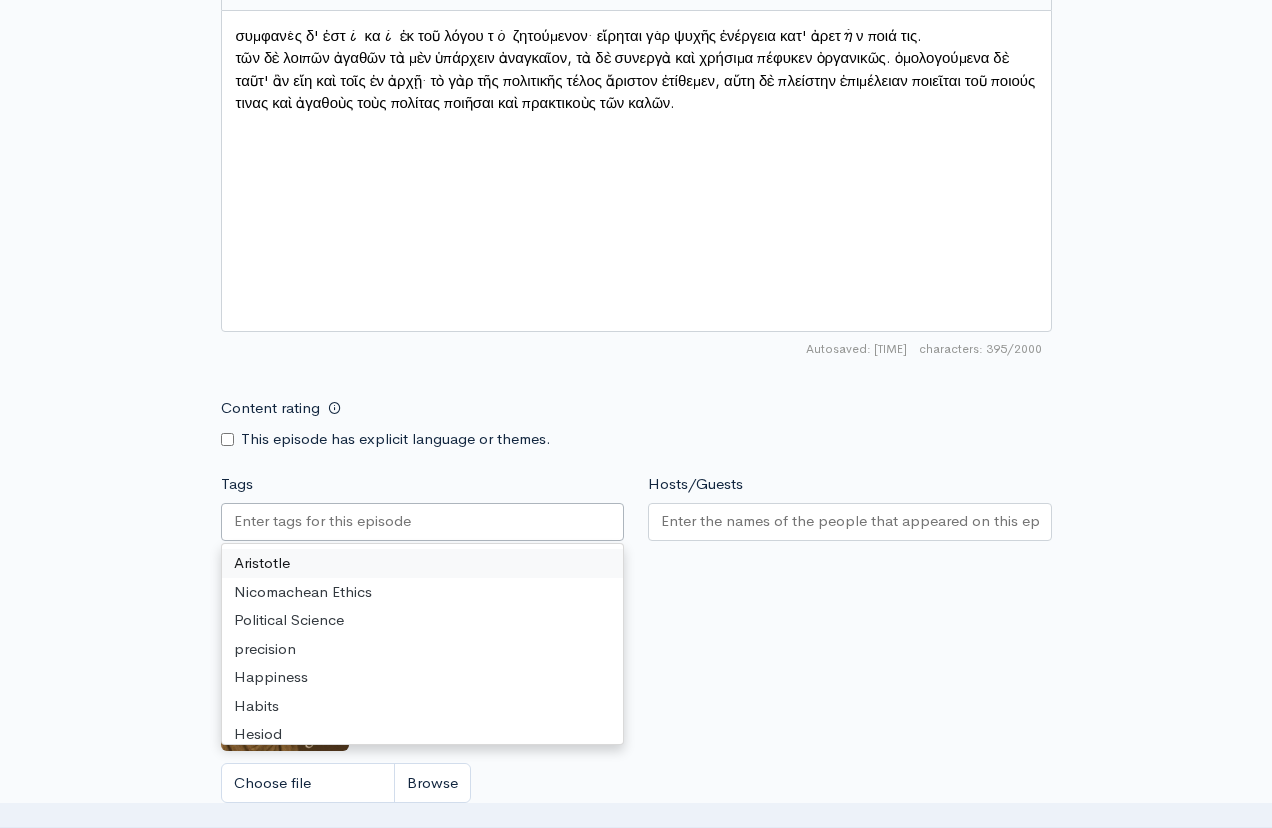 click on "Tags" at bounding box center [324, 521] 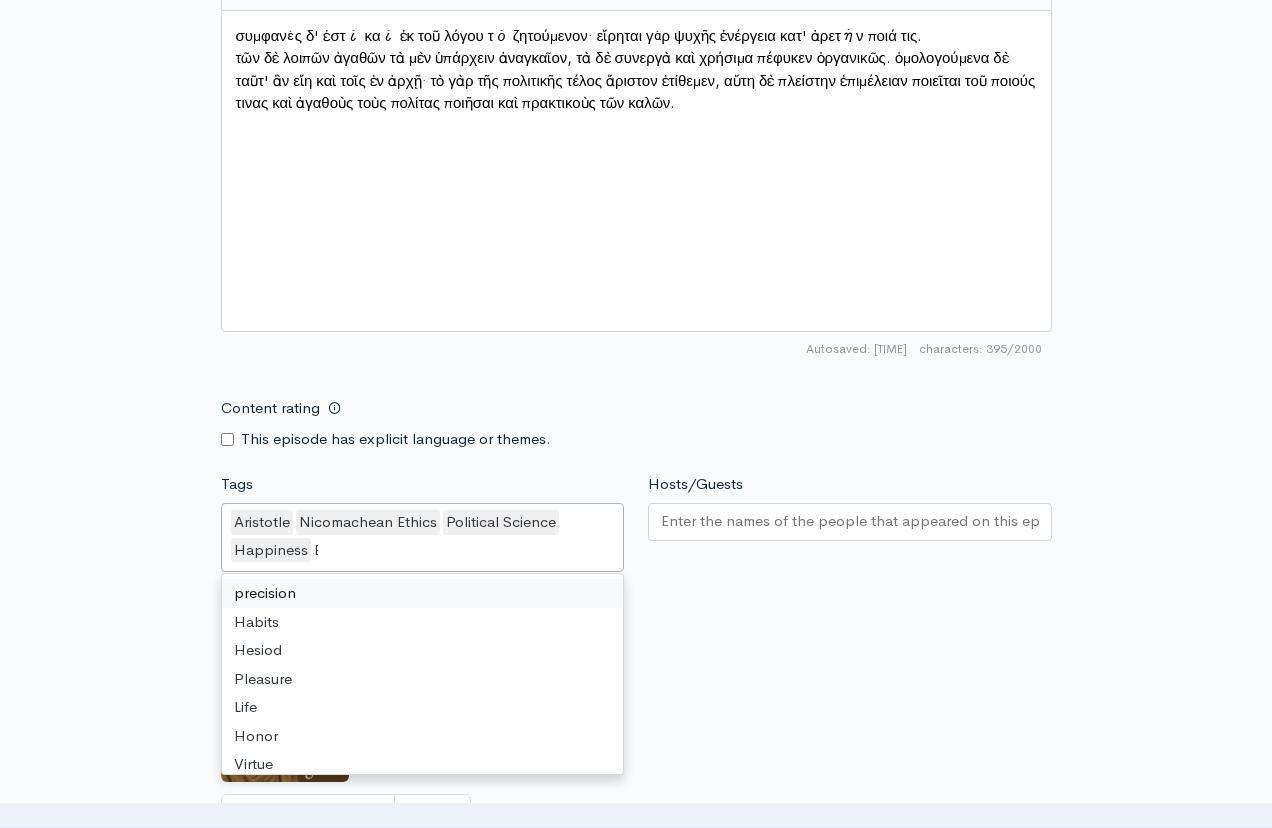 scroll, scrollTop: 201, scrollLeft: 0, axis: vertical 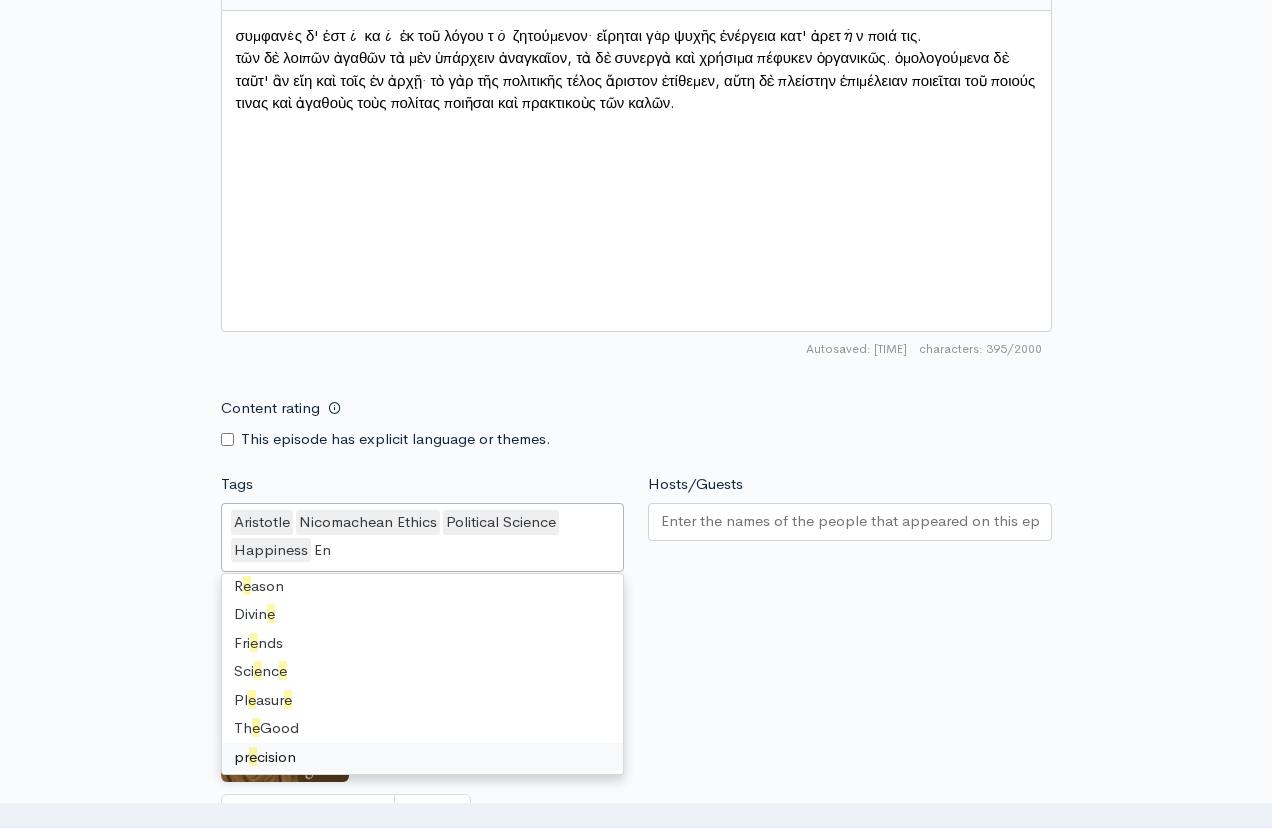 type on "End" 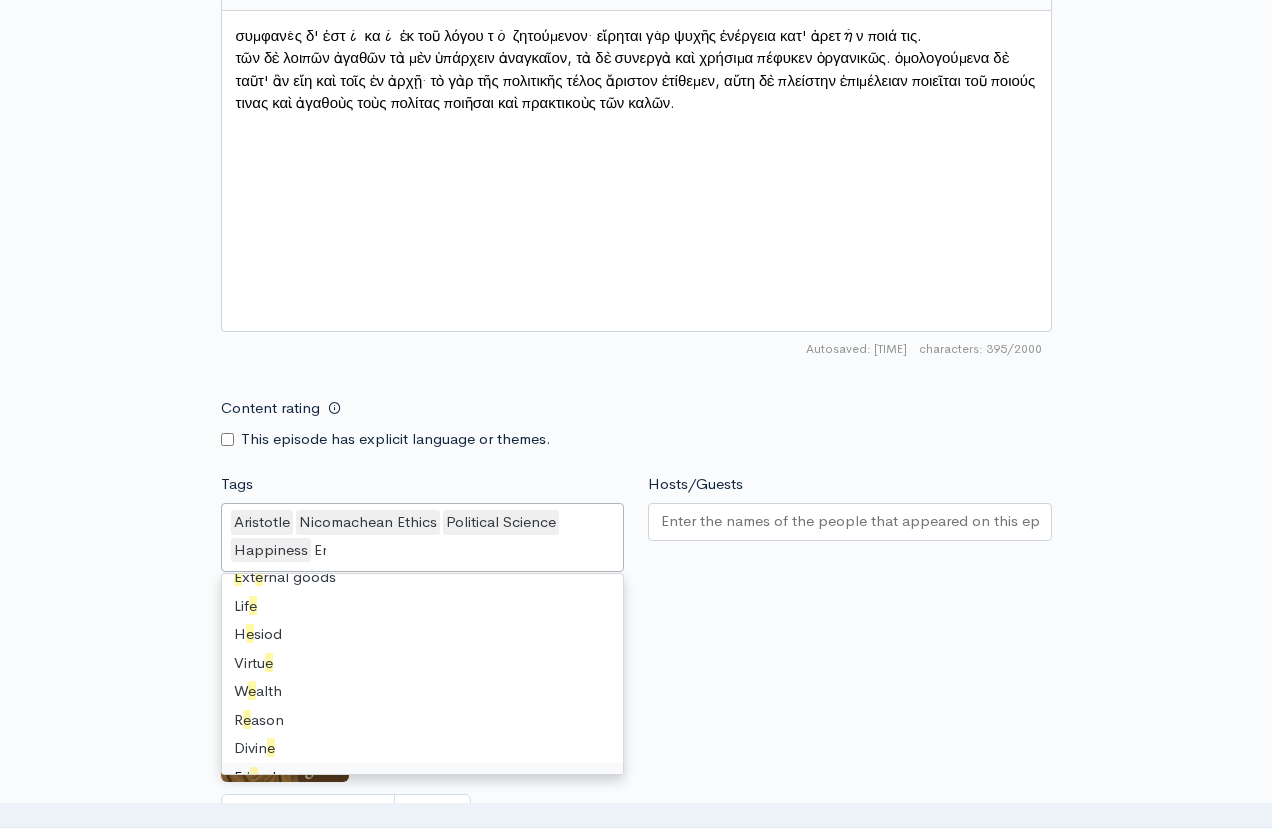 scroll, scrollTop: 0, scrollLeft: 0, axis: both 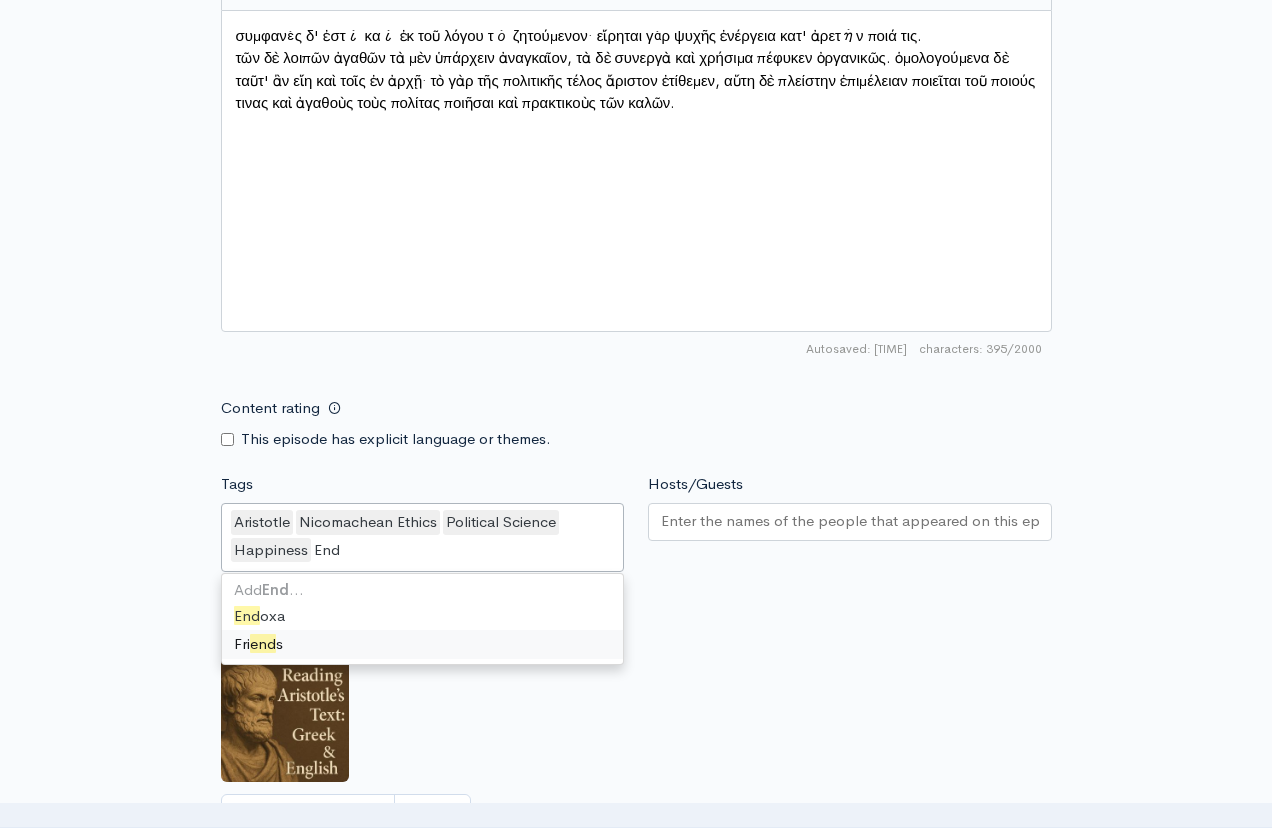 type on "End" 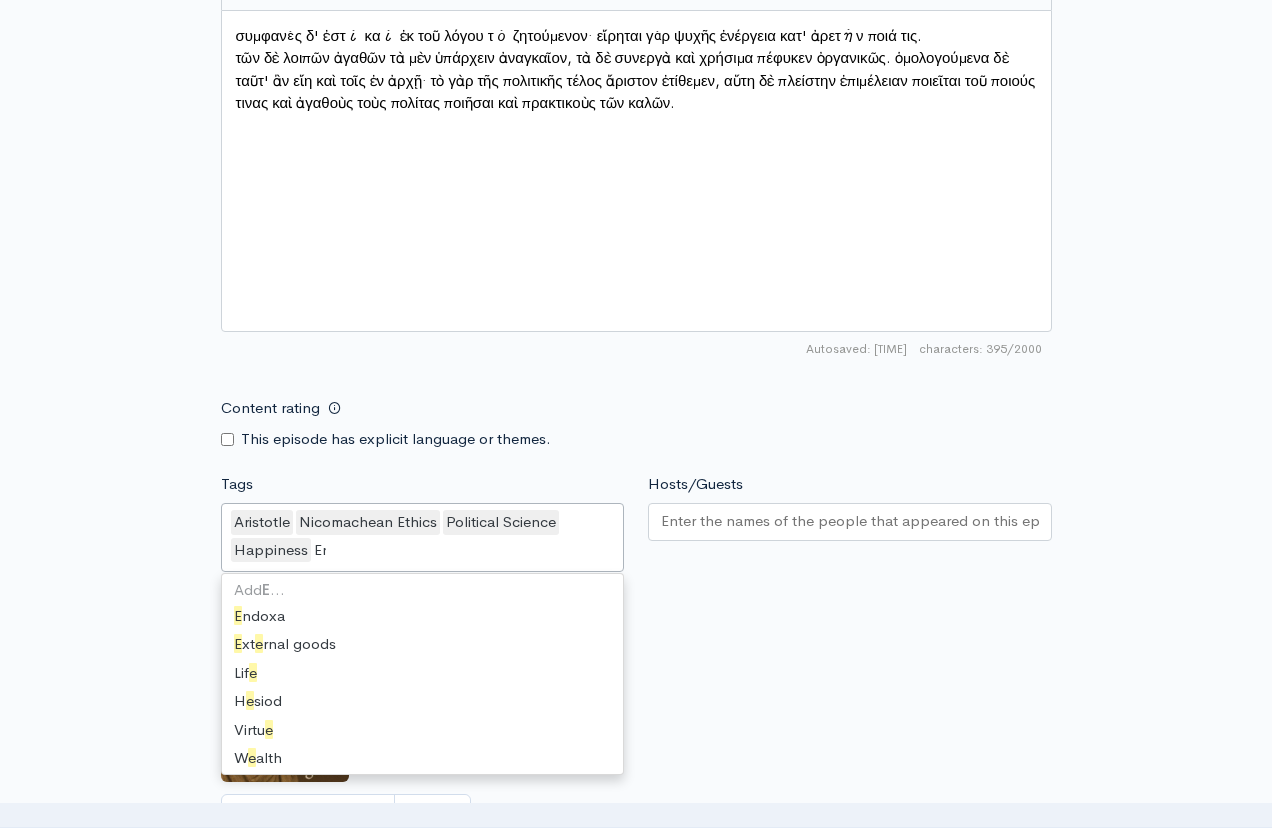 scroll, scrollTop: 201, scrollLeft: 0, axis: vertical 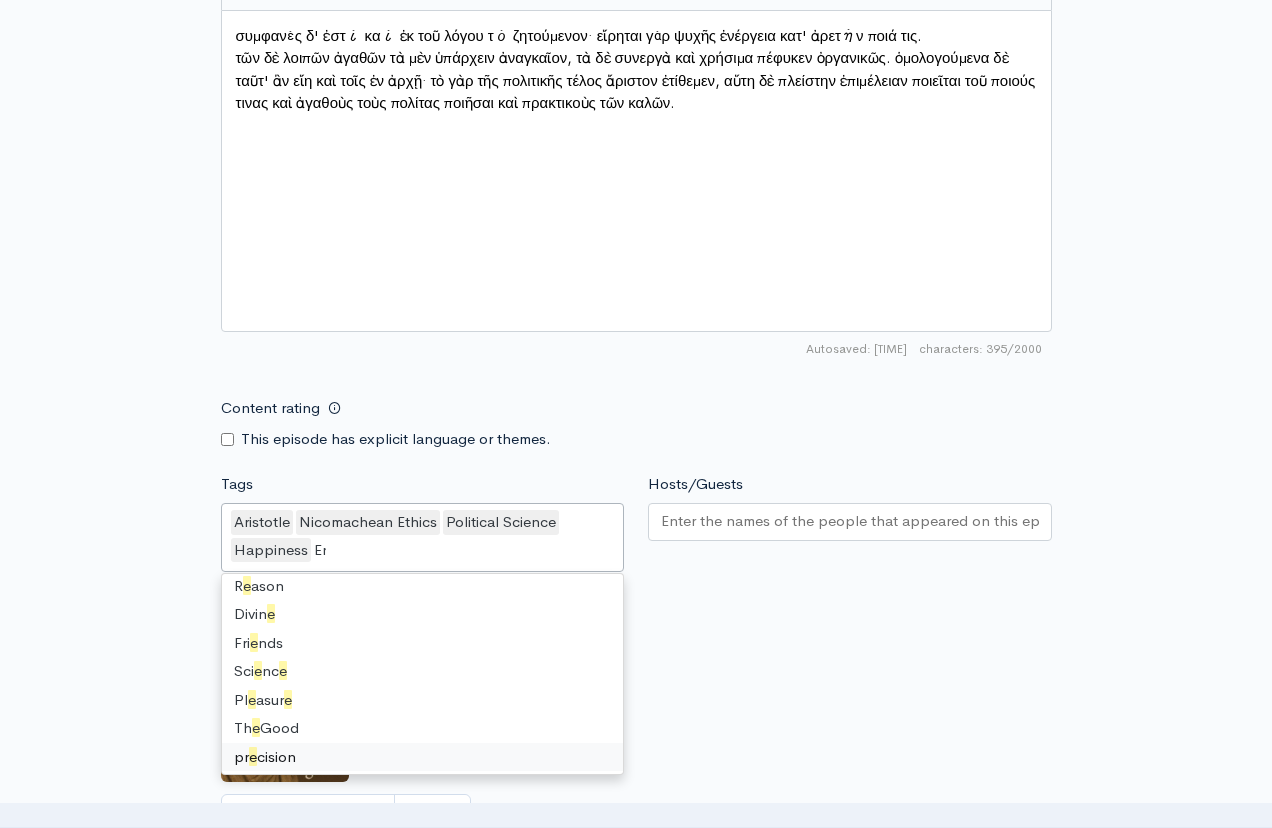 type on "End" 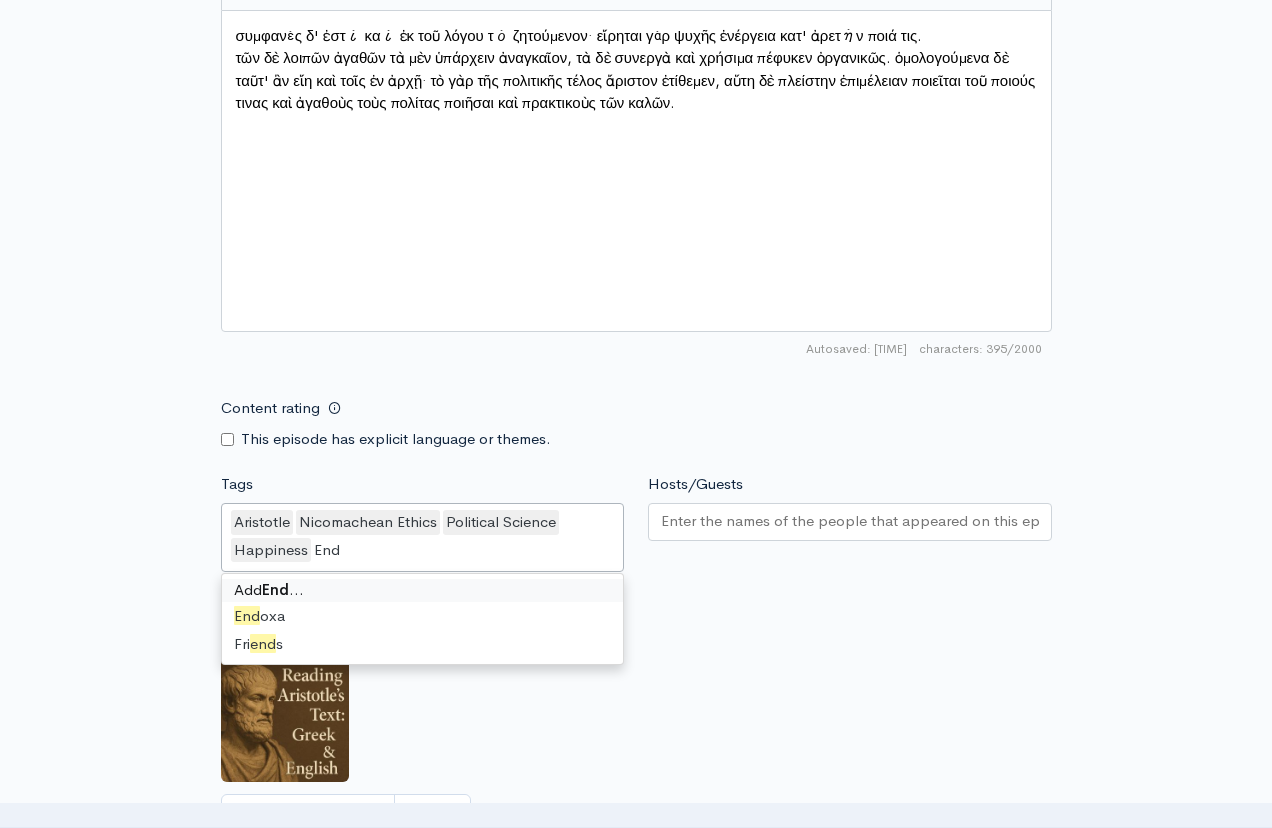 type 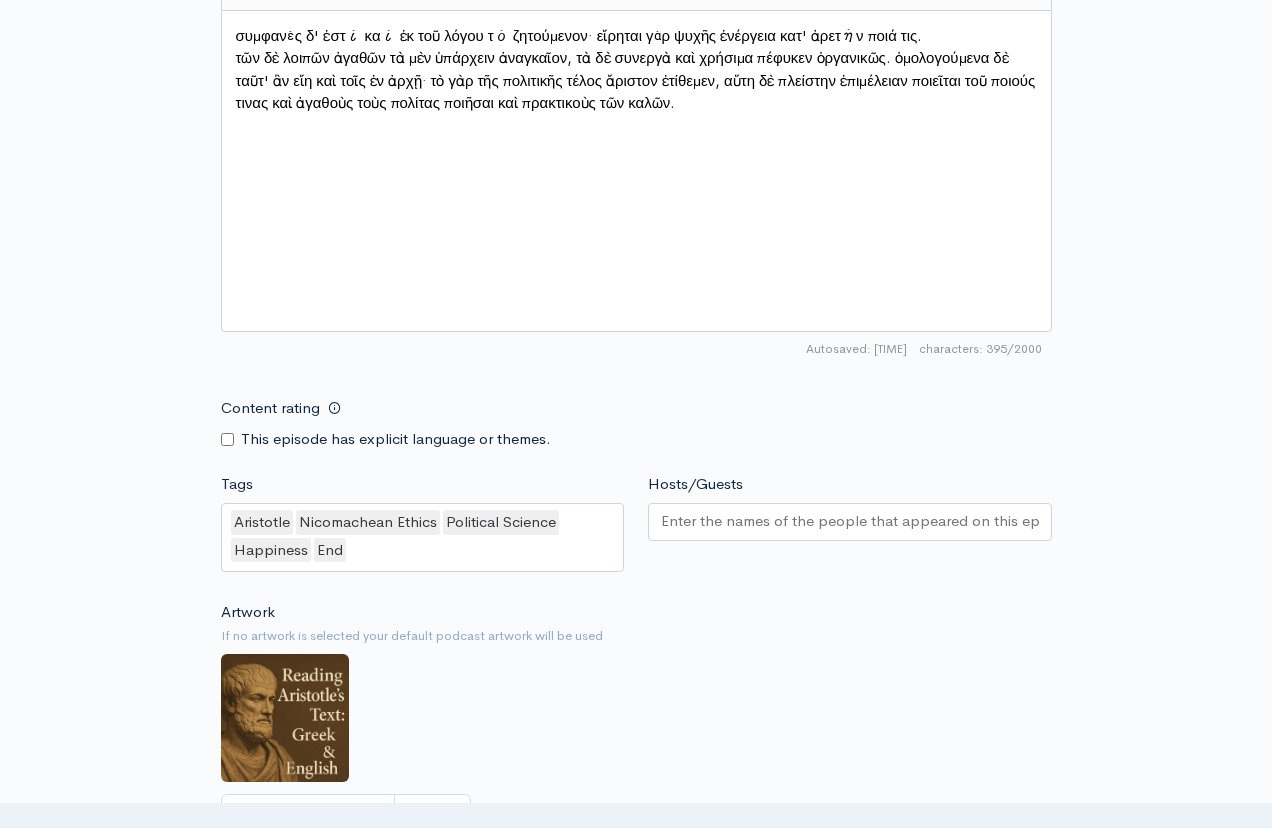 click on "Artwork
If no artwork is selected your default podcast artwork will be used
Choose file   0" at bounding box center [636, 724] 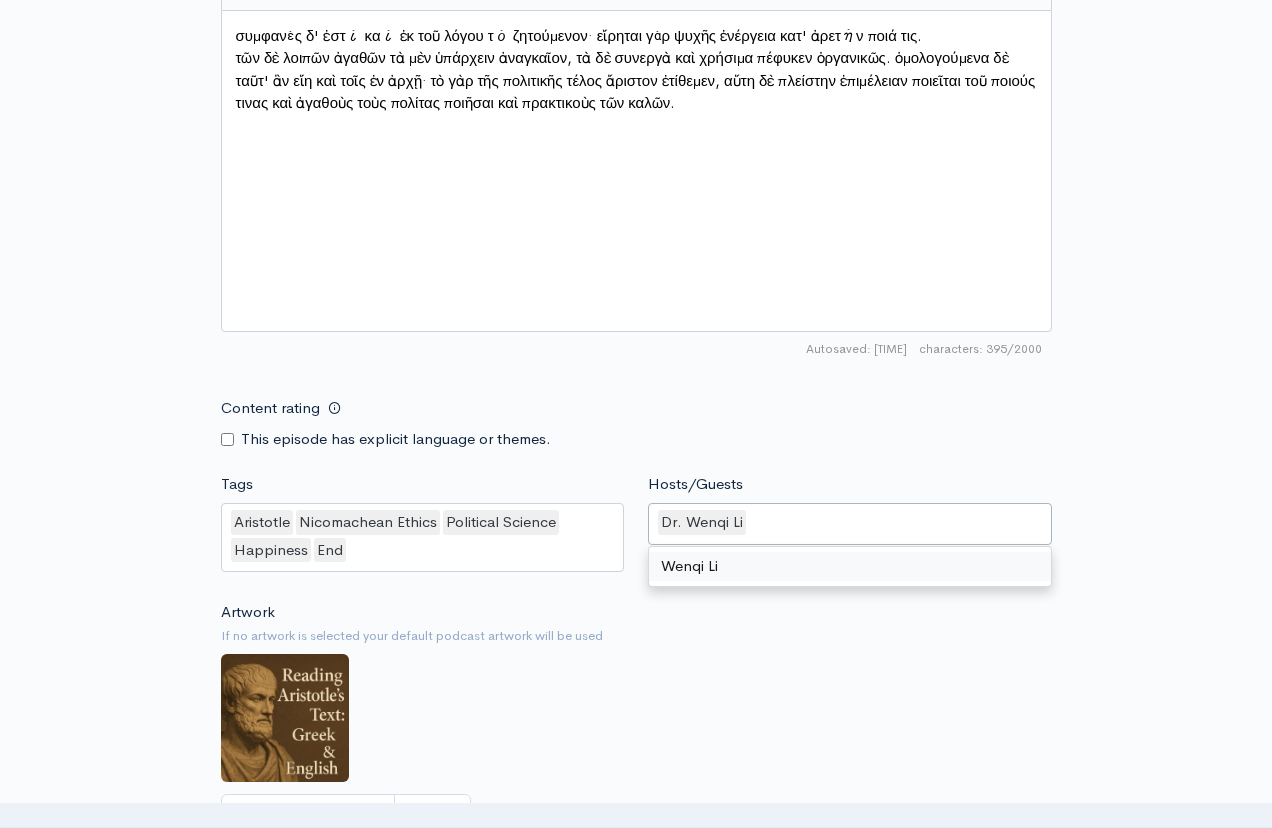 click on "If no artwork is selected your default podcast artwork will be used" at bounding box center [636, 636] 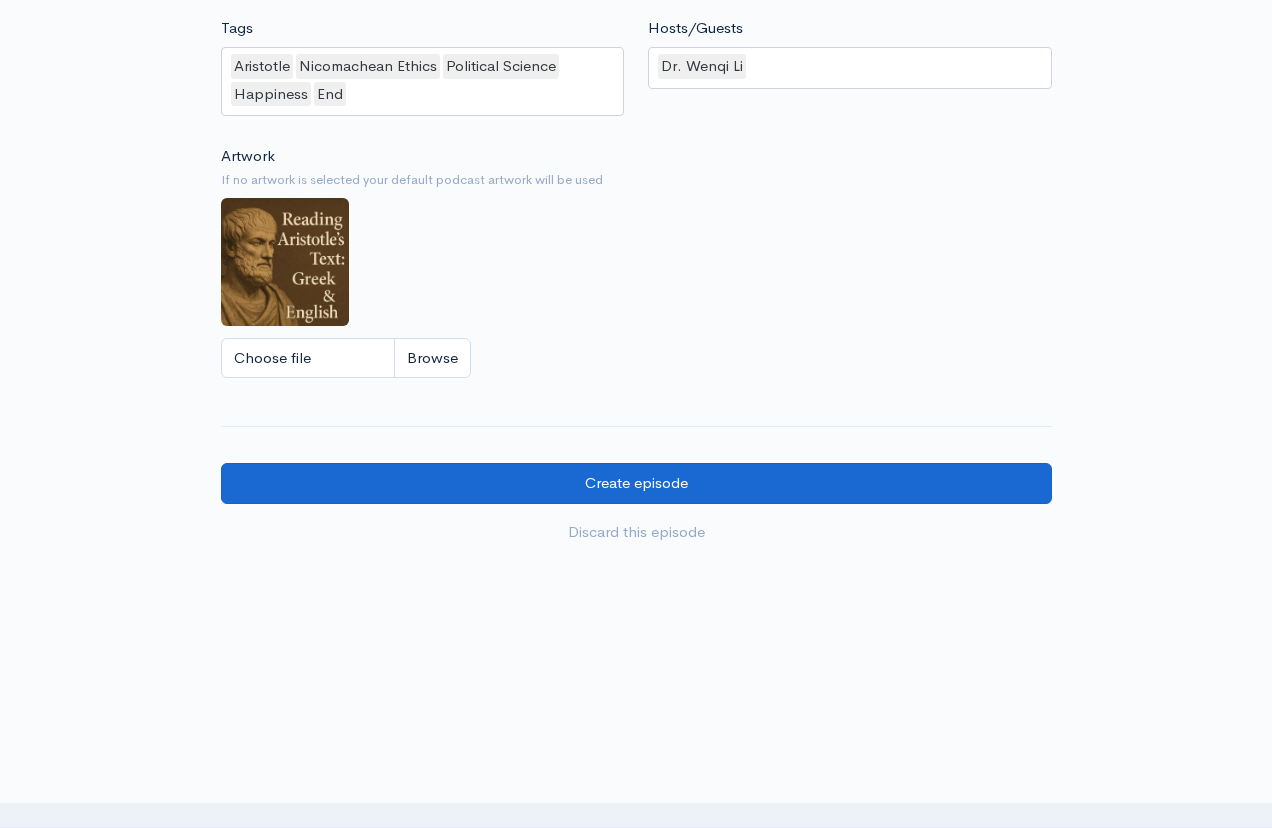 scroll, scrollTop: 1723, scrollLeft: 0, axis: vertical 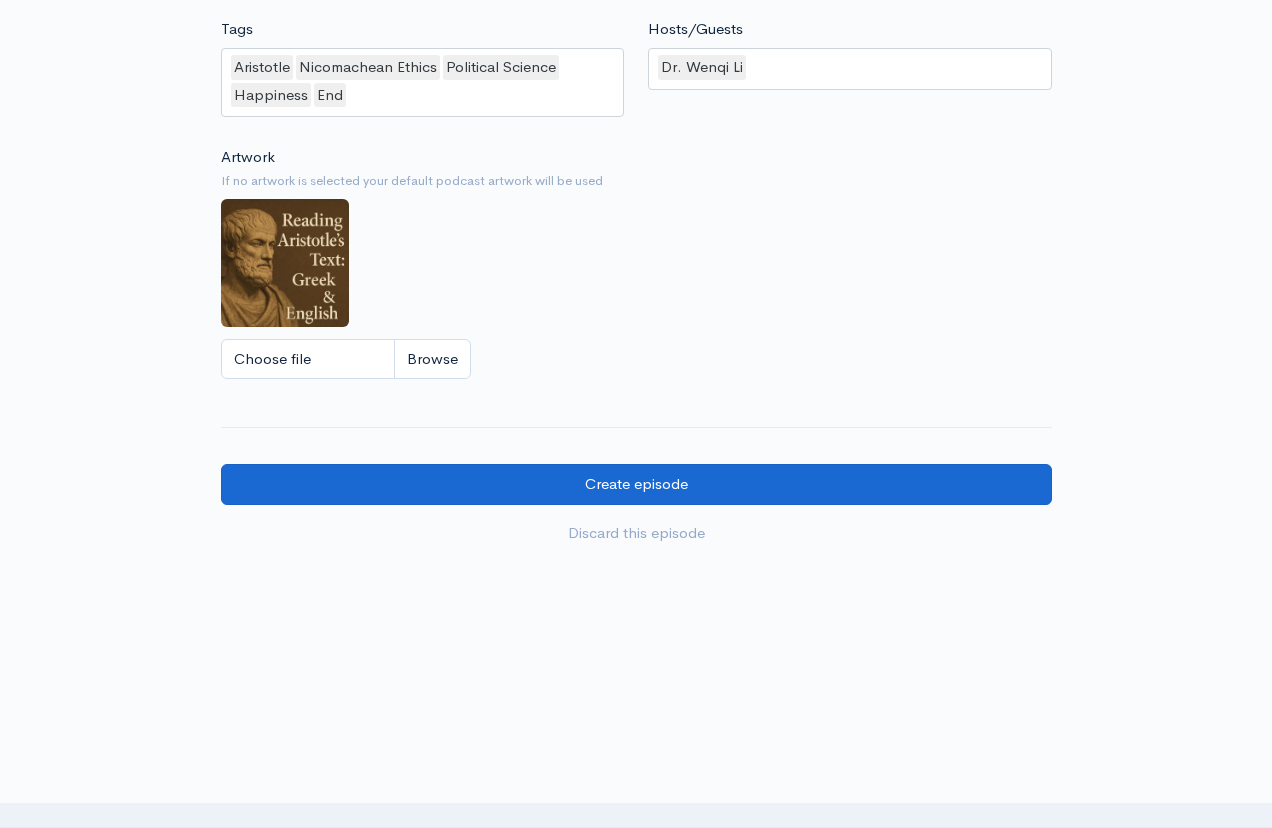 click on "Create episode" at bounding box center [636, 484] 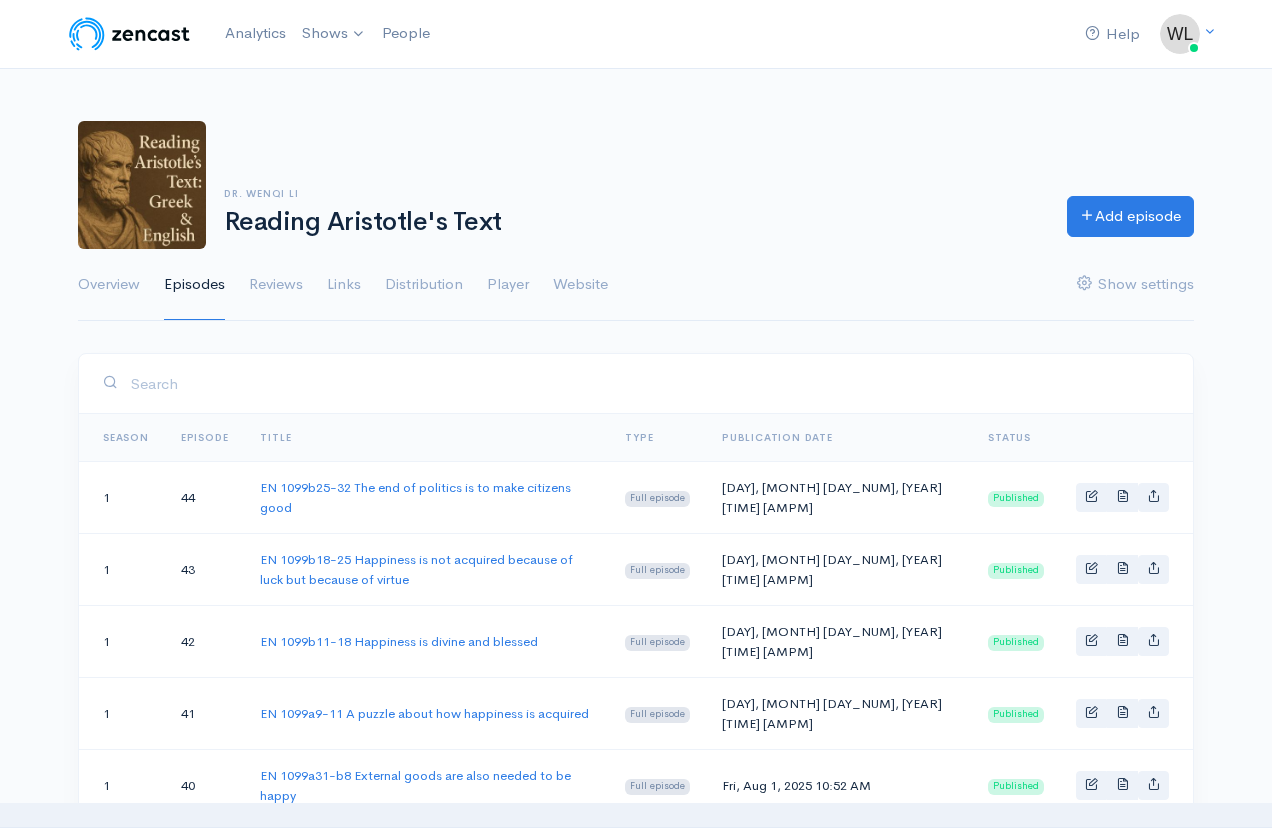 scroll, scrollTop: 0, scrollLeft: 0, axis: both 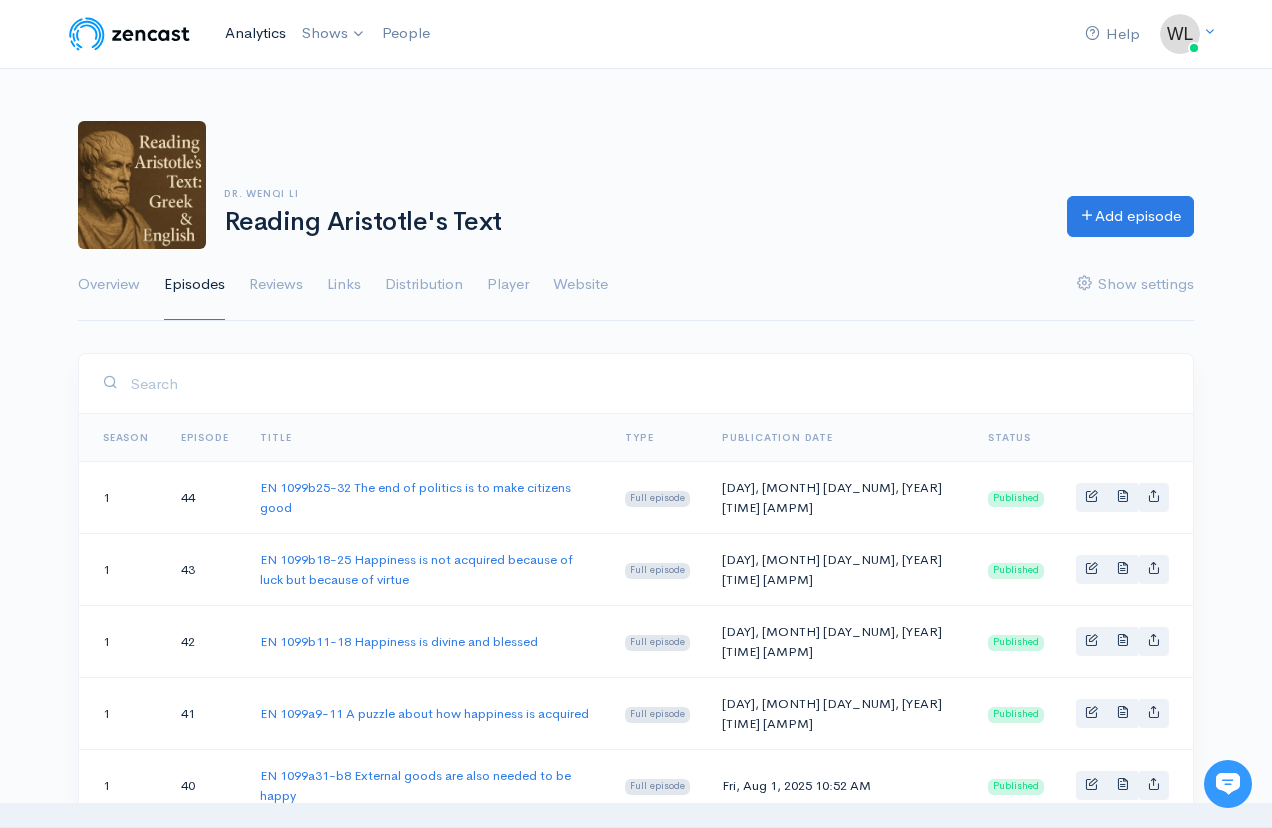 click on "Analytics" at bounding box center (255, 33) 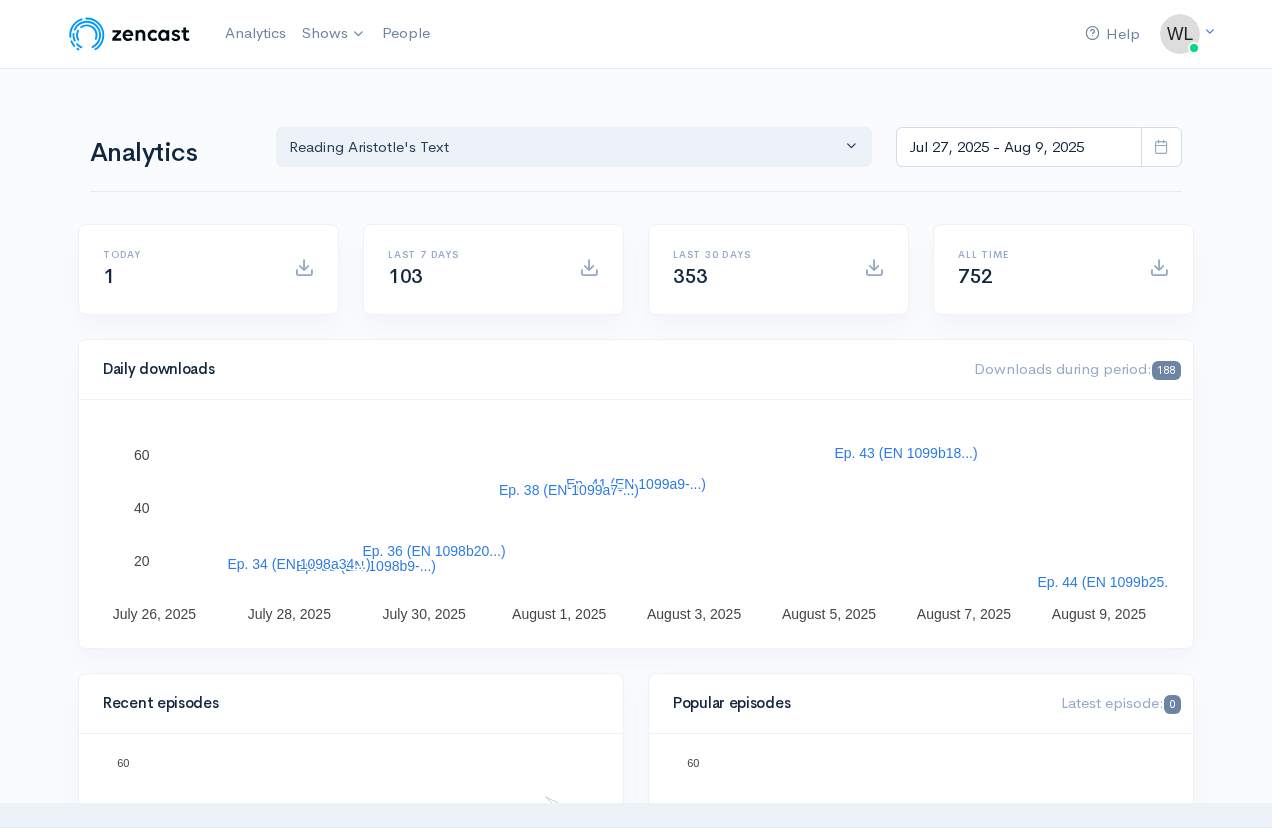 scroll, scrollTop: 0, scrollLeft: 0, axis: both 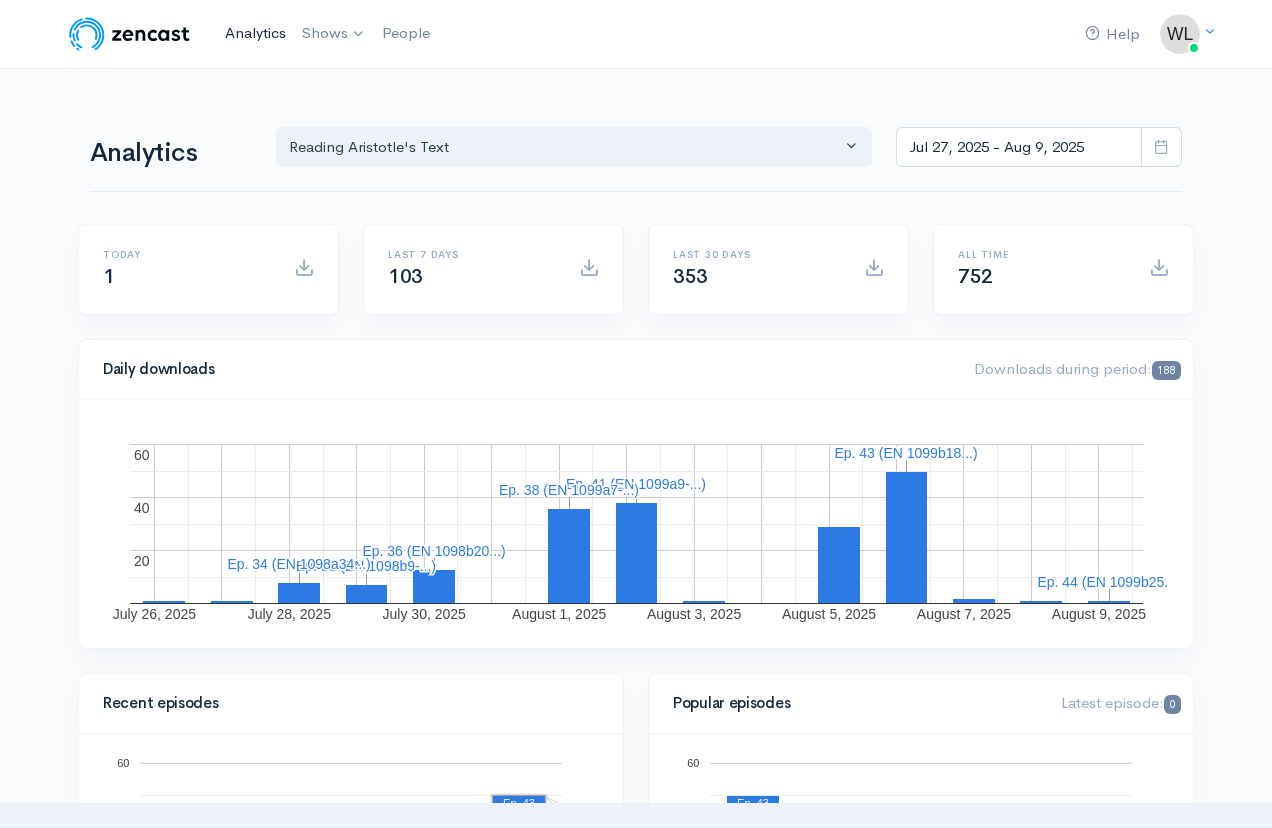 click on "Analytics" at bounding box center (255, 33) 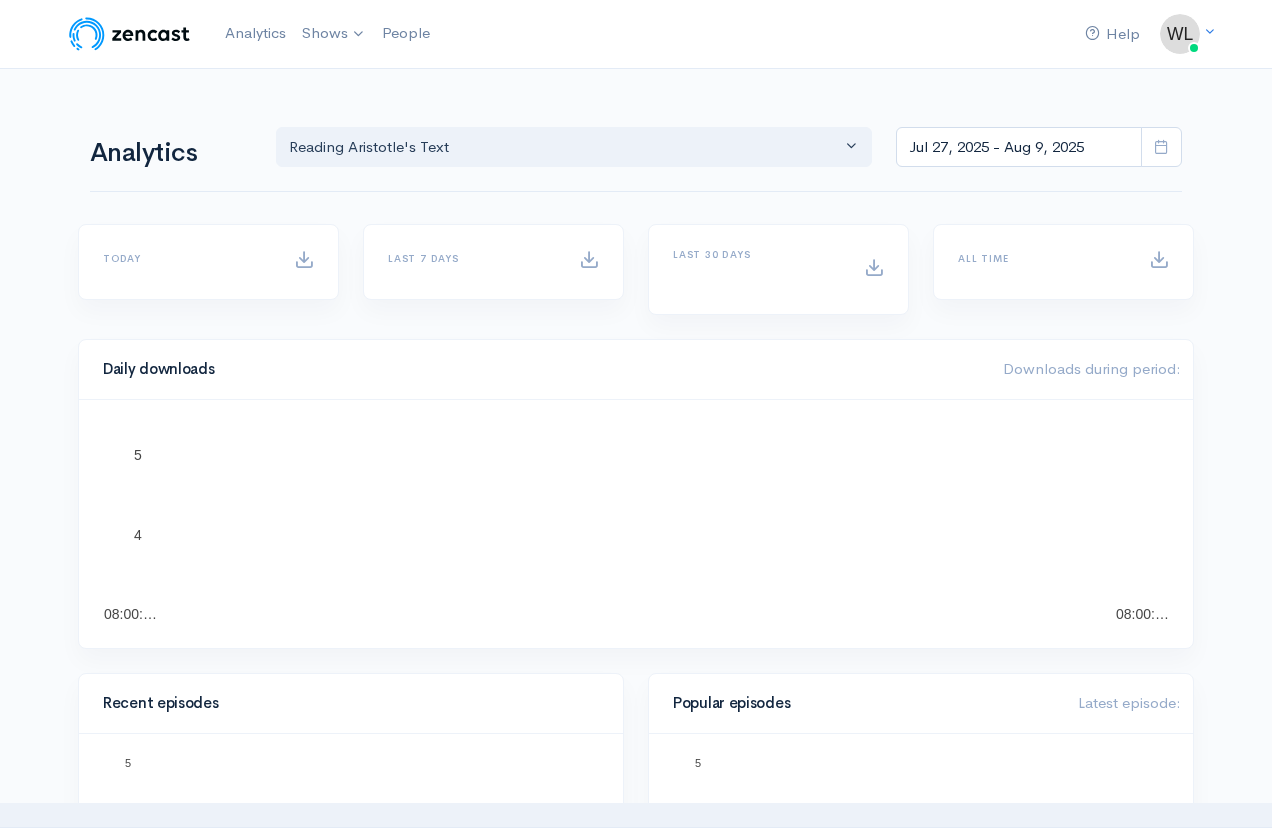 scroll, scrollTop: 0, scrollLeft: 0, axis: both 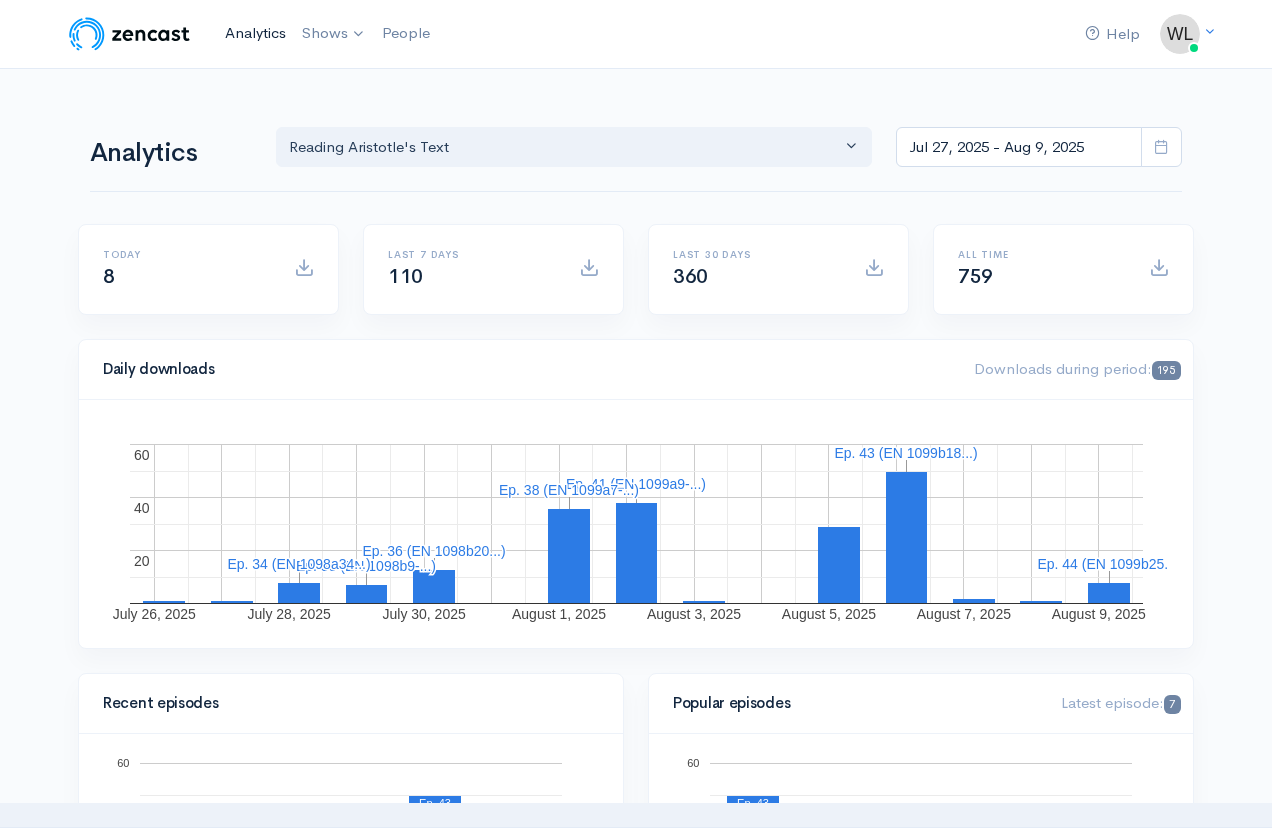 click on "Analytics" at bounding box center [255, 33] 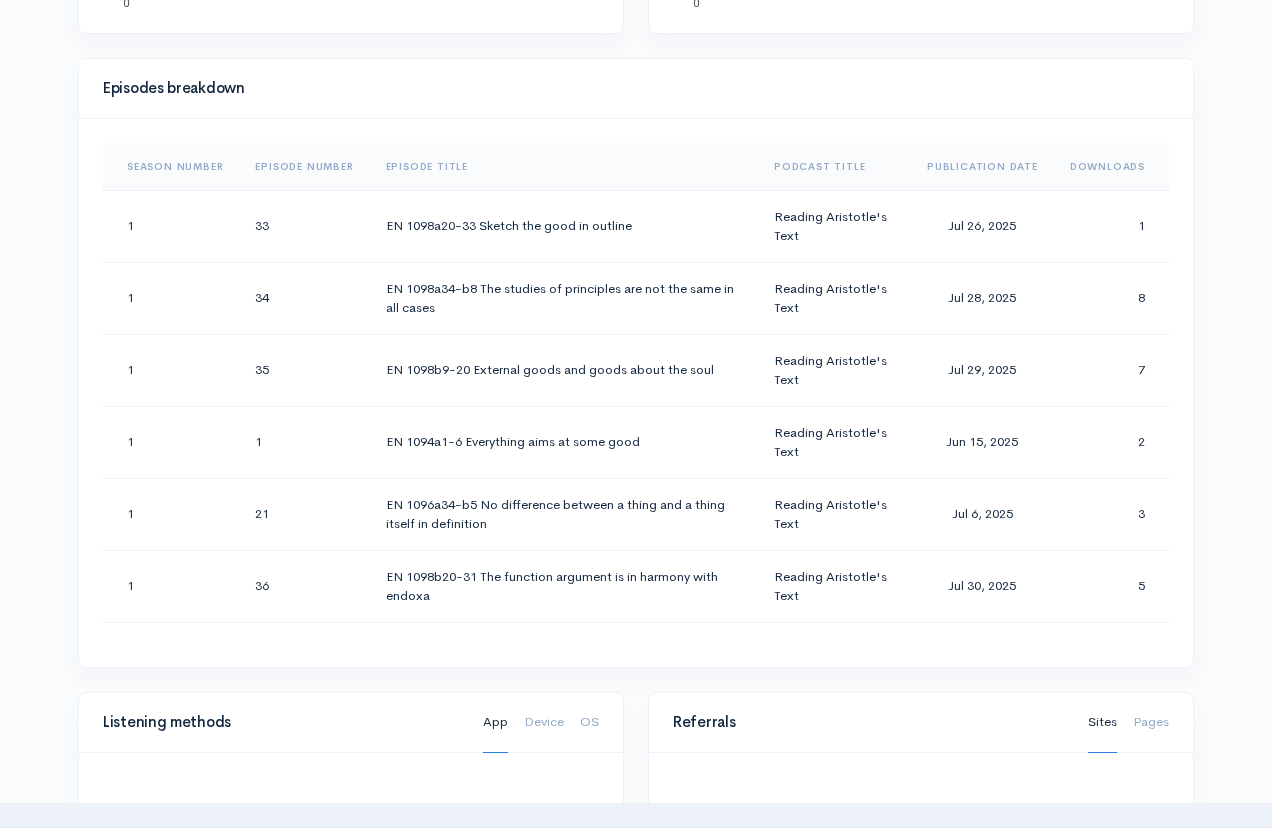 scroll, scrollTop: 1009, scrollLeft: 0, axis: vertical 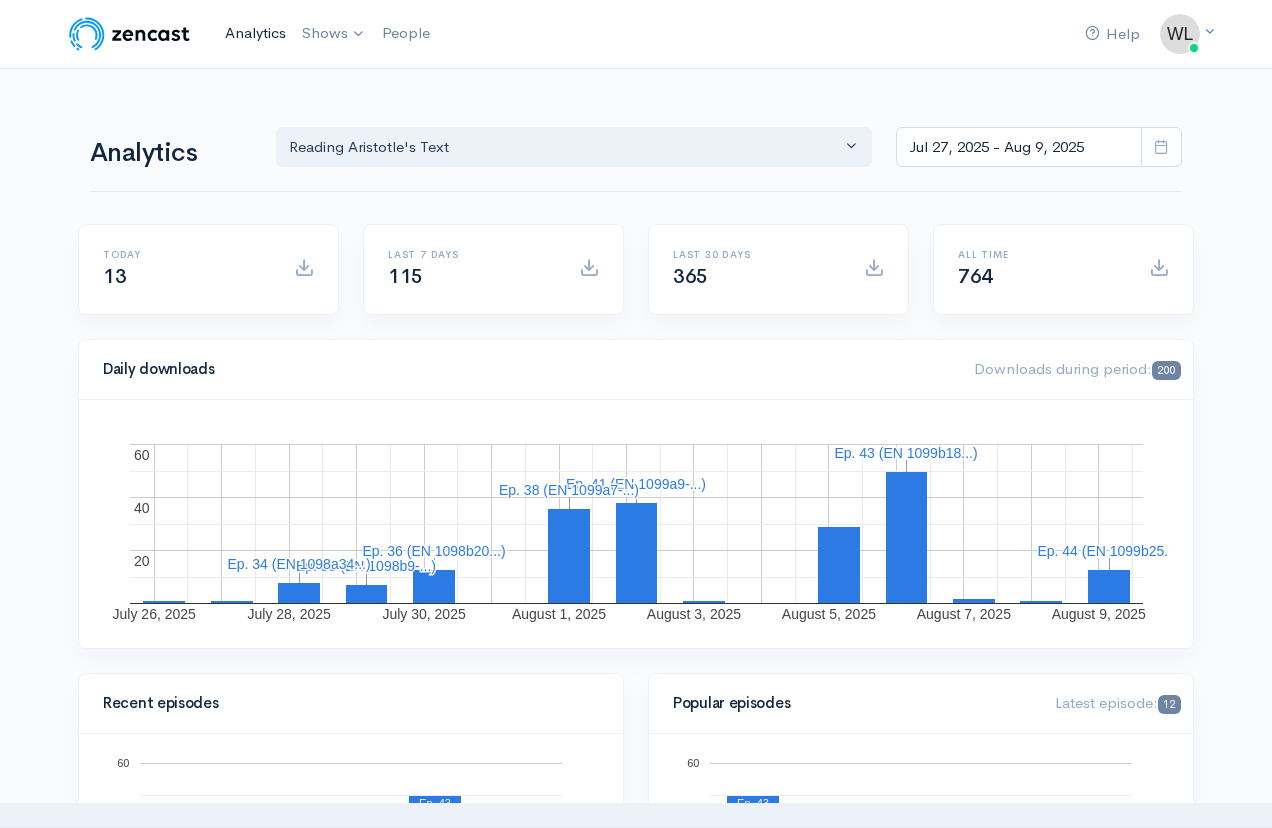 click on "Analytics" at bounding box center [255, 33] 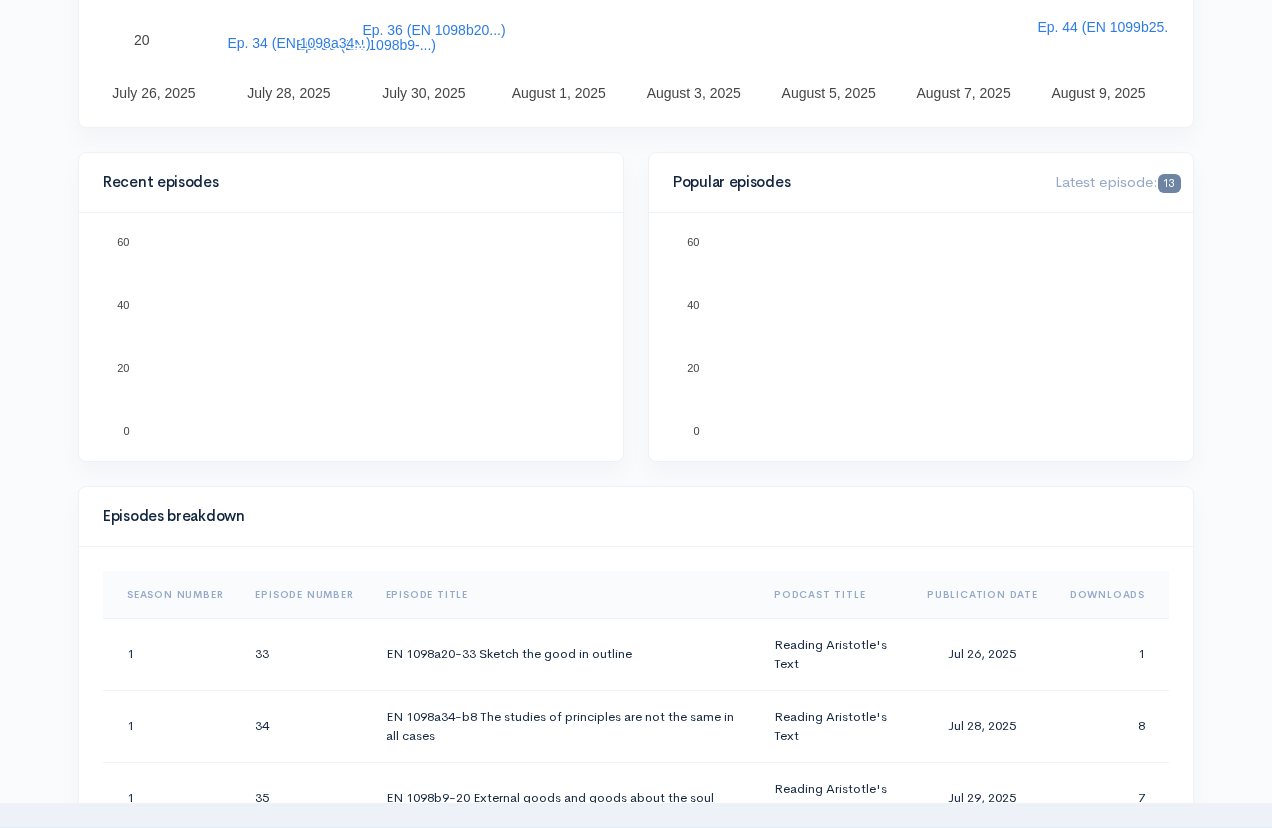 scroll, scrollTop: 622, scrollLeft: 0, axis: vertical 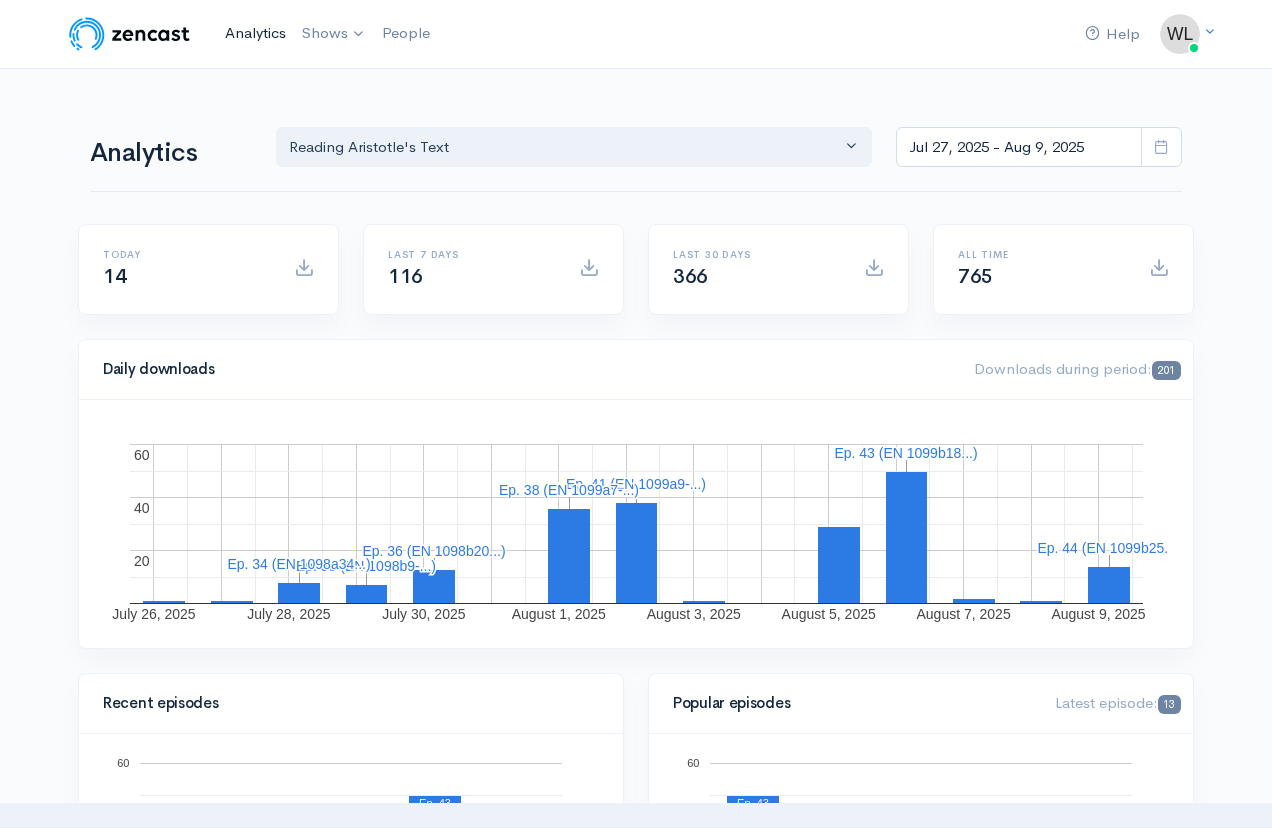 click on "Analytics" at bounding box center [255, 33] 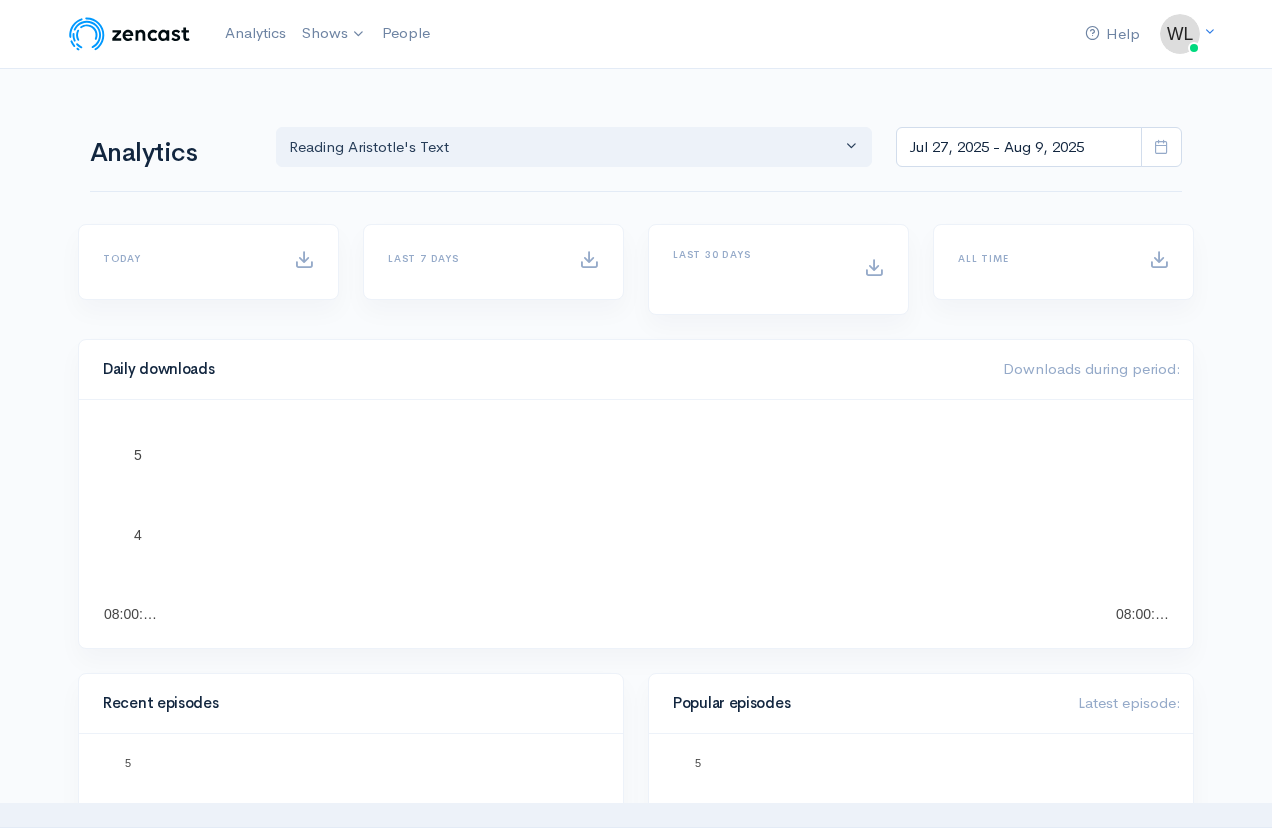 scroll, scrollTop: 0, scrollLeft: 0, axis: both 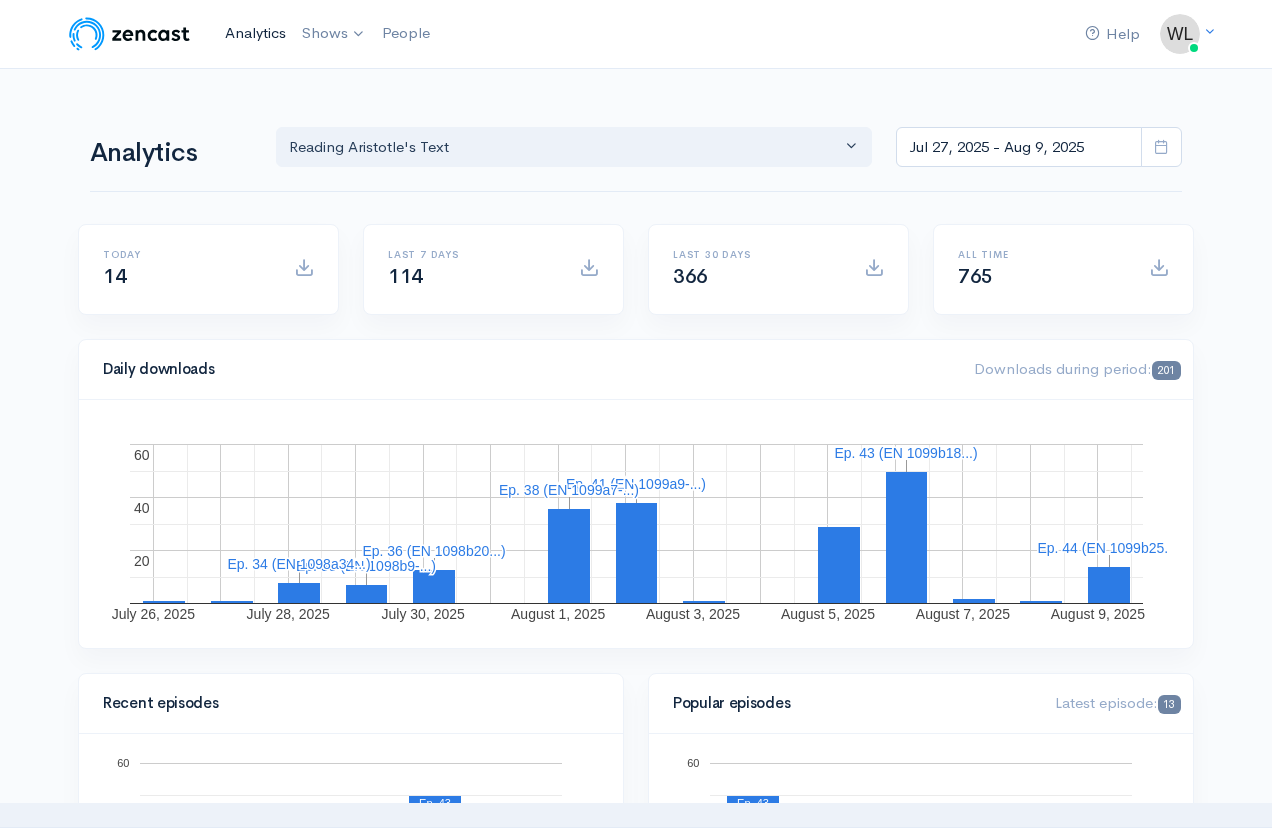 click on "Analytics" at bounding box center [255, 33] 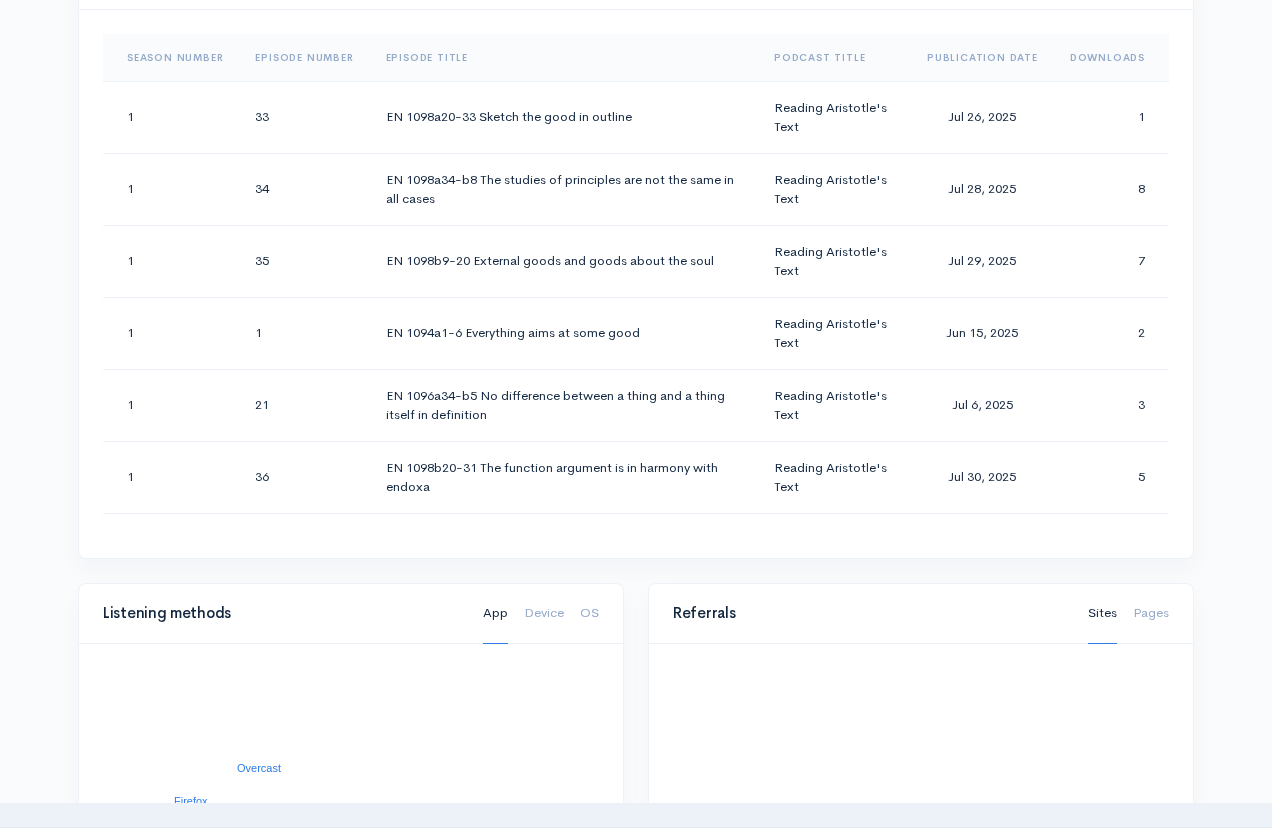 scroll, scrollTop: 1082, scrollLeft: 0, axis: vertical 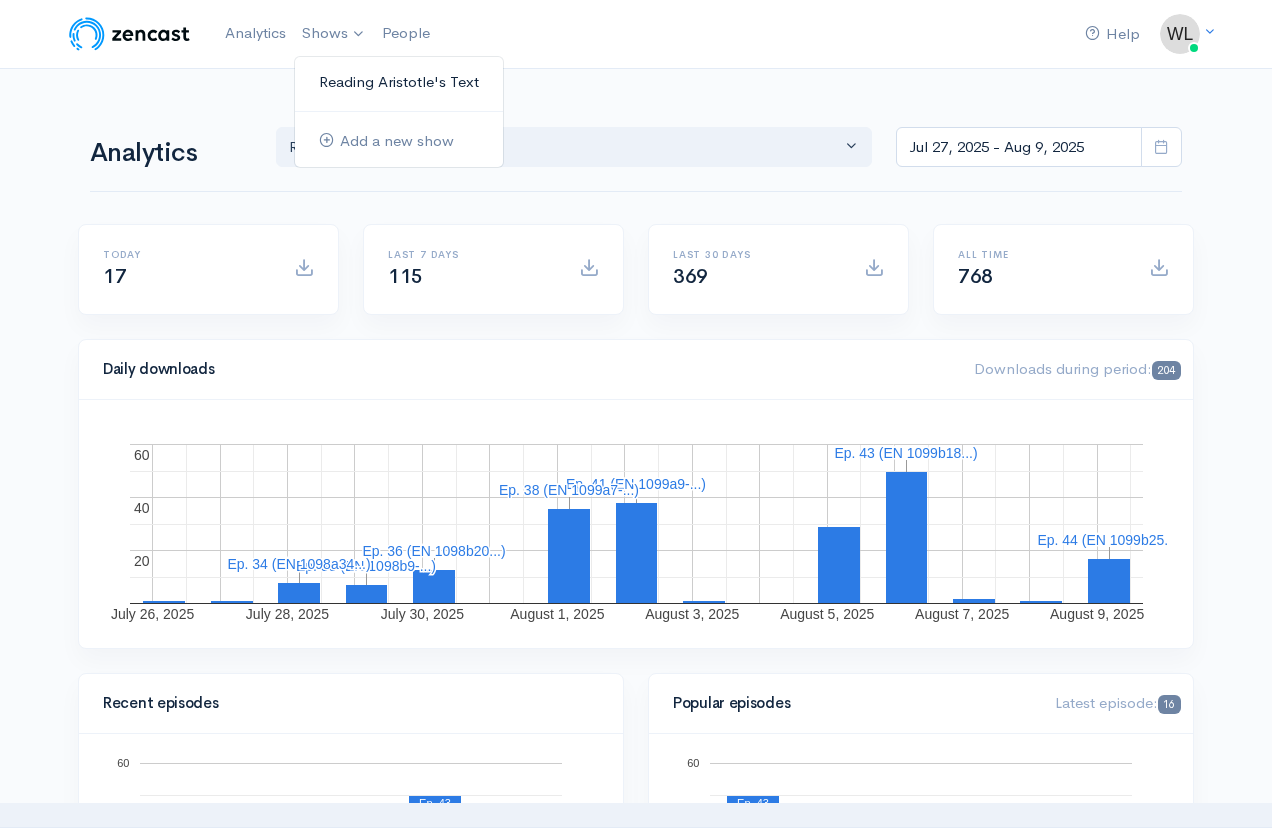 click on "Reading Aristotle's Text" at bounding box center (399, 82) 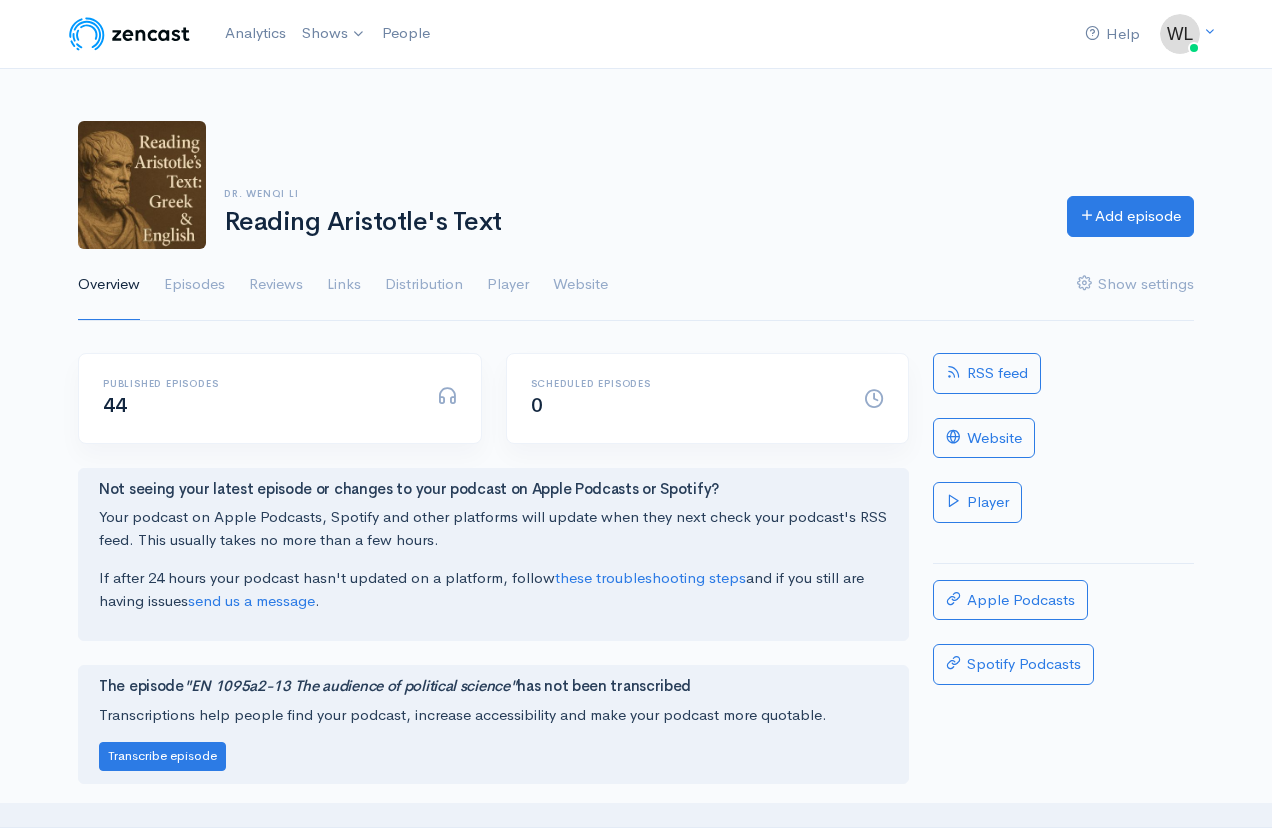 scroll, scrollTop: 0, scrollLeft: 0, axis: both 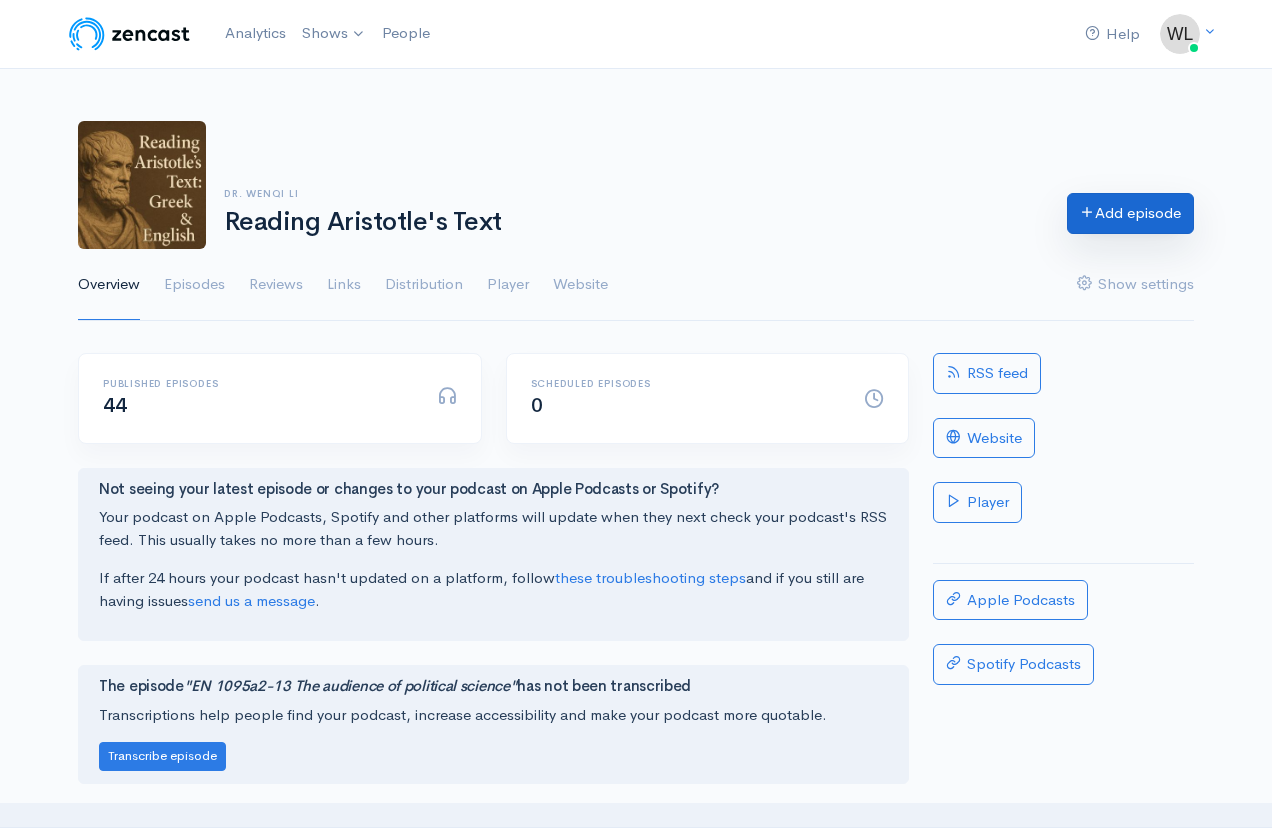click on "Add episode" at bounding box center [1130, 213] 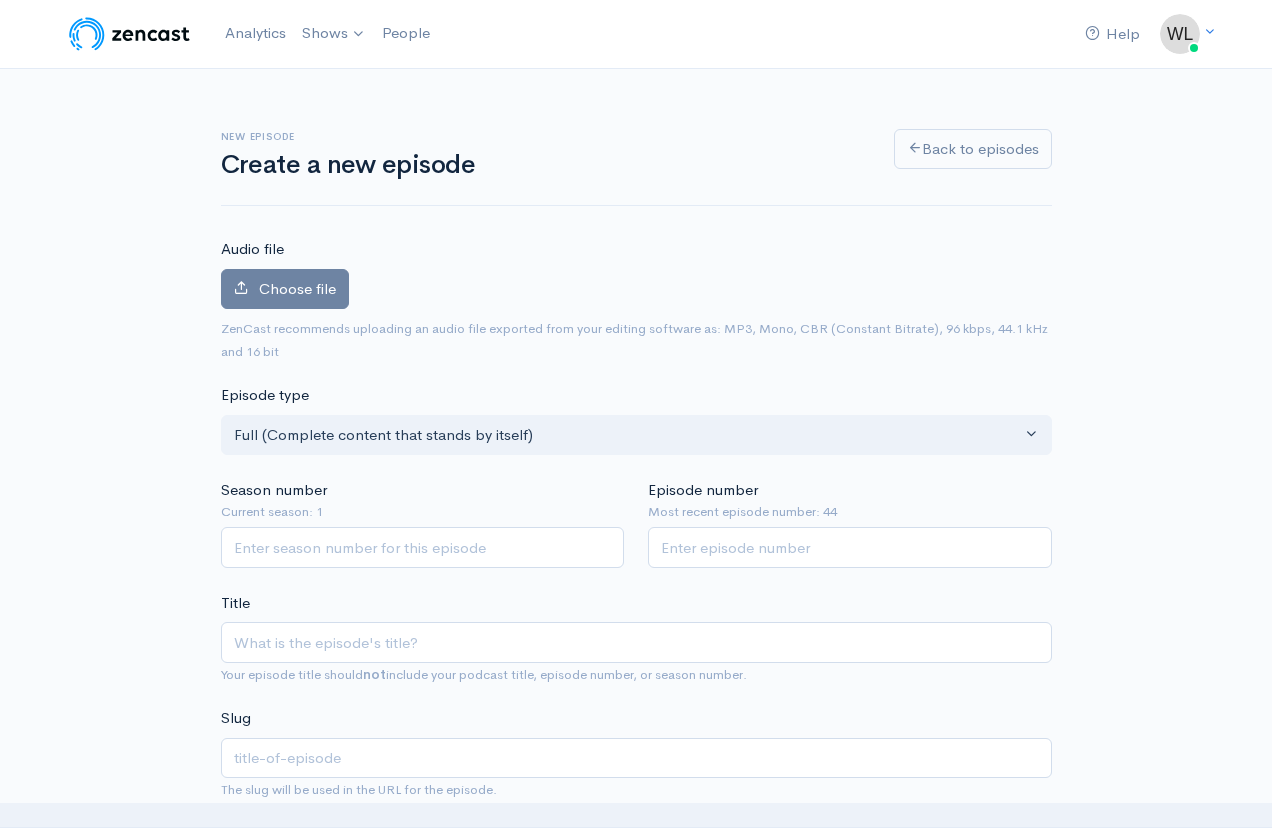 scroll, scrollTop: 0, scrollLeft: 0, axis: both 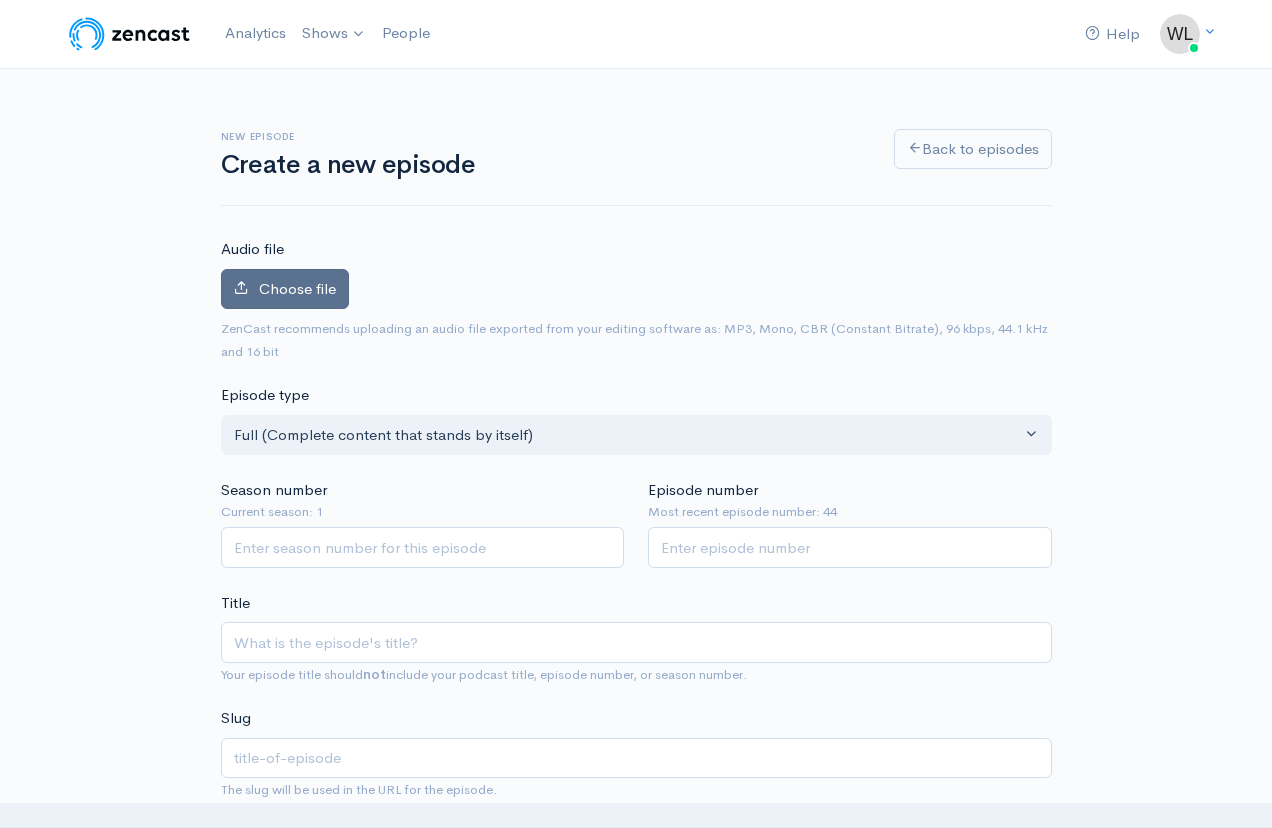 click on "Choose file" at bounding box center (297, 288) 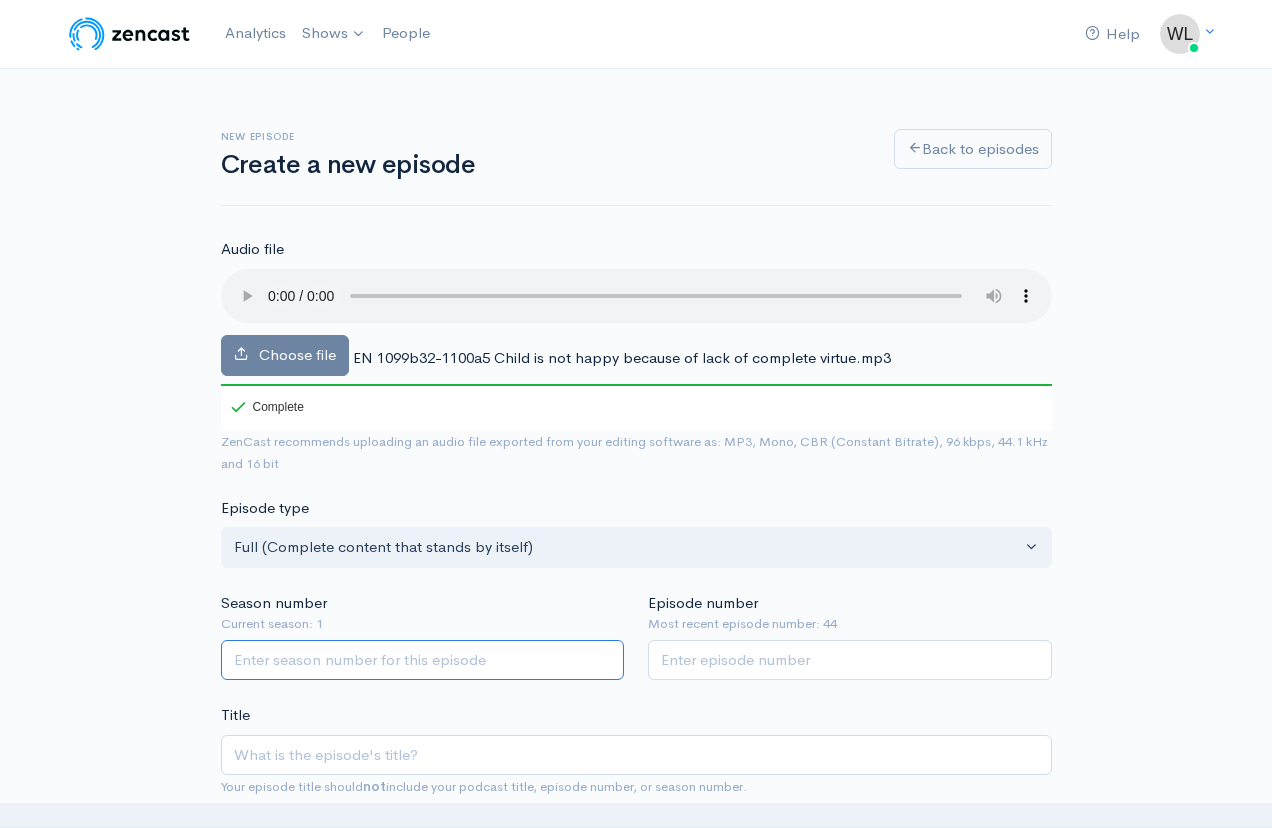 click on "Season number" at bounding box center [423, 660] 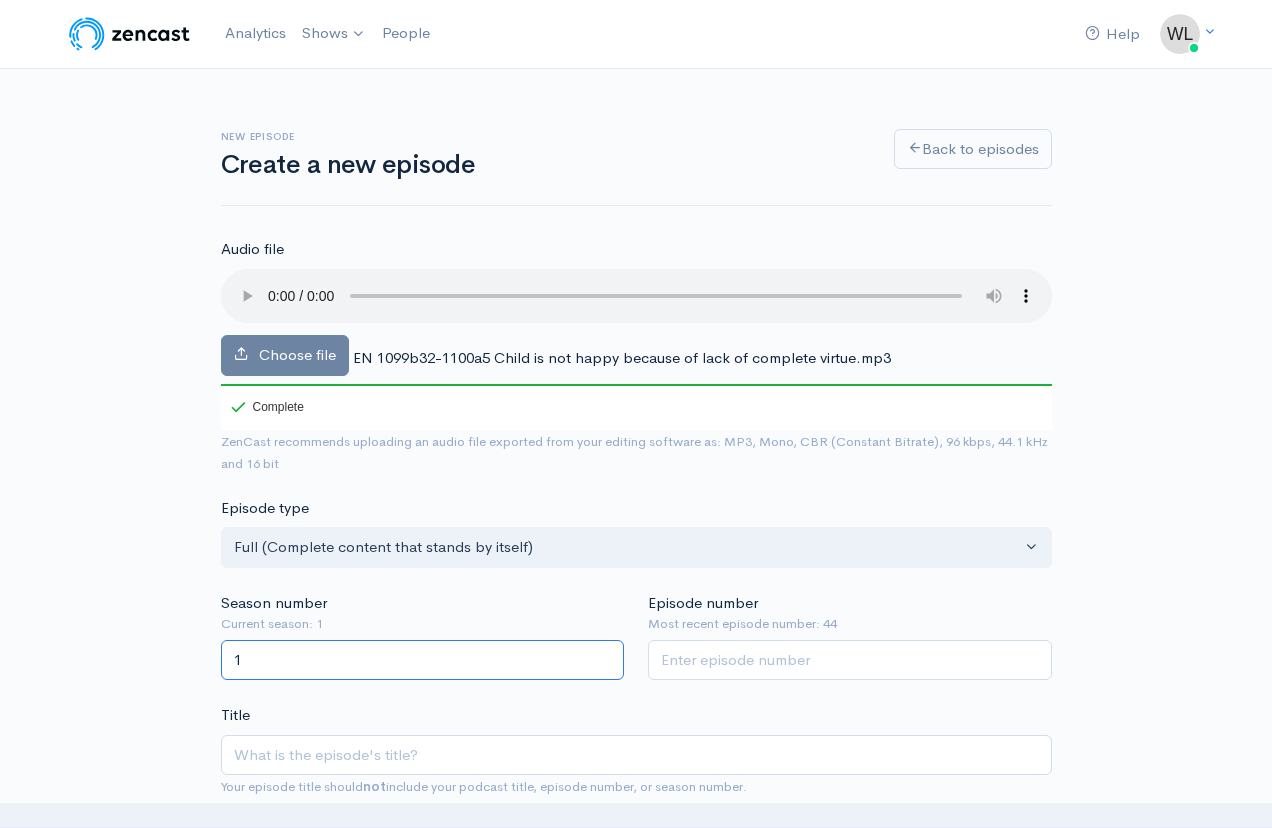 type on "1" 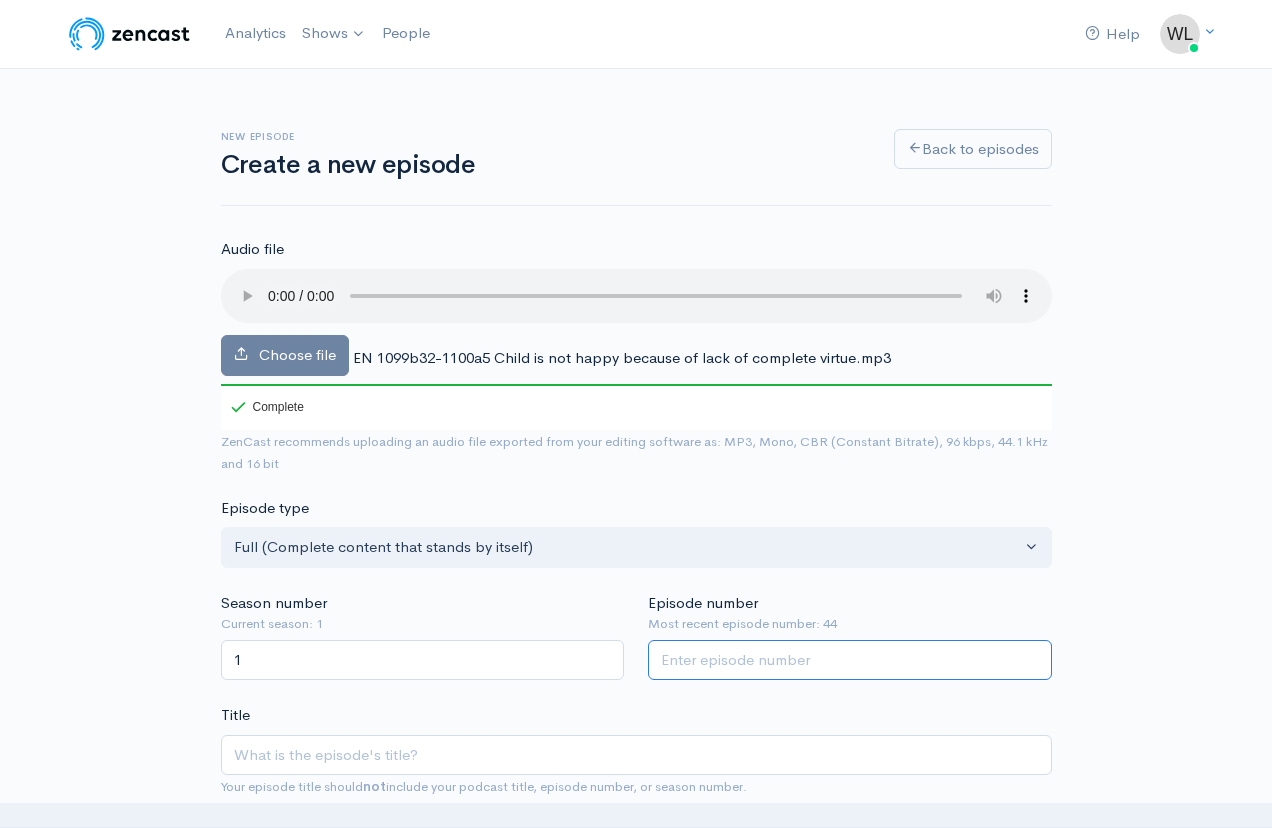 click on "Episode number" at bounding box center [850, 660] 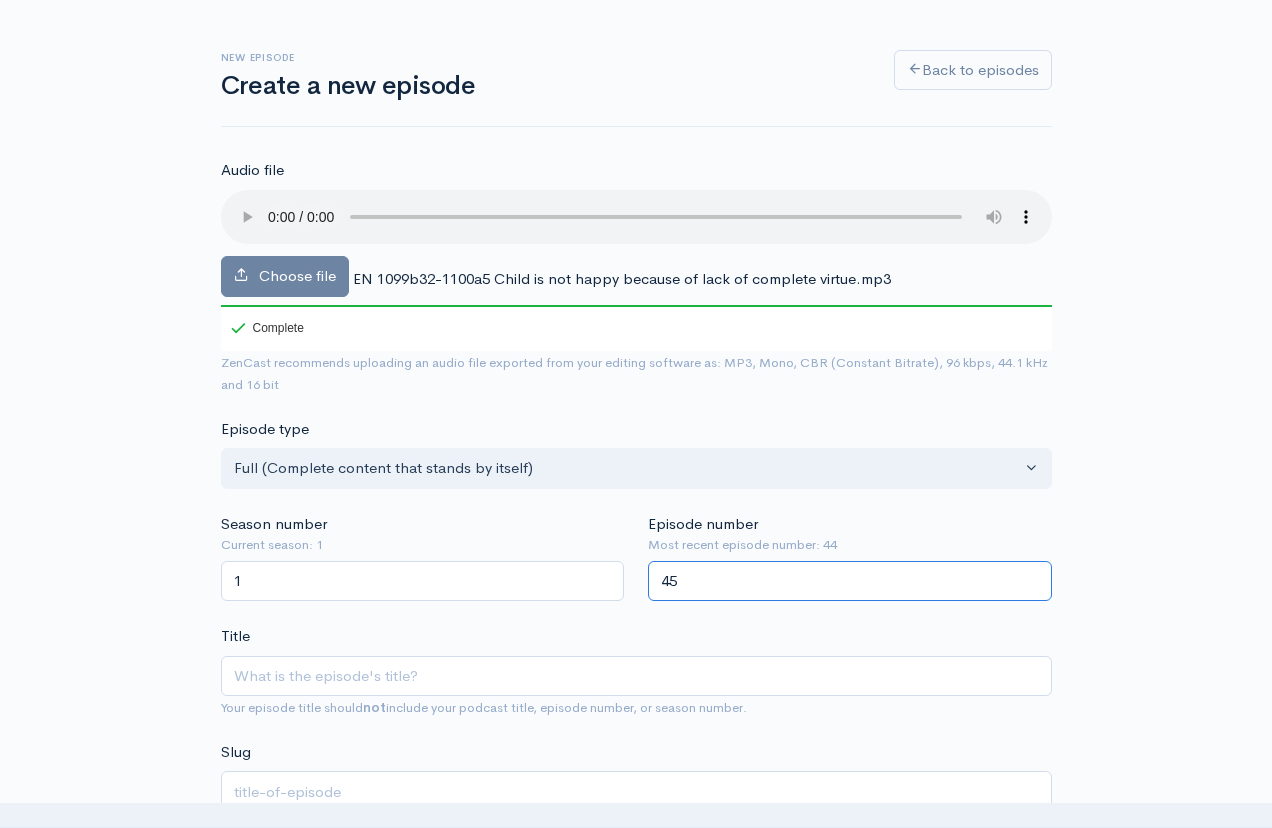 scroll, scrollTop: 79, scrollLeft: 0, axis: vertical 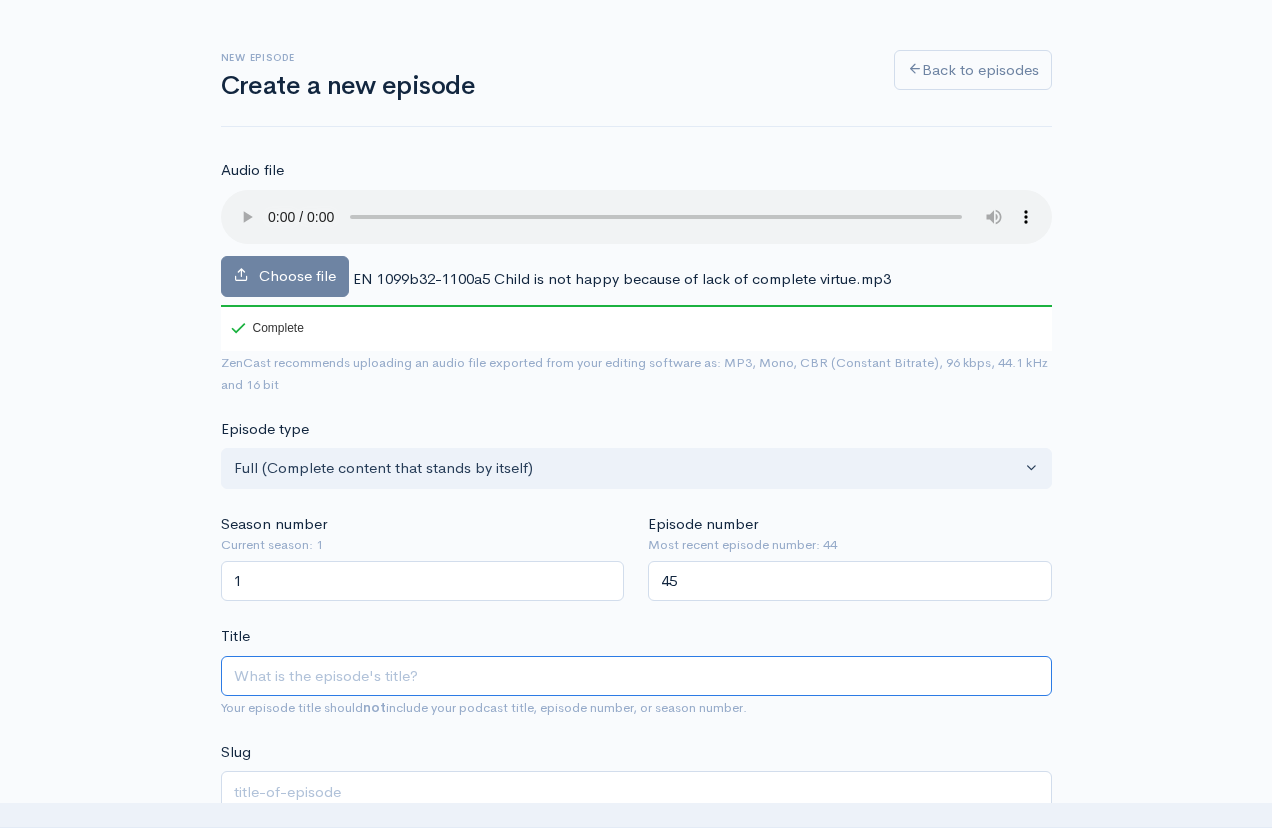 click on "Title" at bounding box center (636, 676) 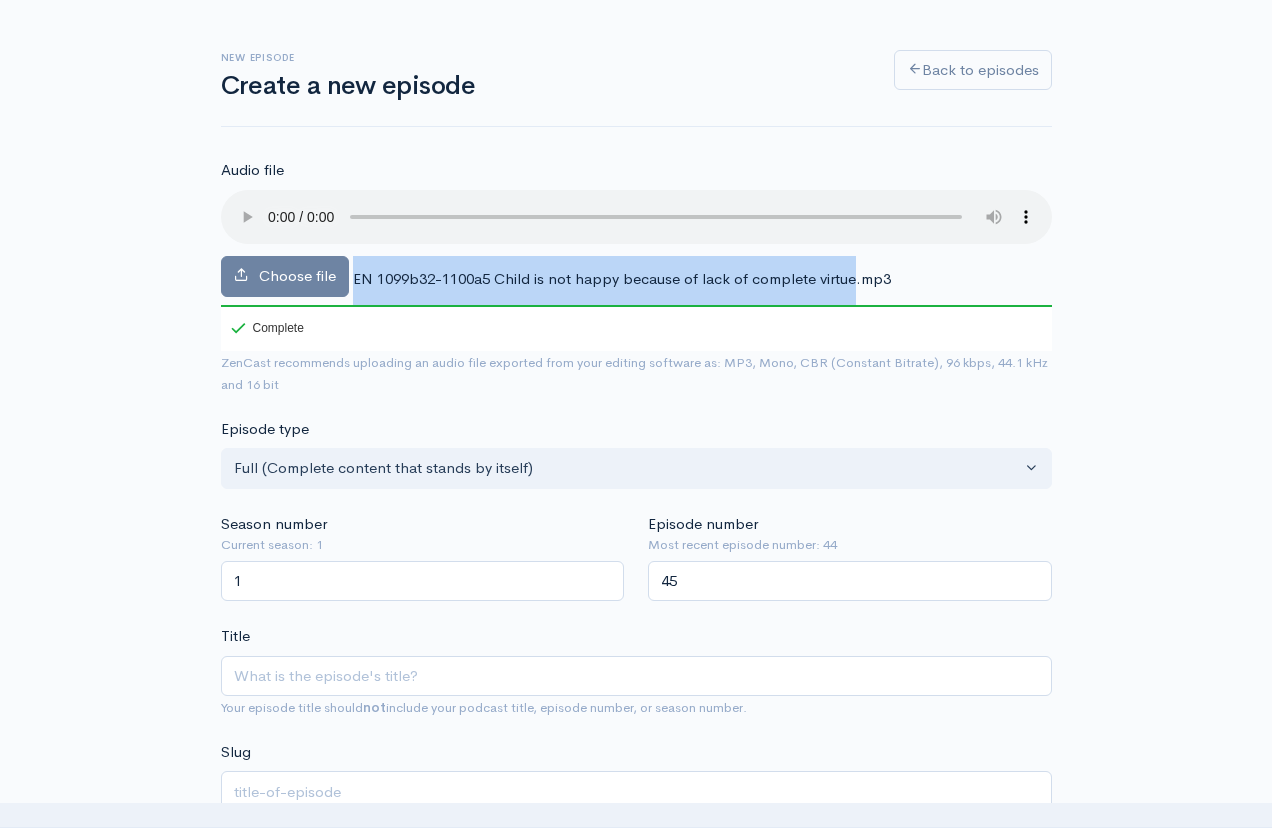 drag, startPoint x: 354, startPoint y: 251, endPoint x: 852, endPoint y: 256, distance: 498.0251 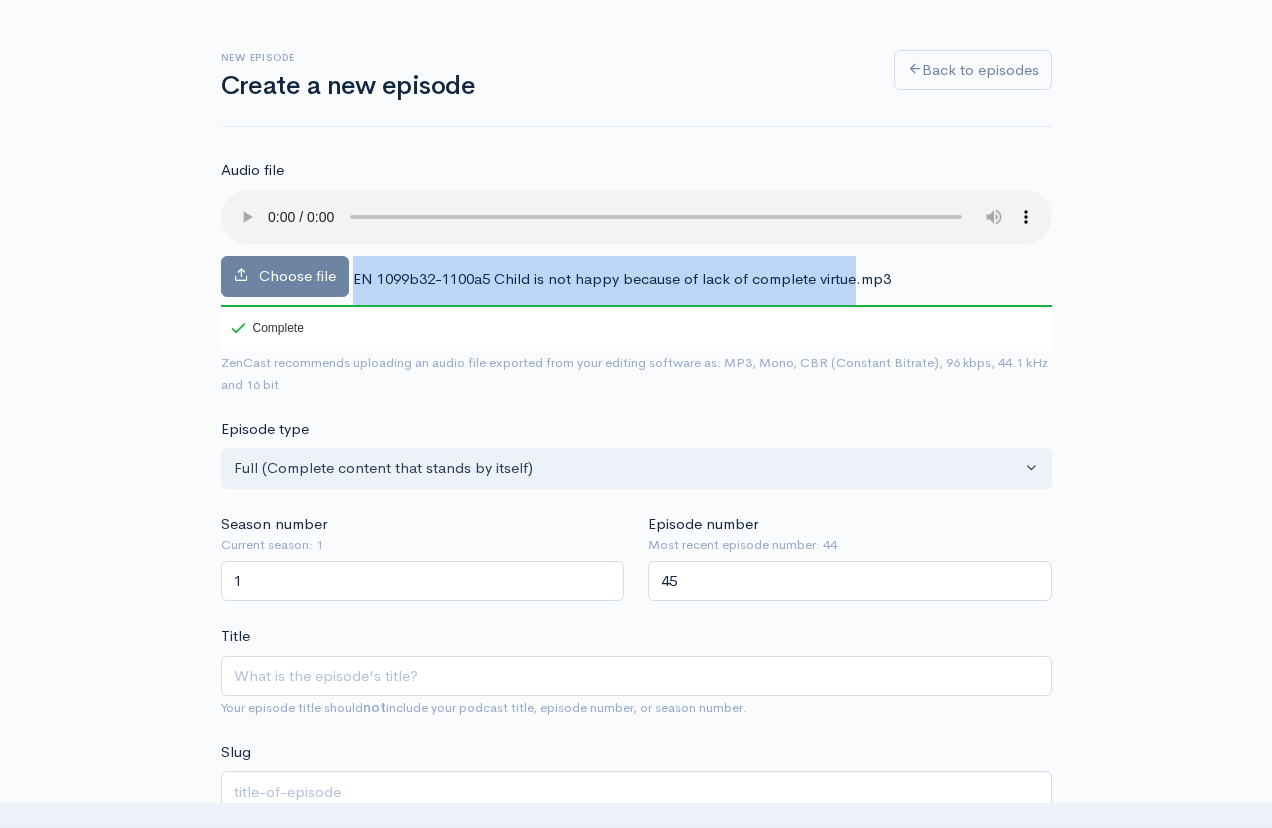 copy on "EN 1099b32-1100a5 Child is not happy because of lack of complete virtue" 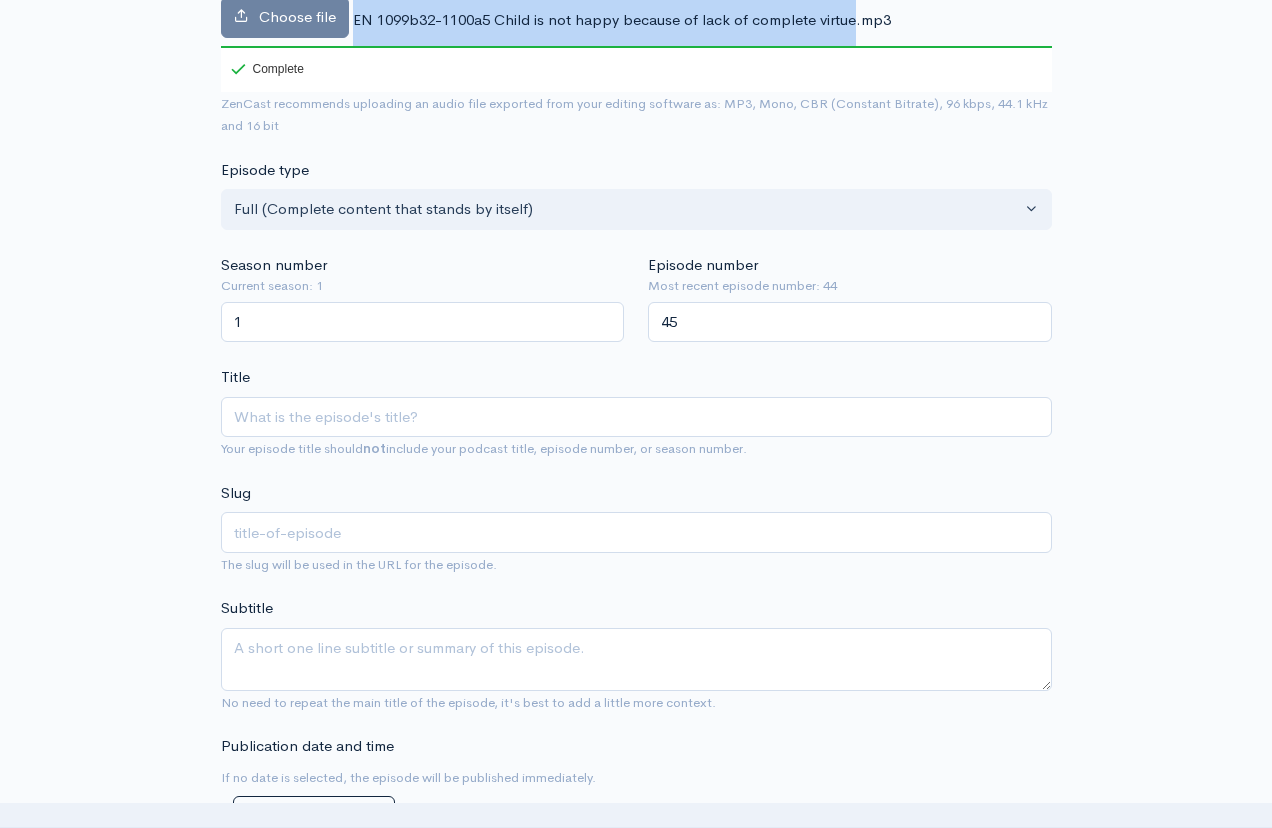 scroll, scrollTop: 340, scrollLeft: 0, axis: vertical 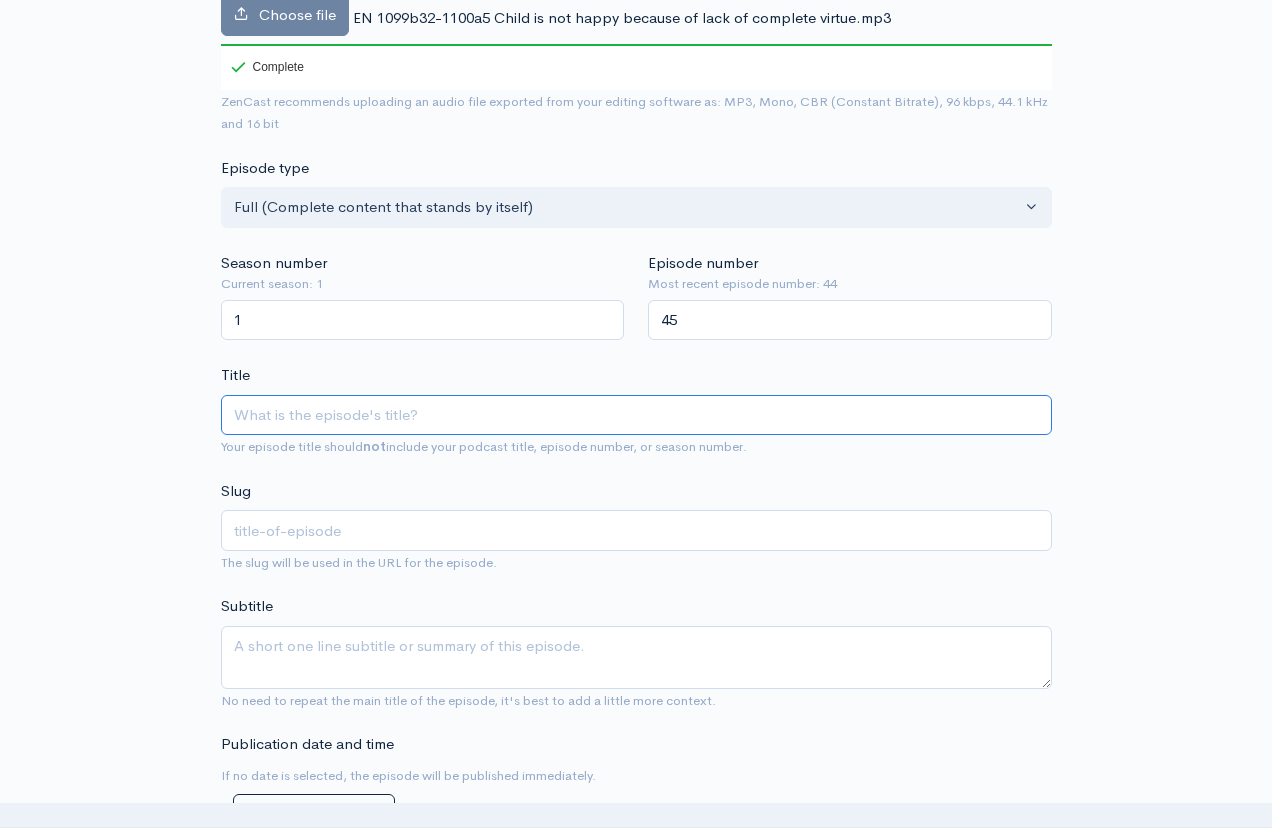 click on "Title" at bounding box center (636, 415) 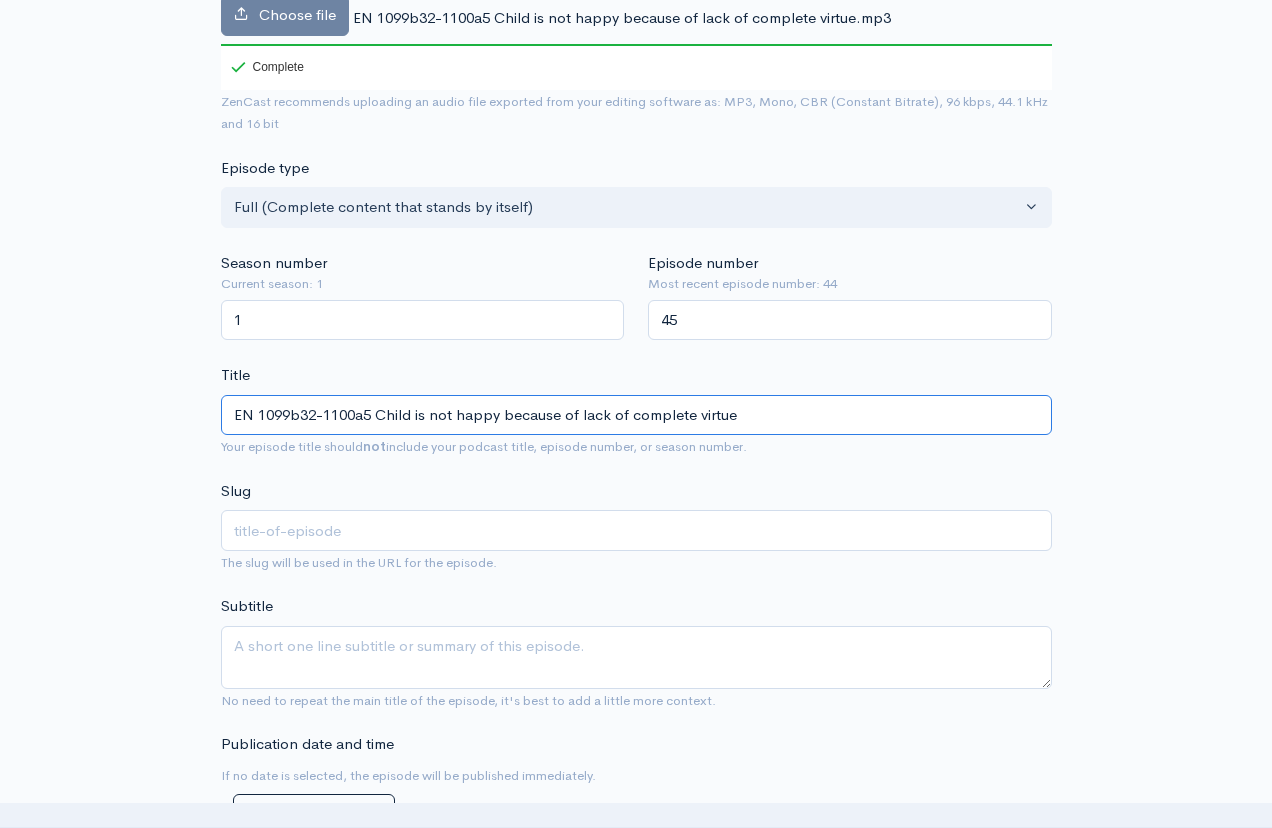 type on "en-1099b32-1100a5-child-is-not-happy-because-of-lack-of-complete-virtue" 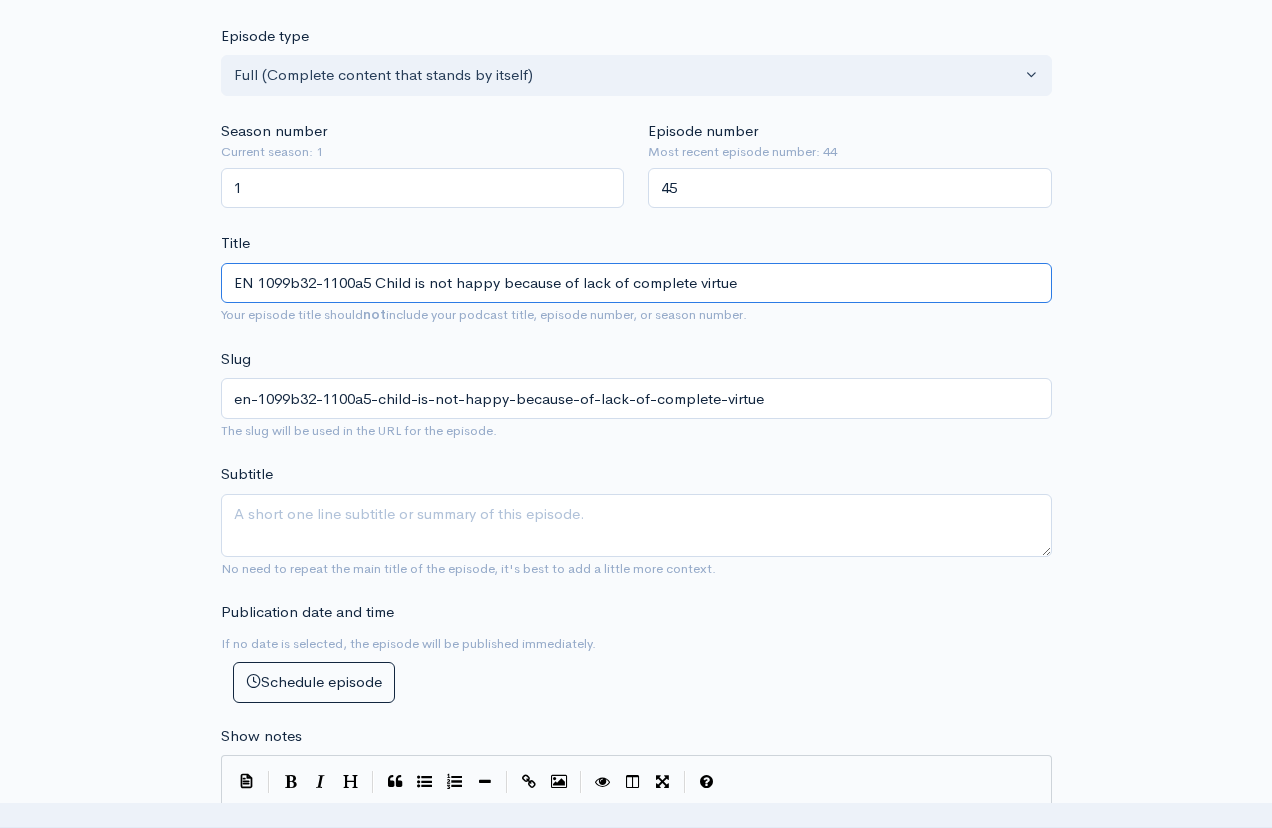 scroll, scrollTop: 480, scrollLeft: 0, axis: vertical 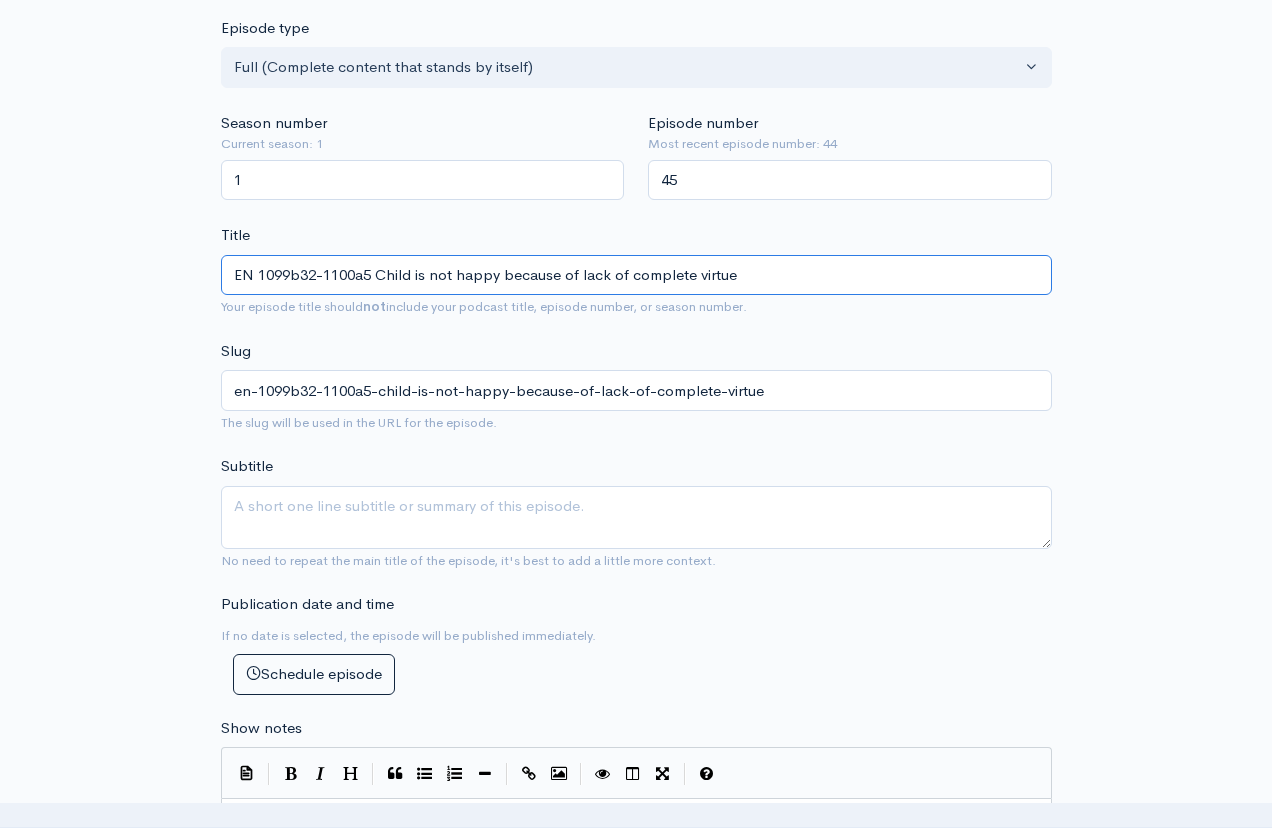 type on "EN 1099b32-1100a5 Child is not happy because of lack of complete virtue" 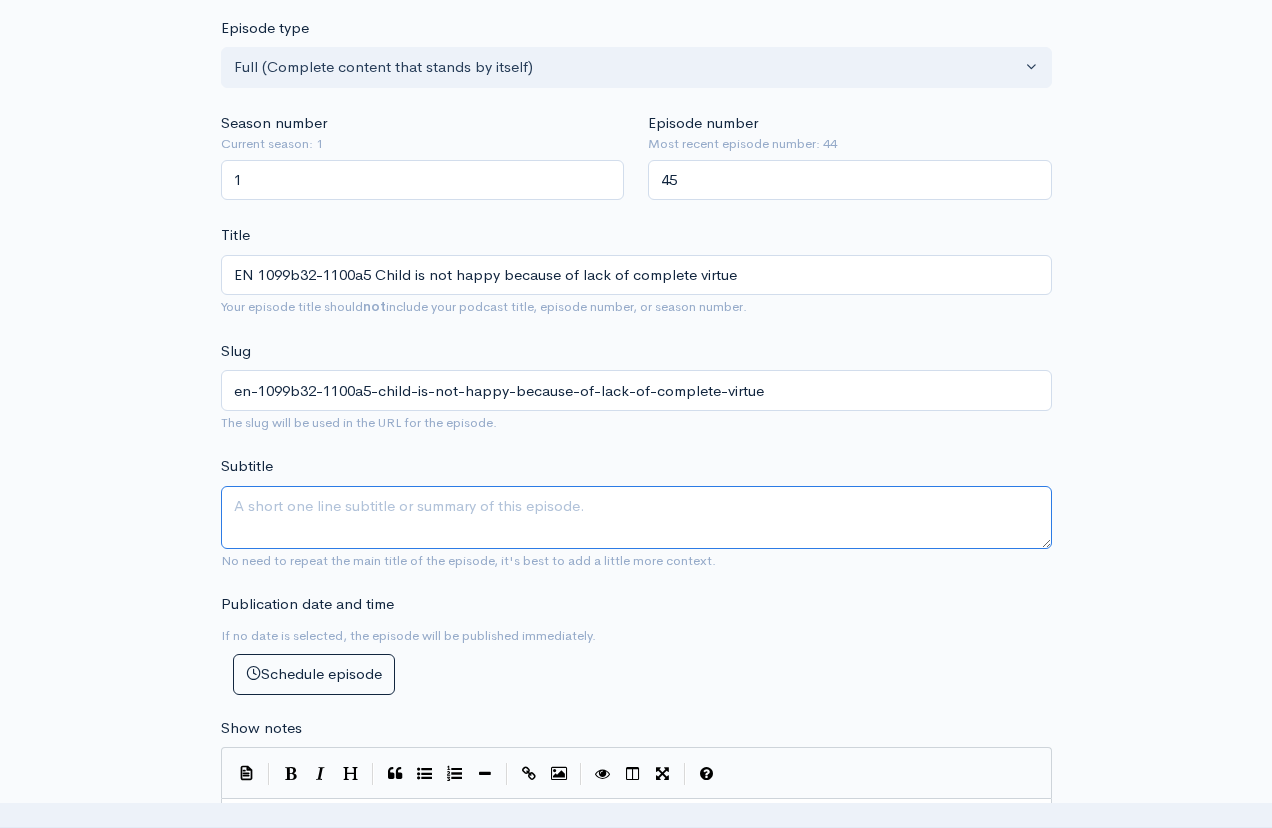 click on "Subtitle" at bounding box center [636, 517] 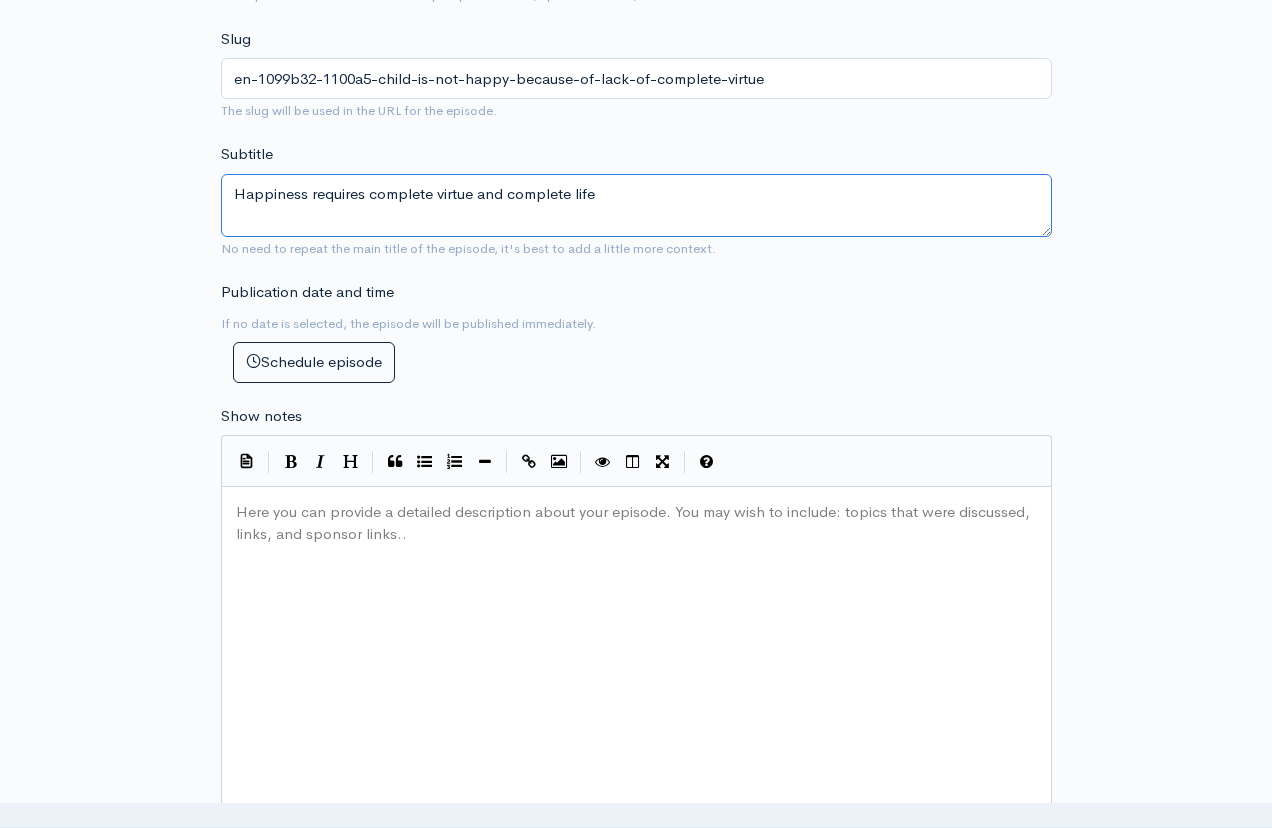 scroll, scrollTop: 801, scrollLeft: 0, axis: vertical 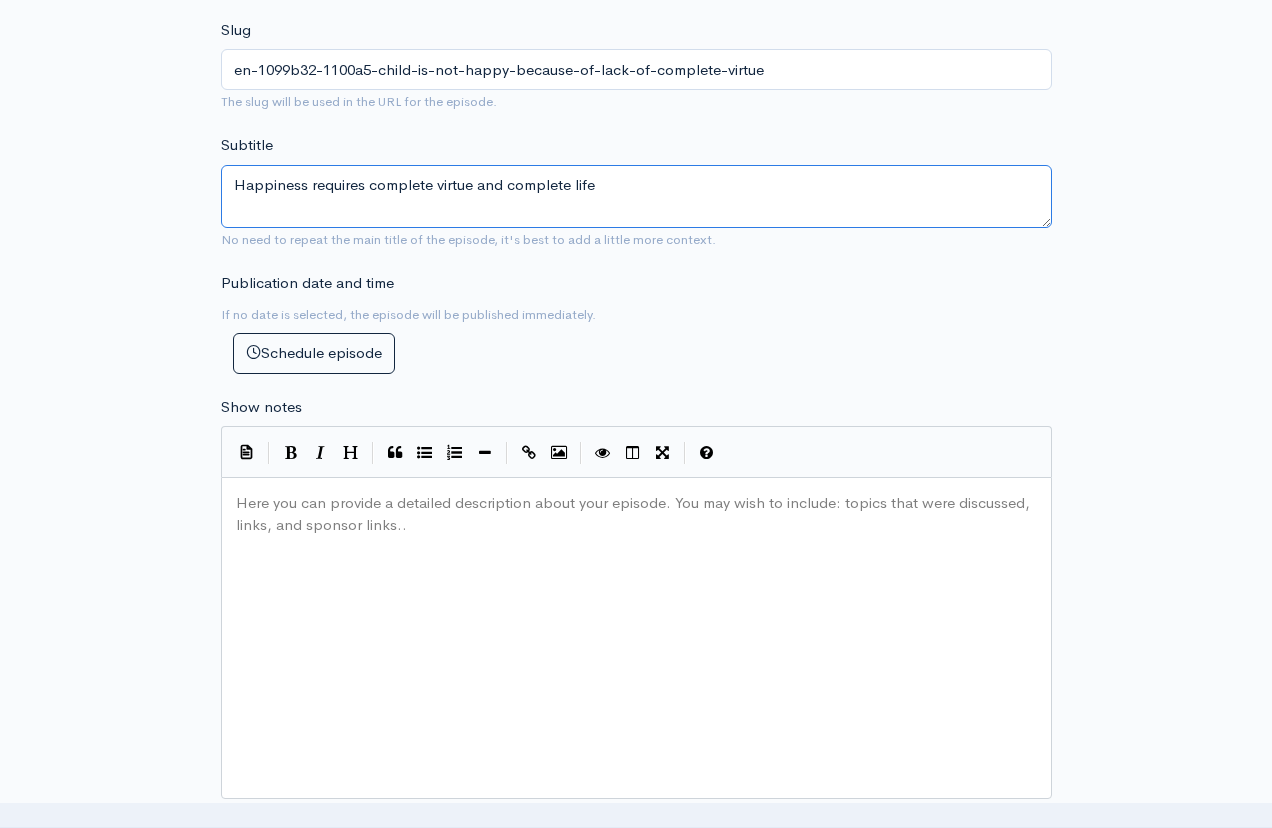 type on "Happiness requires complete virtue and complete life" 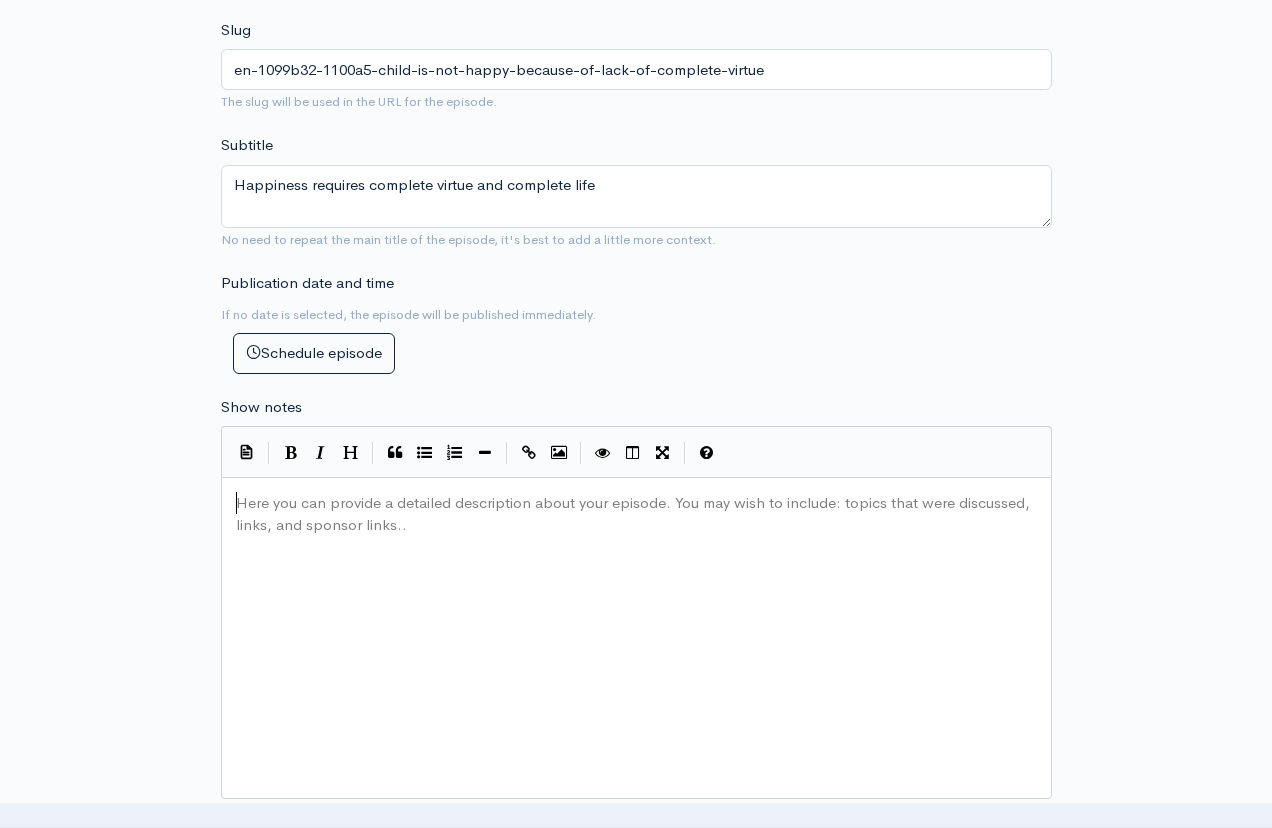 click on "Here you can provide a detailed description about your episode. You may wish to include: topics that were discussed, links, and sponsor links.. xxxxxxxxxx   ​" at bounding box center [661, 663] 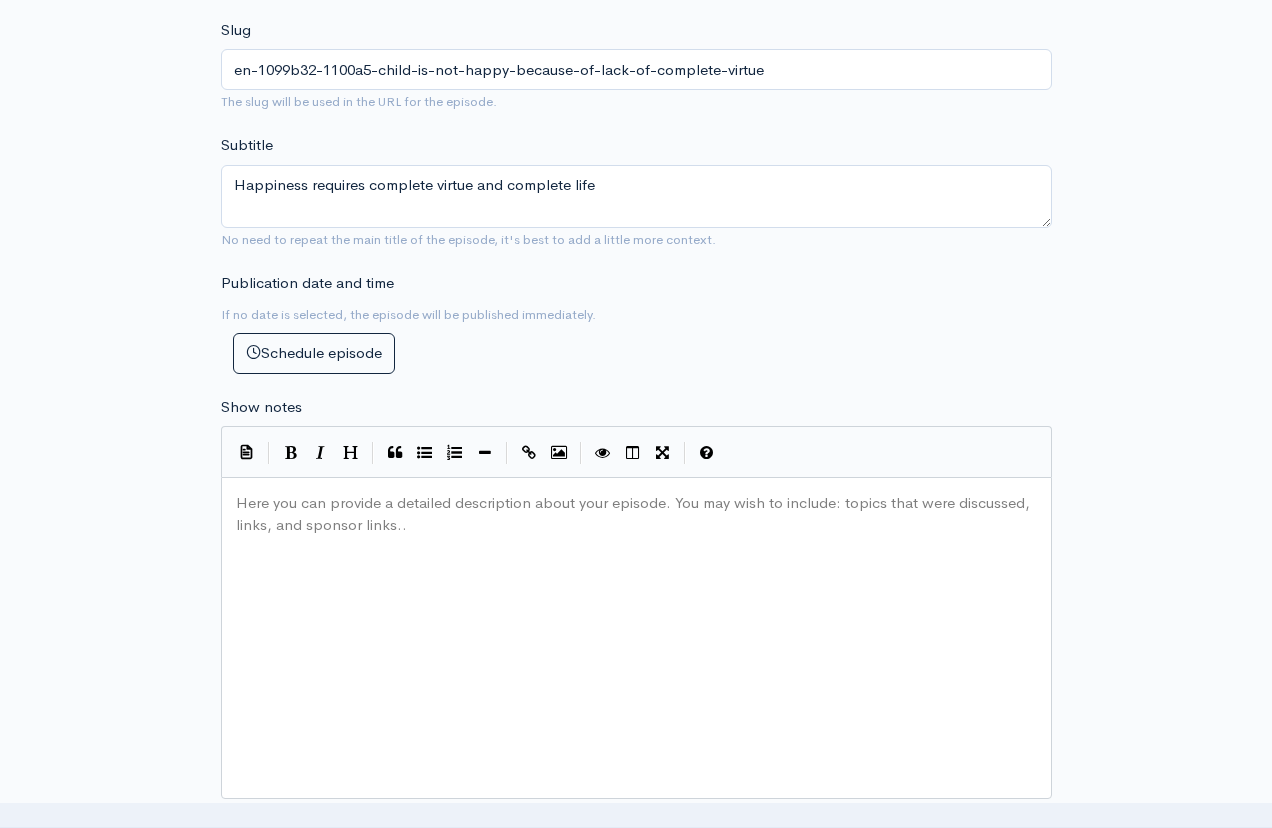 scroll, scrollTop: 10, scrollLeft: 0, axis: vertical 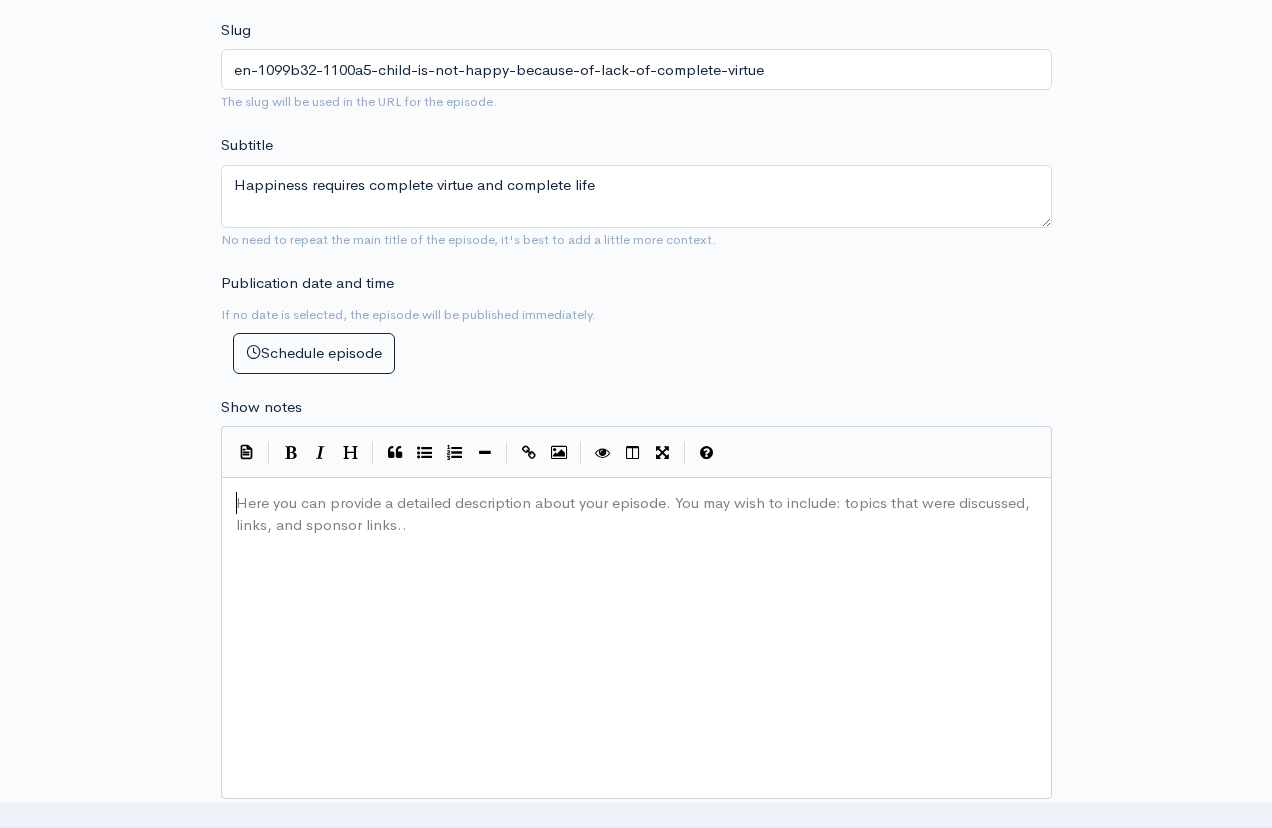 click on "Here you can provide a detailed description about your episode. You may wish to include: topics that were discussed, links, and sponsor links.. xxxxxxxxxx   ​" at bounding box center [661, 663] 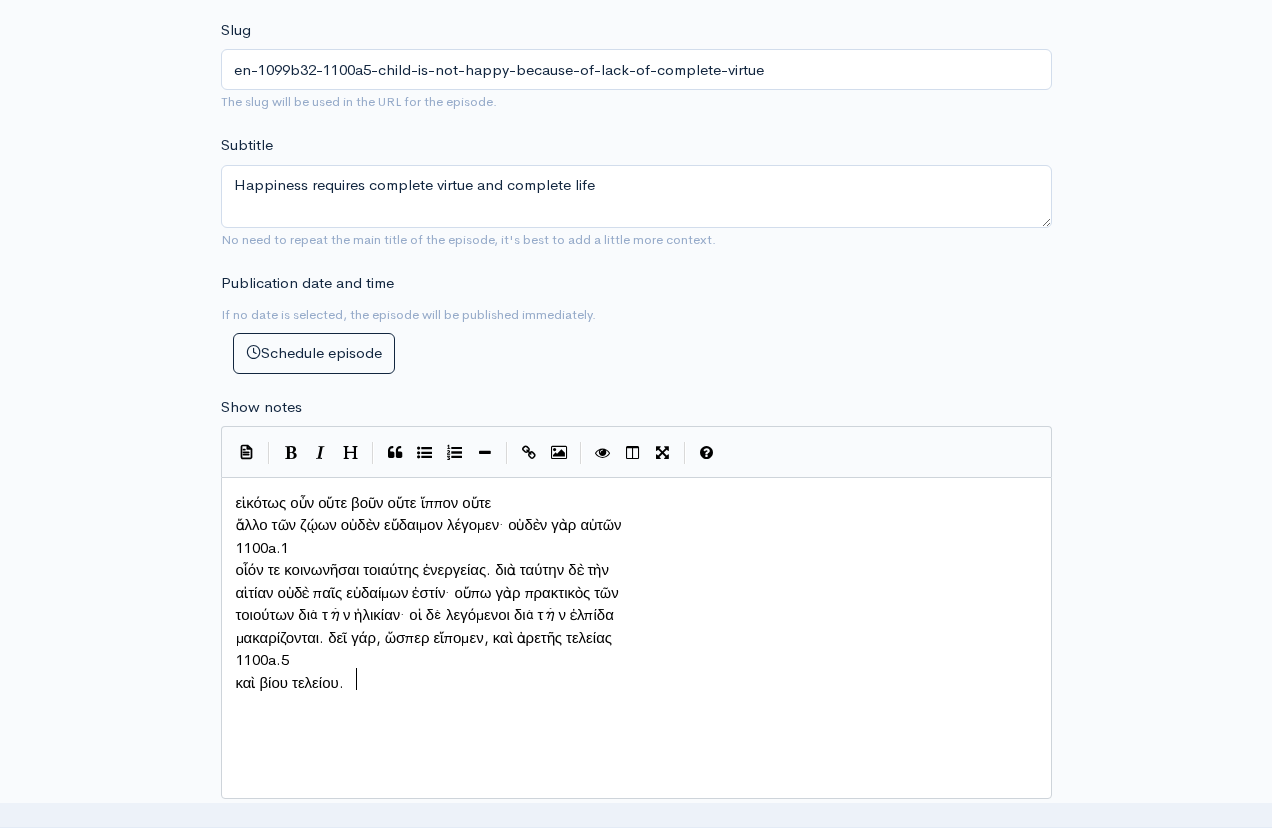 click on "ἄλλο τῶν ζῴων οὐδὲν εὔδαιμον λέγομεν· οὐδὲν γὰρ αὐτῶν" at bounding box center (429, 524) 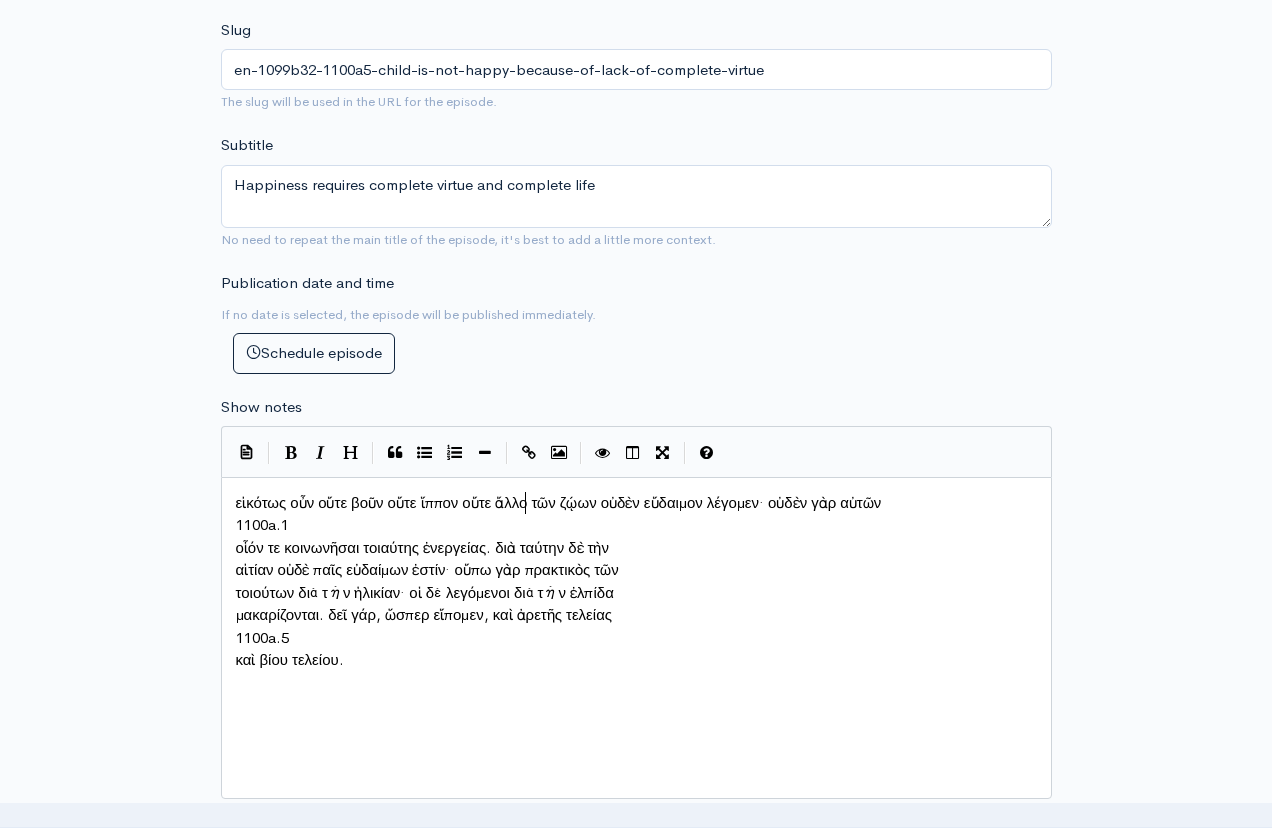 scroll, scrollTop: 10, scrollLeft: 4, axis: both 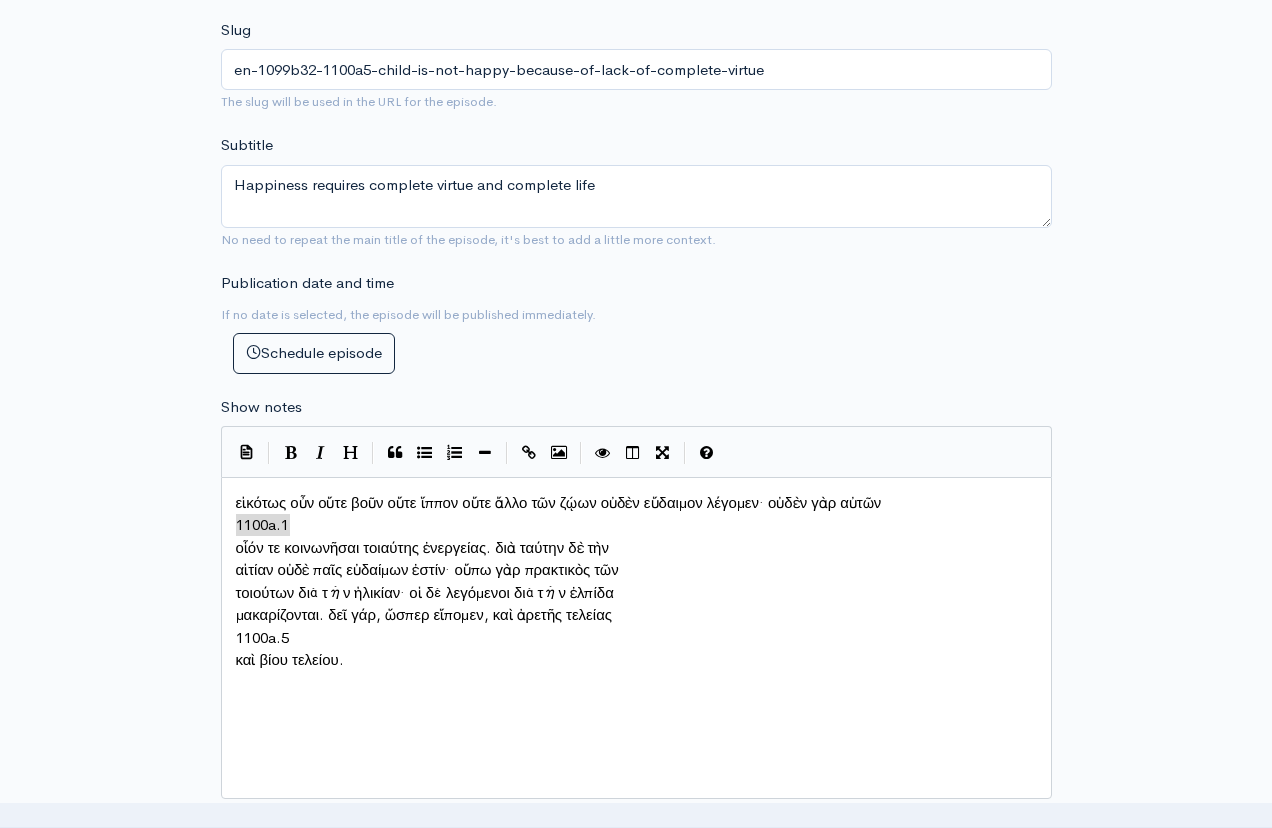 drag, startPoint x: 316, startPoint y: 512, endPoint x: 203, endPoint y: 513, distance: 113.004425 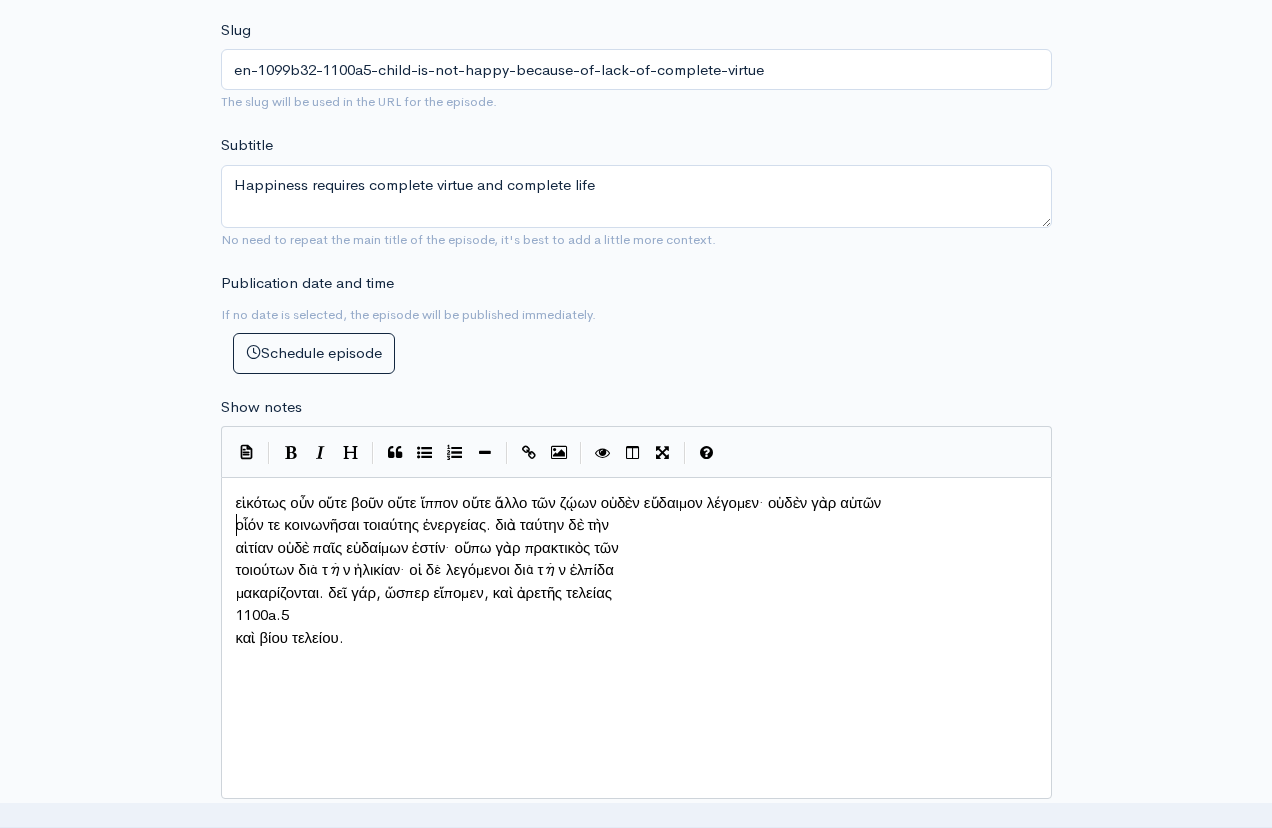 click on "οἷόν τε κοινωνῆσαι τοιαύτης ἐνεργείας. διὰ ταύτην δὲ τὴν" at bounding box center [423, 524] 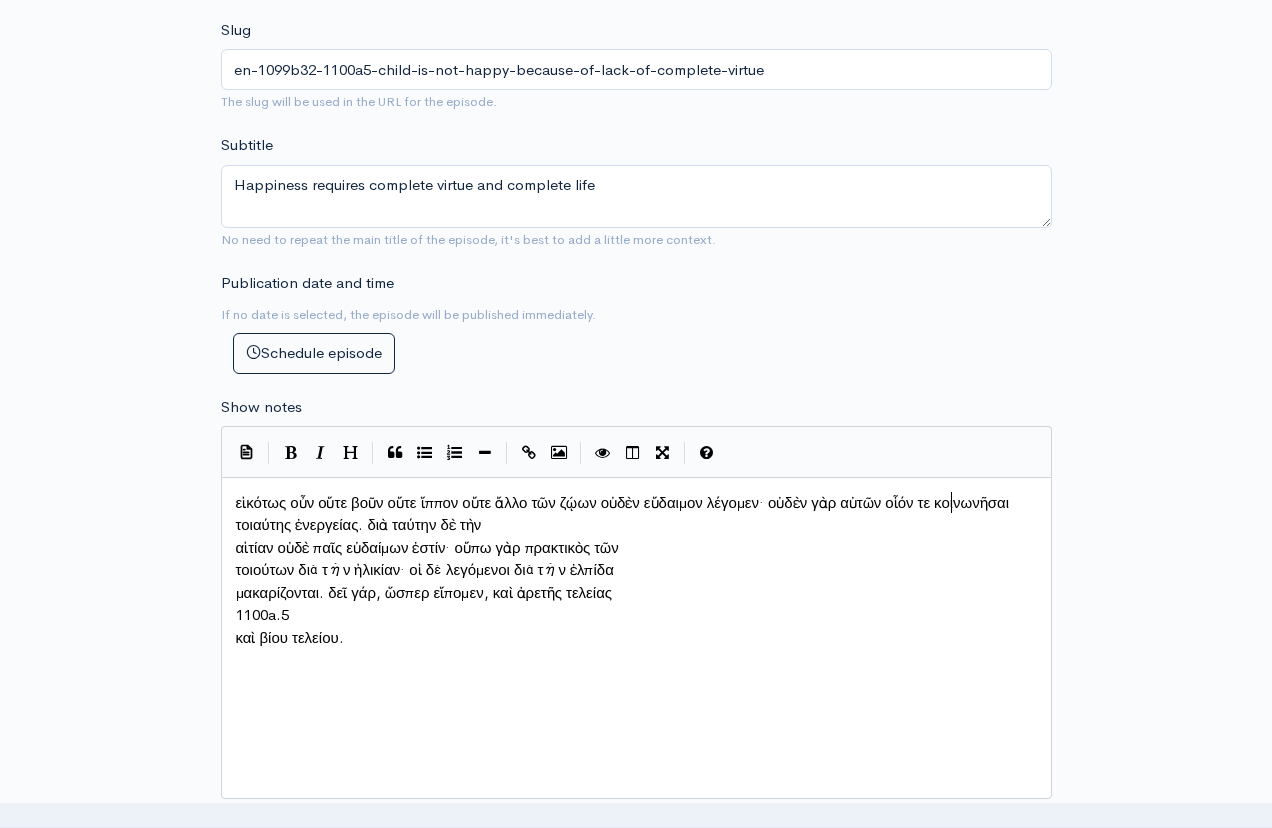 scroll, scrollTop: 10, scrollLeft: 3, axis: both 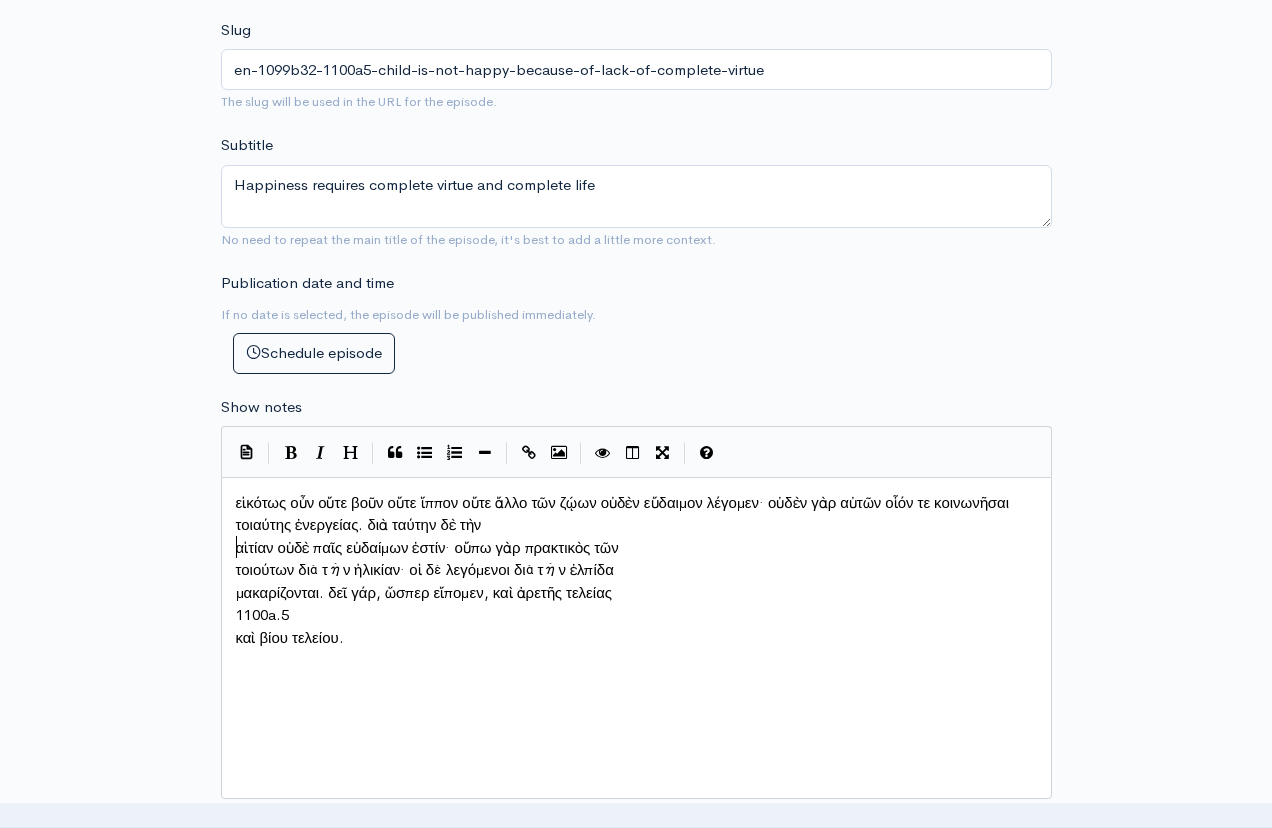 click on "αἰτίαν οὐδὲ παῖς εὐδαίμων ἐστίν· οὔπω γὰρ πρακτικὸς τῶν" at bounding box center (427, 547) 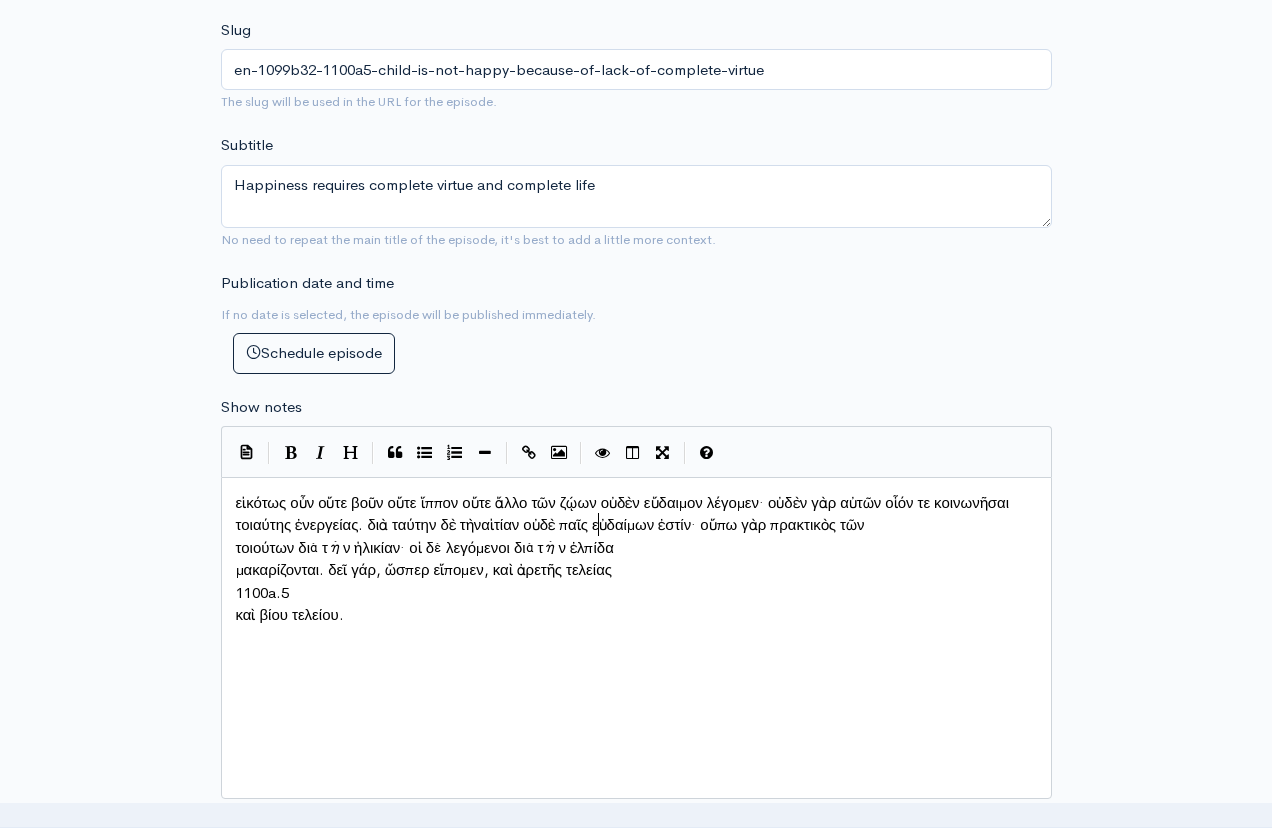 scroll, scrollTop: 10, scrollLeft: 4, axis: both 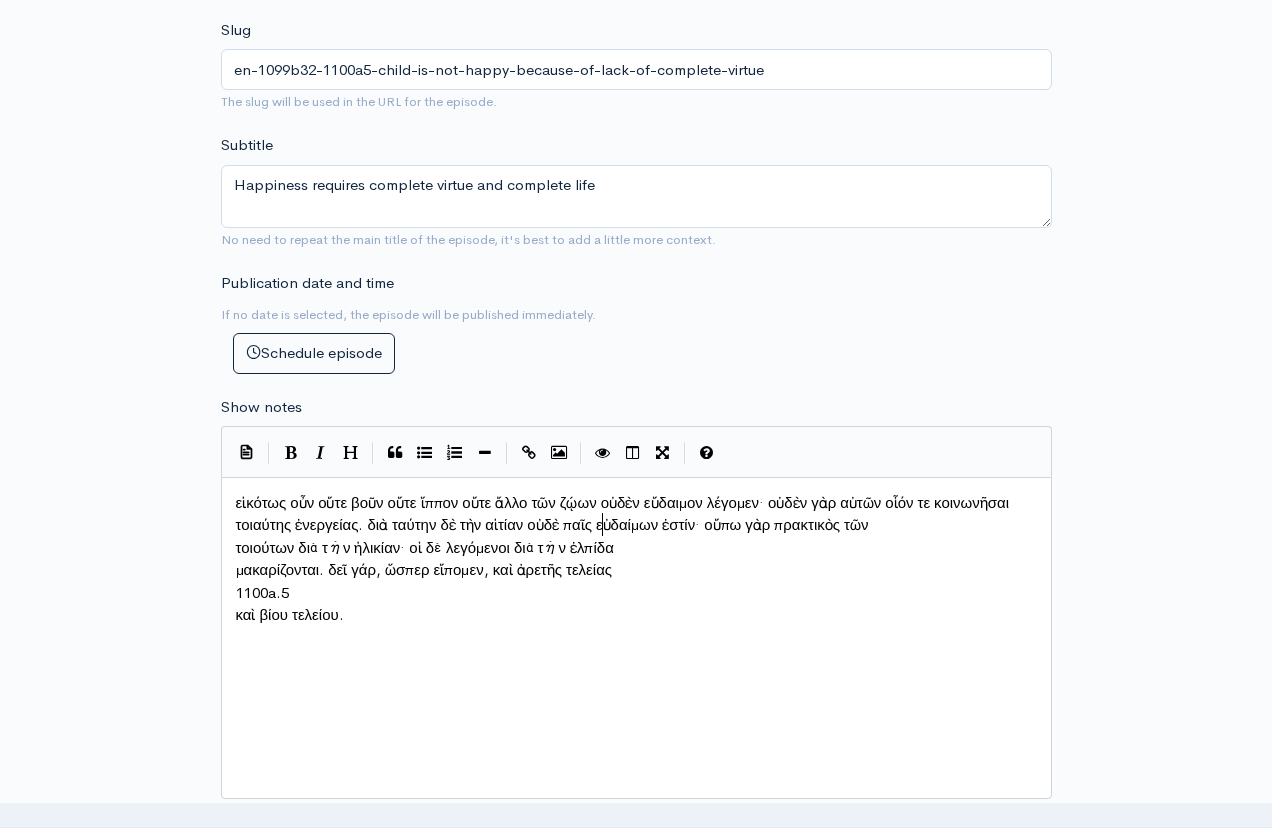 click on "μακαρίζονται. δεῖ γάρ, ὥσπερ εἴπομεν, καὶ ἀρετῆς τελείας" at bounding box center (424, 569) 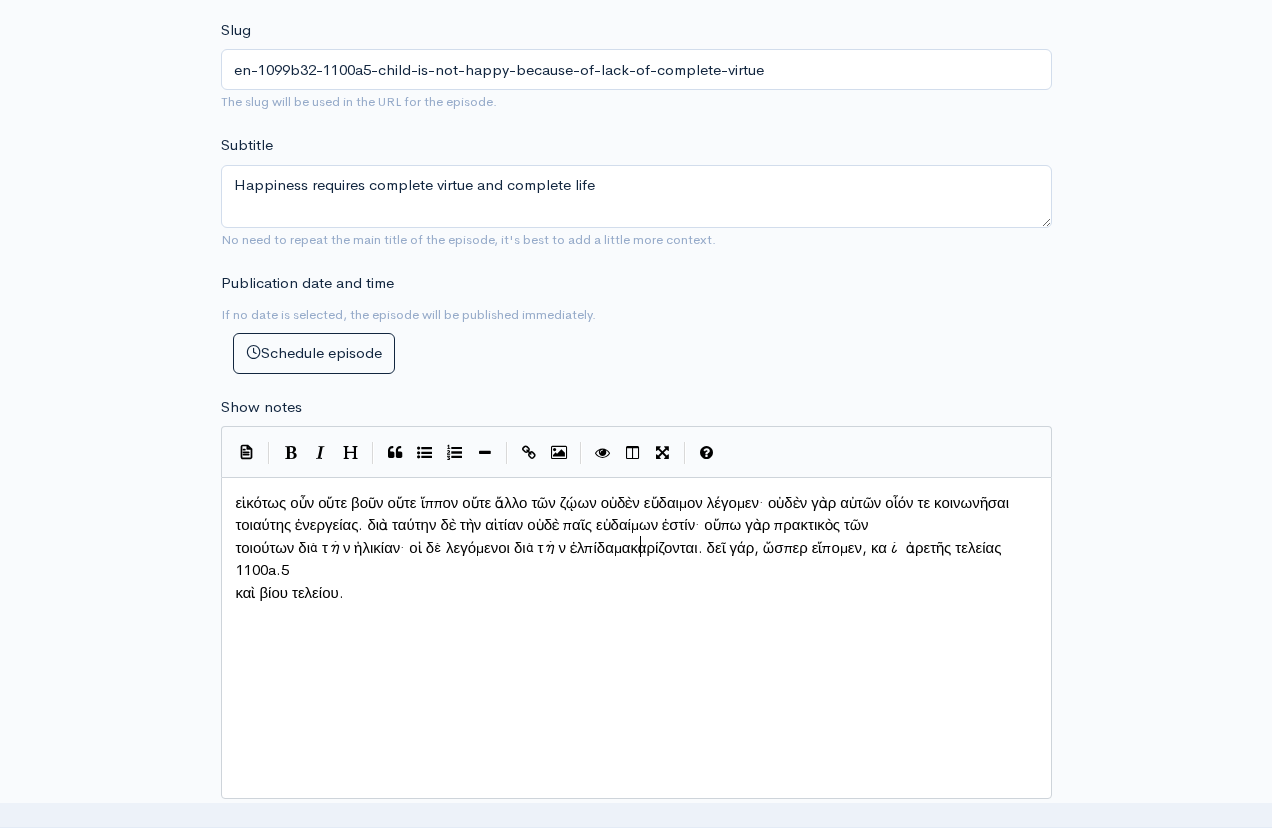 scroll, scrollTop: 10, scrollLeft: 3, axis: both 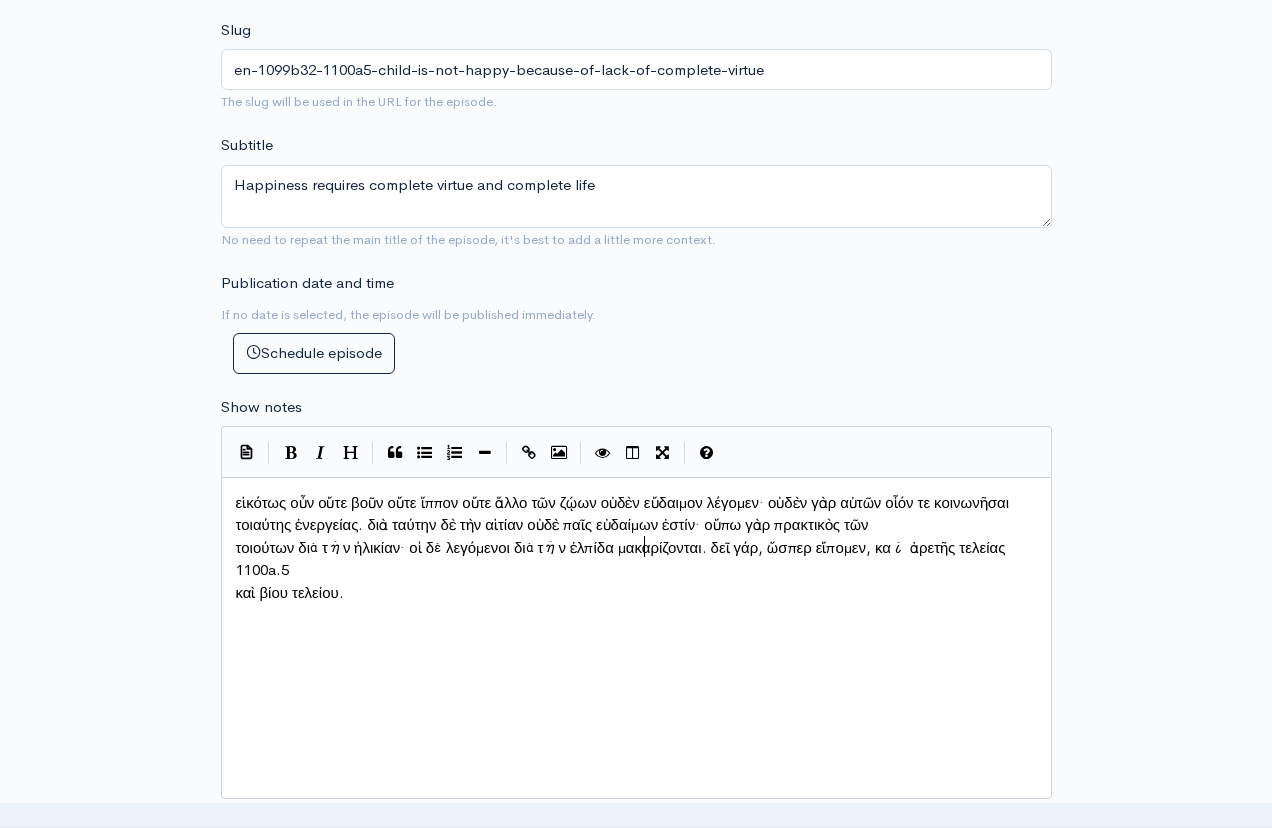 type on "1100a.5" 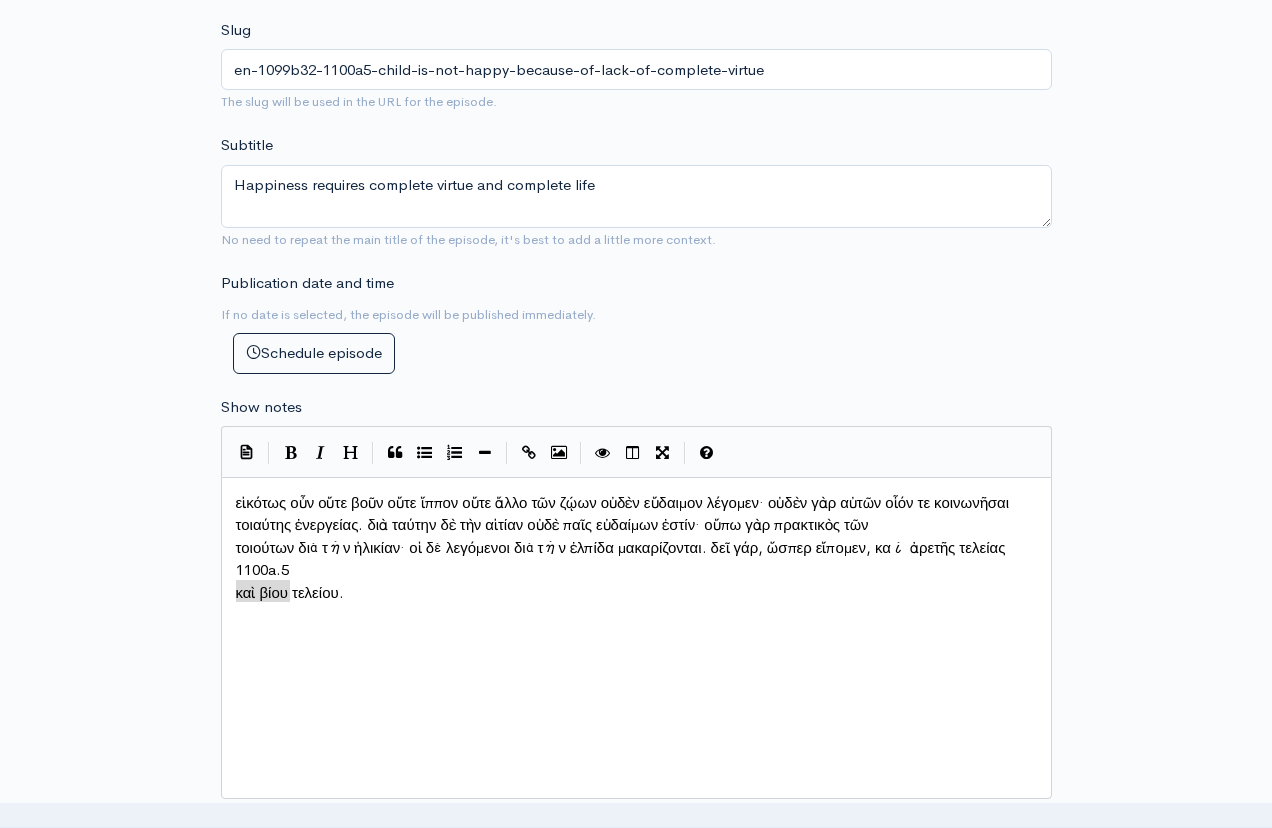 drag, startPoint x: 298, startPoint y: 579, endPoint x: 194, endPoint y: 577, distance: 104.019226 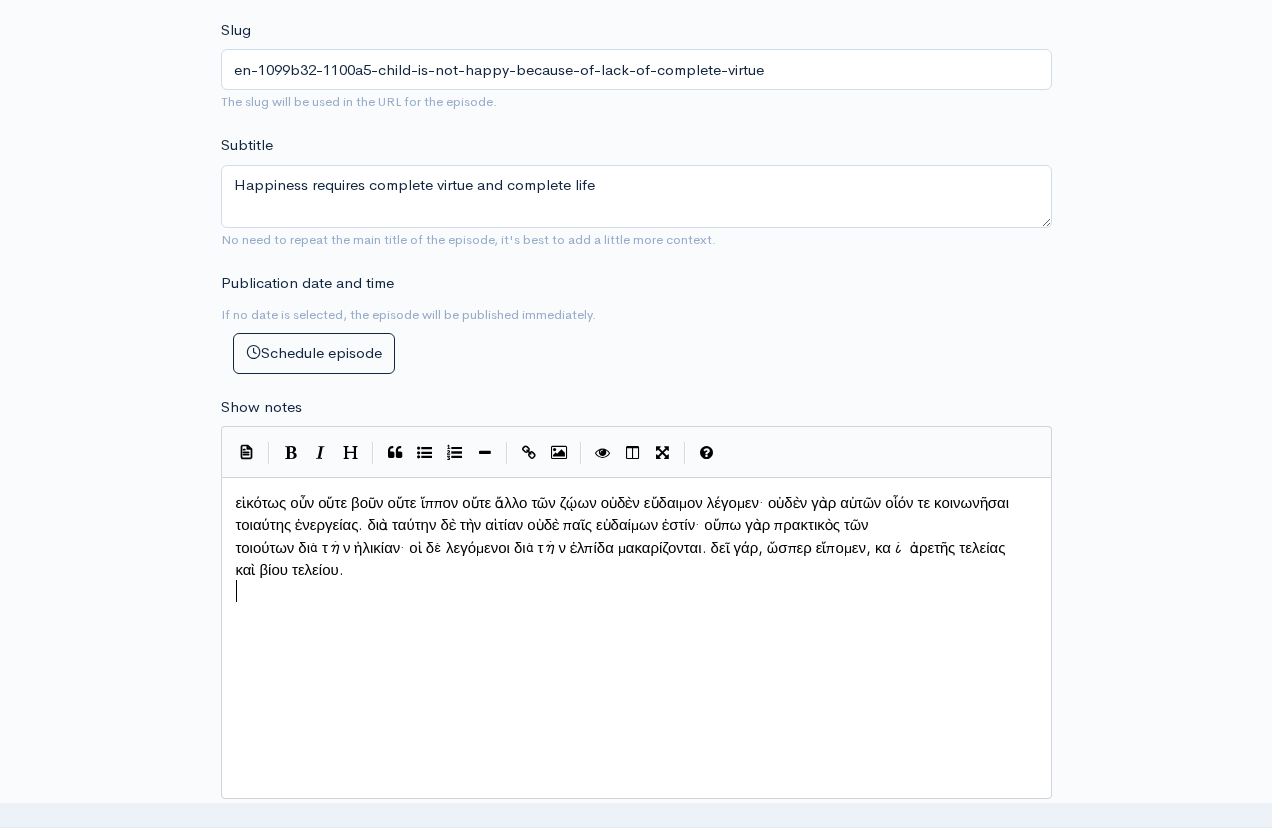 click on "καὶ βίου τελείου." at bounding box center [636, 570] 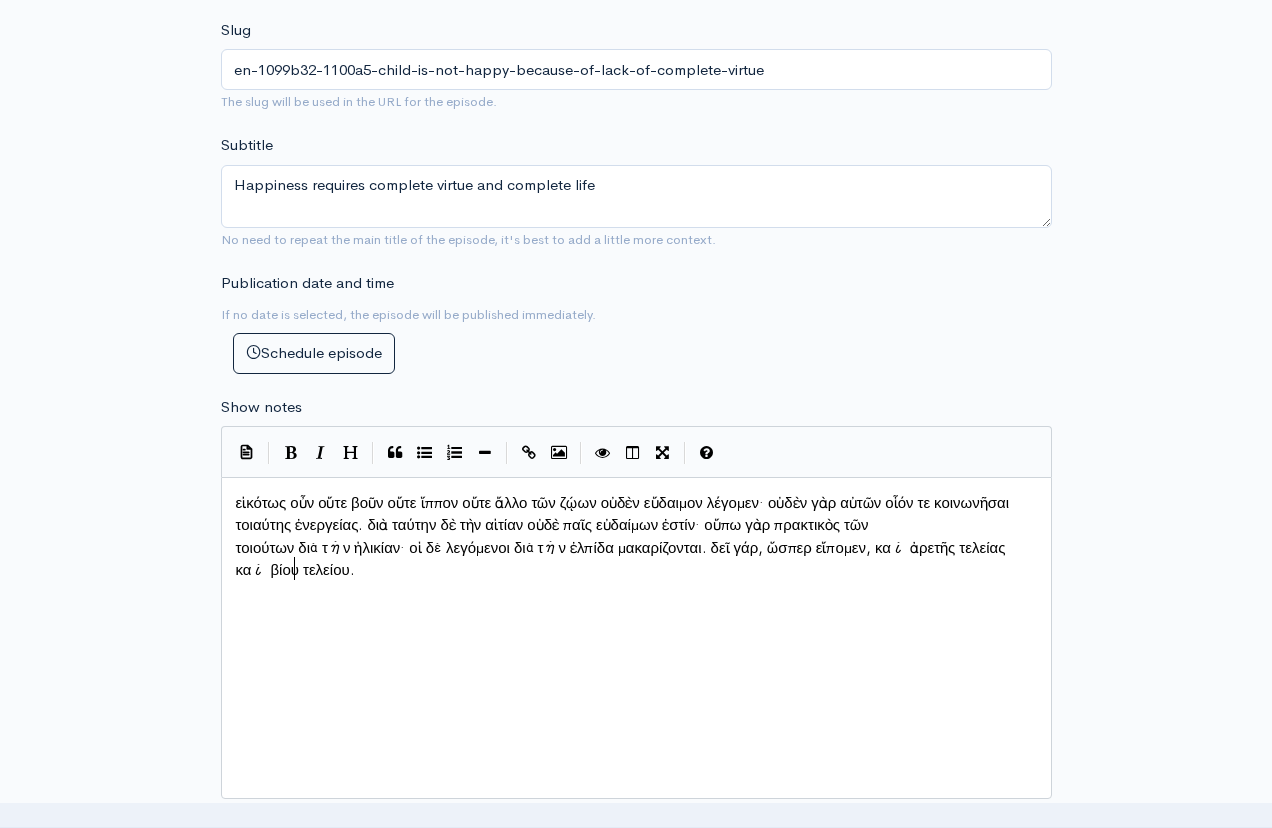 scroll, scrollTop: 10, scrollLeft: 4, axis: both 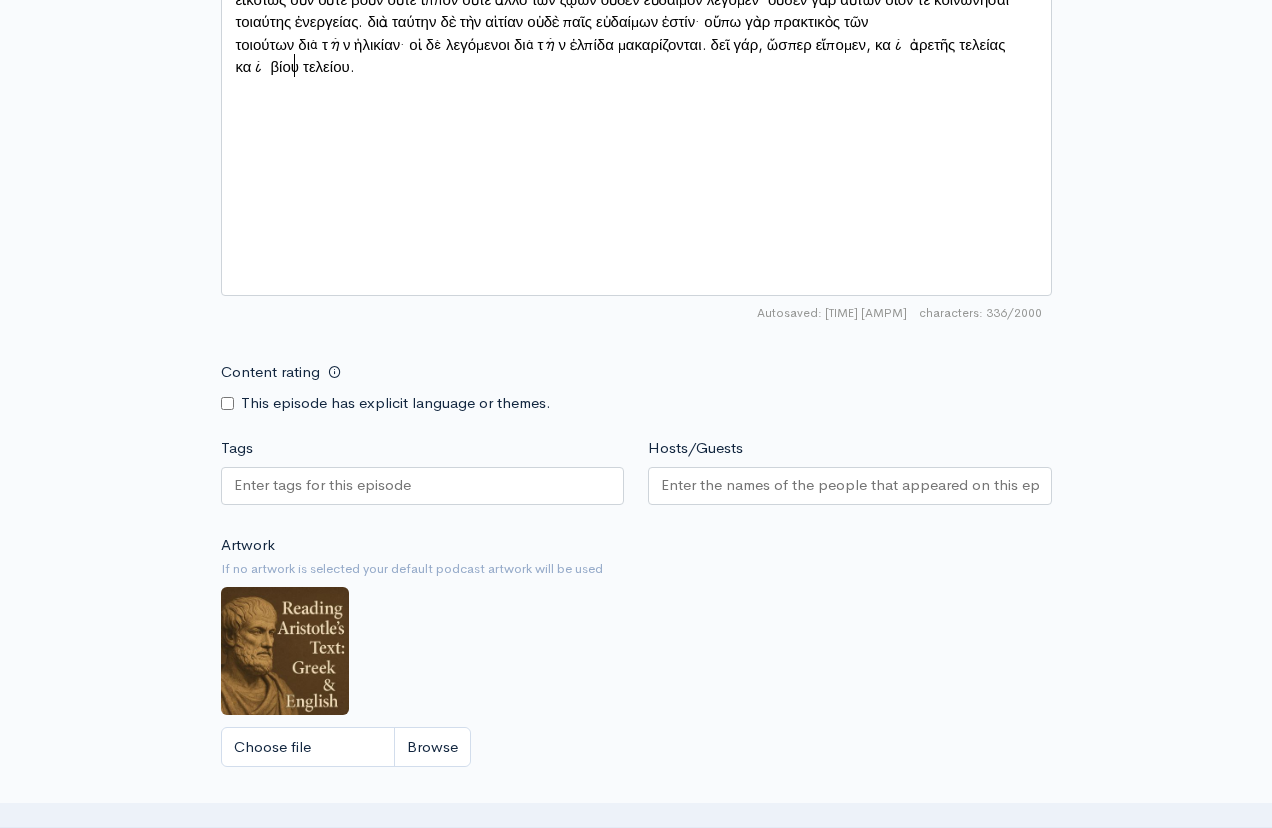 type 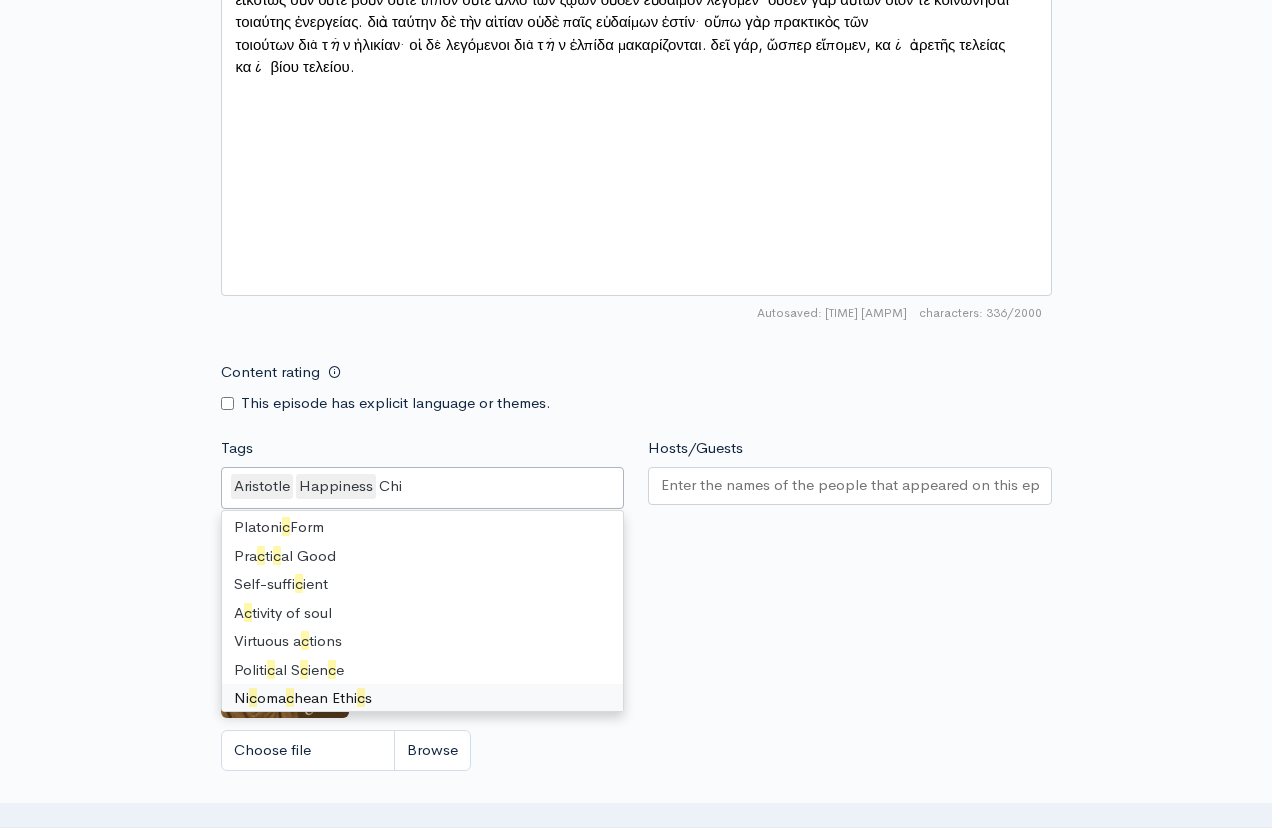 scroll, scrollTop: 0, scrollLeft: 0, axis: both 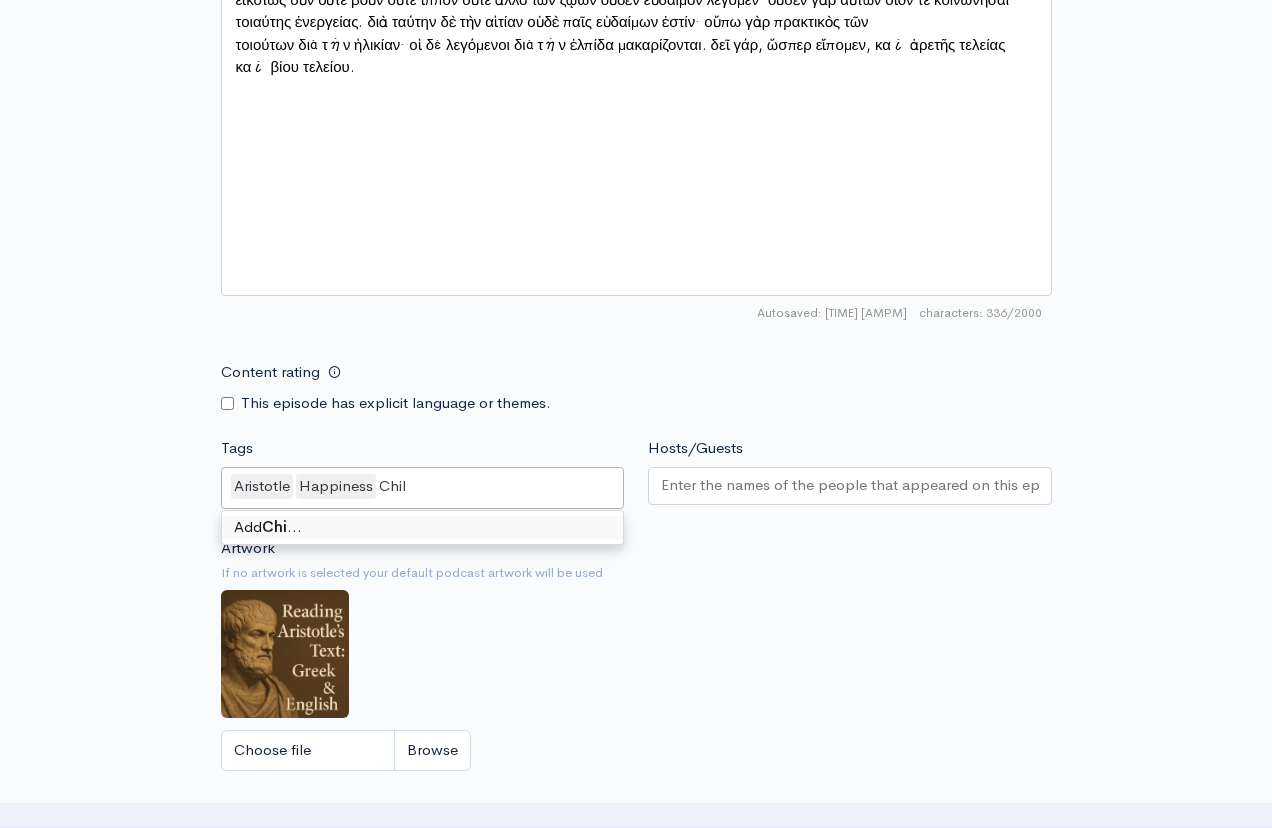 type on "Child" 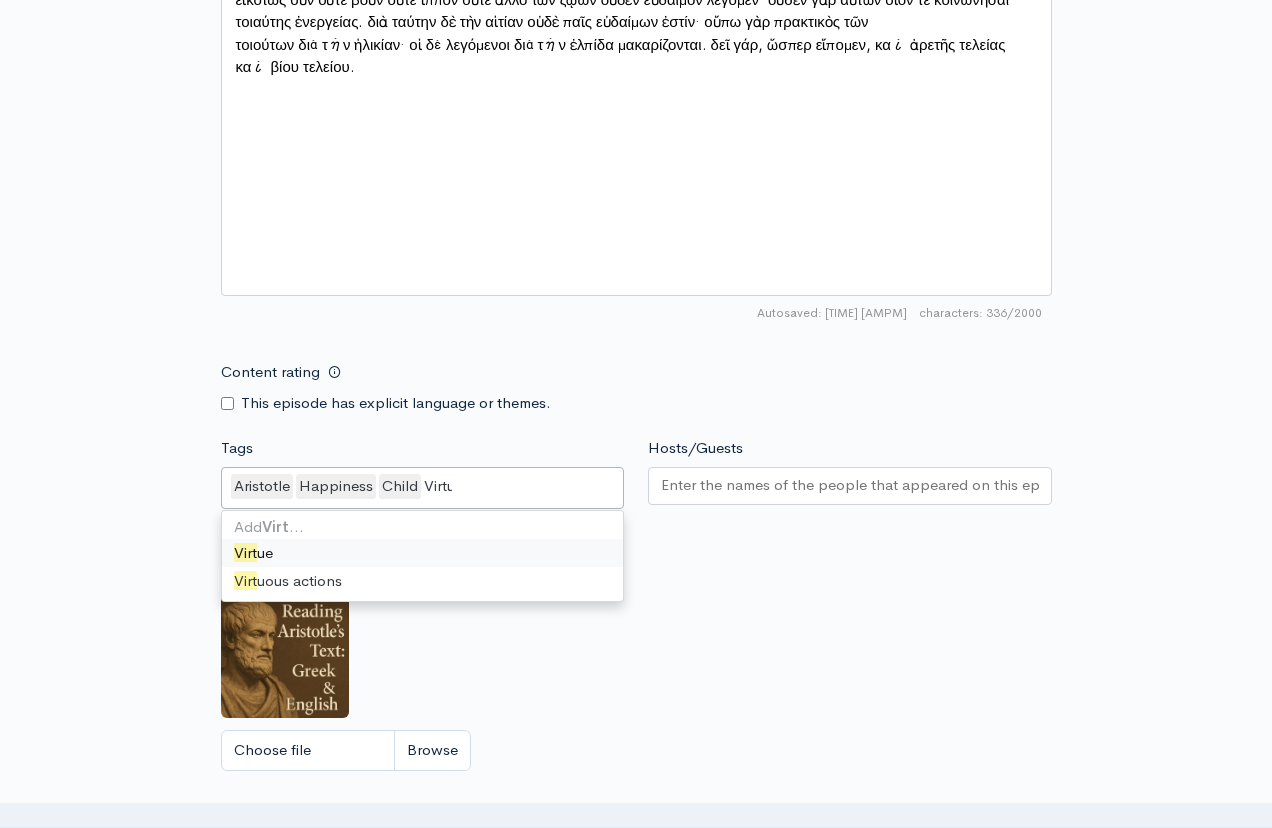 type on "Virtue" 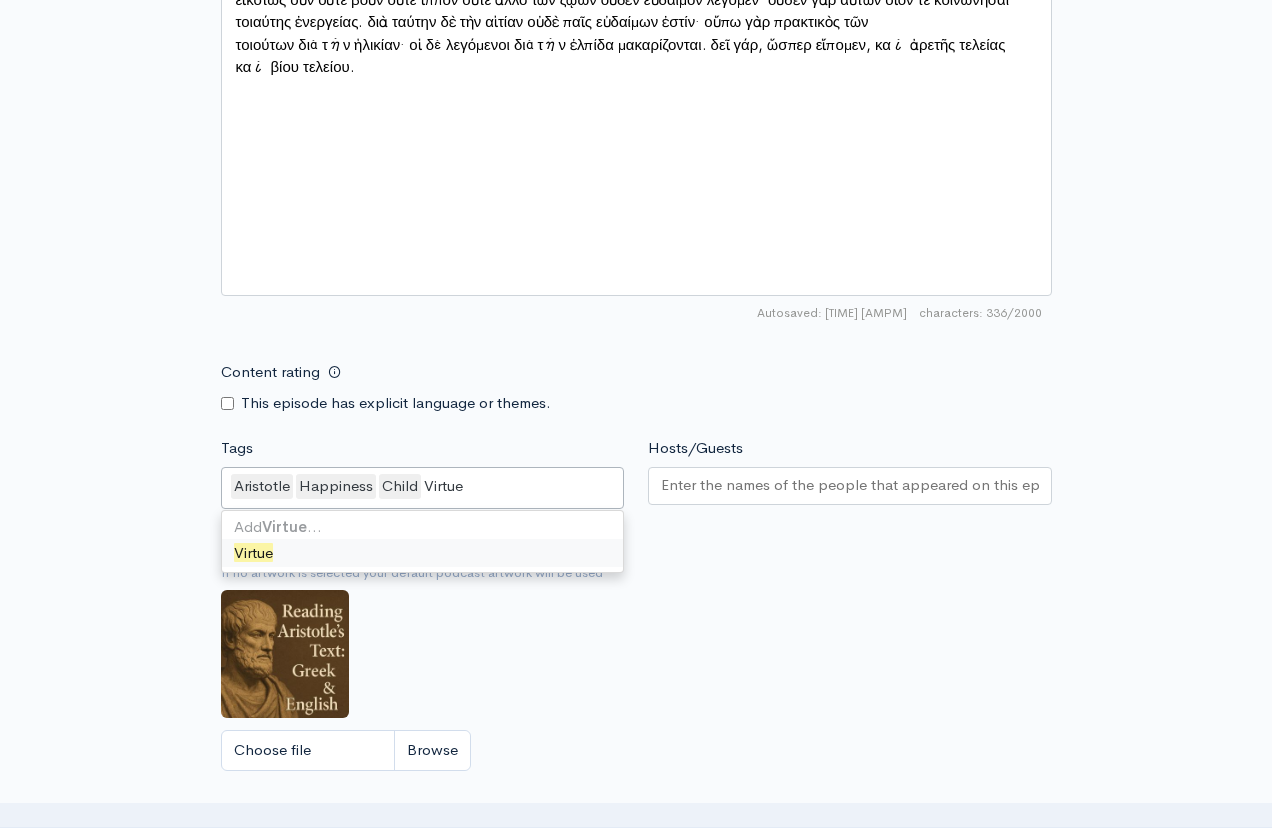 type 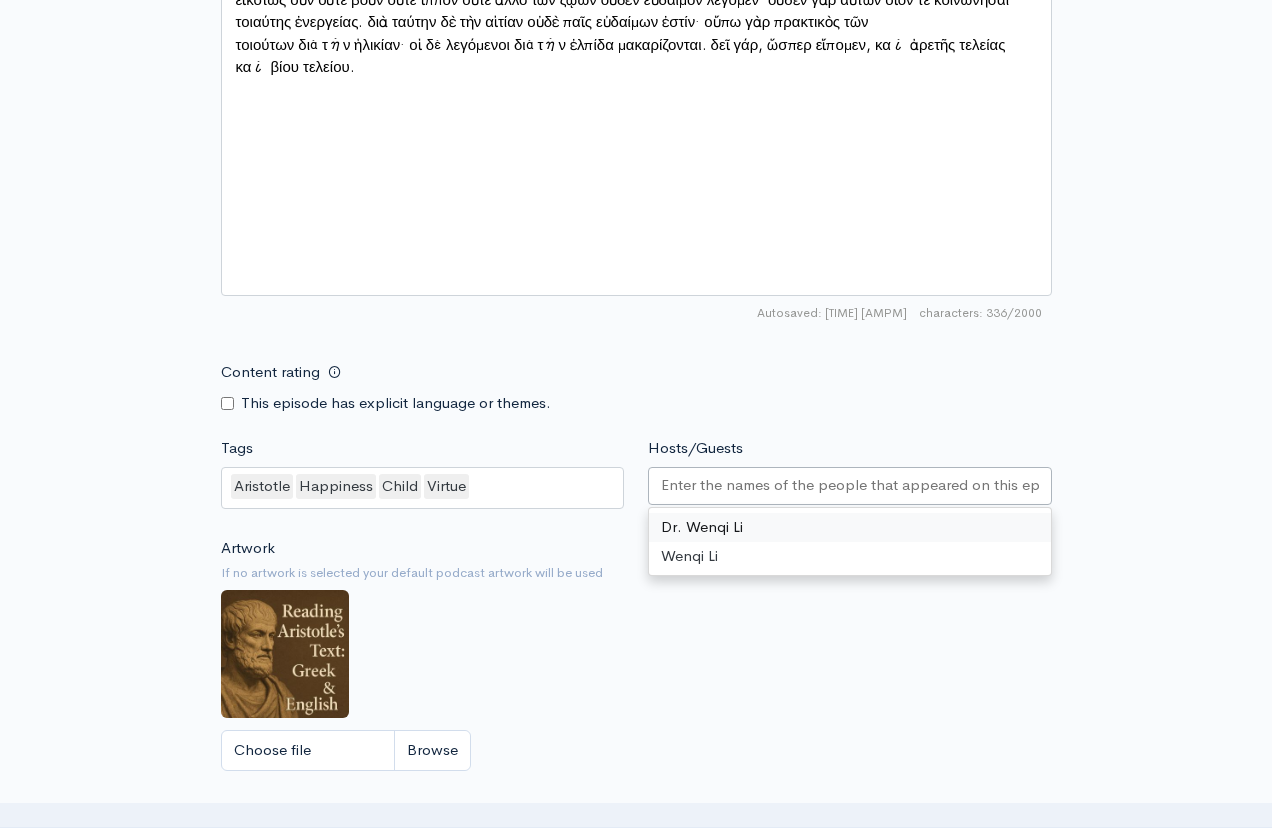 click on "Hosts/Guests" at bounding box center [850, 485] 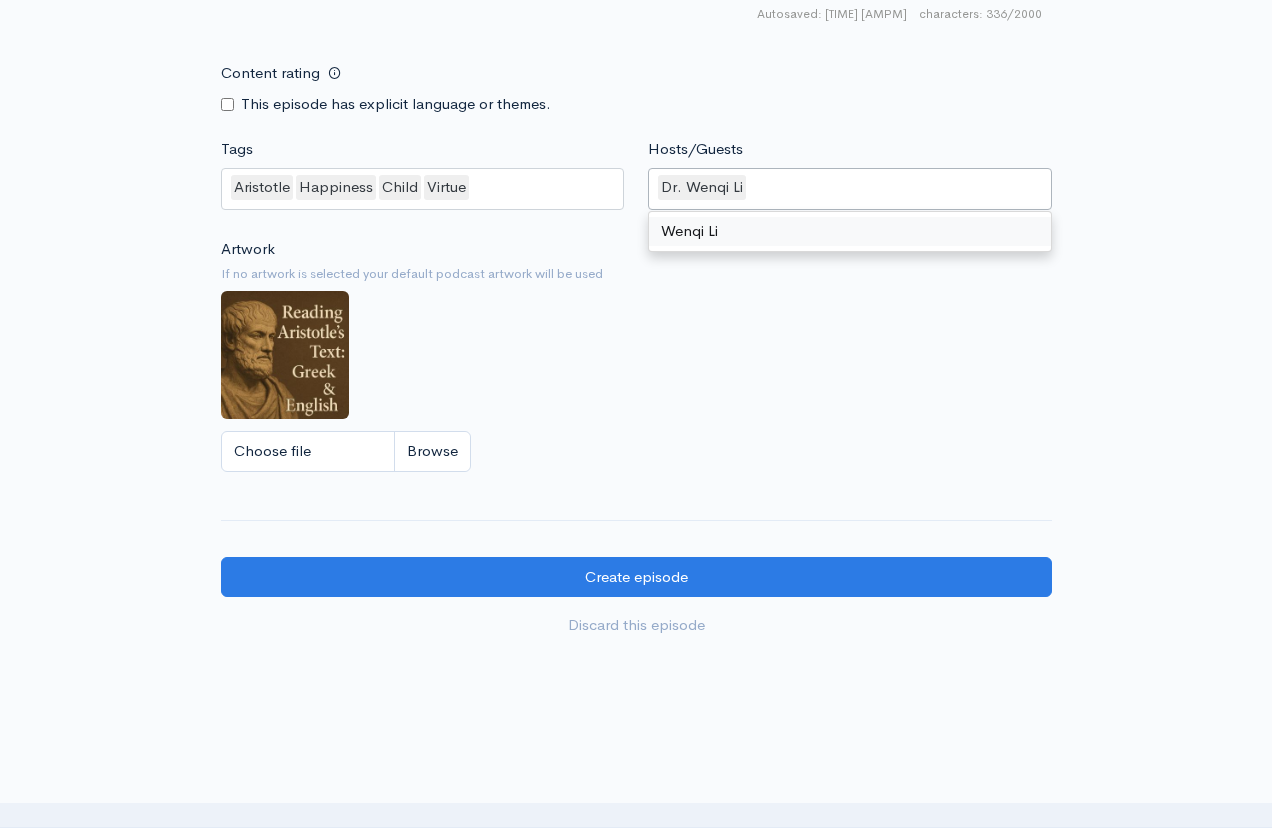 scroll, scrollTop: 1606, scrollLeft: 0, axis: vertical 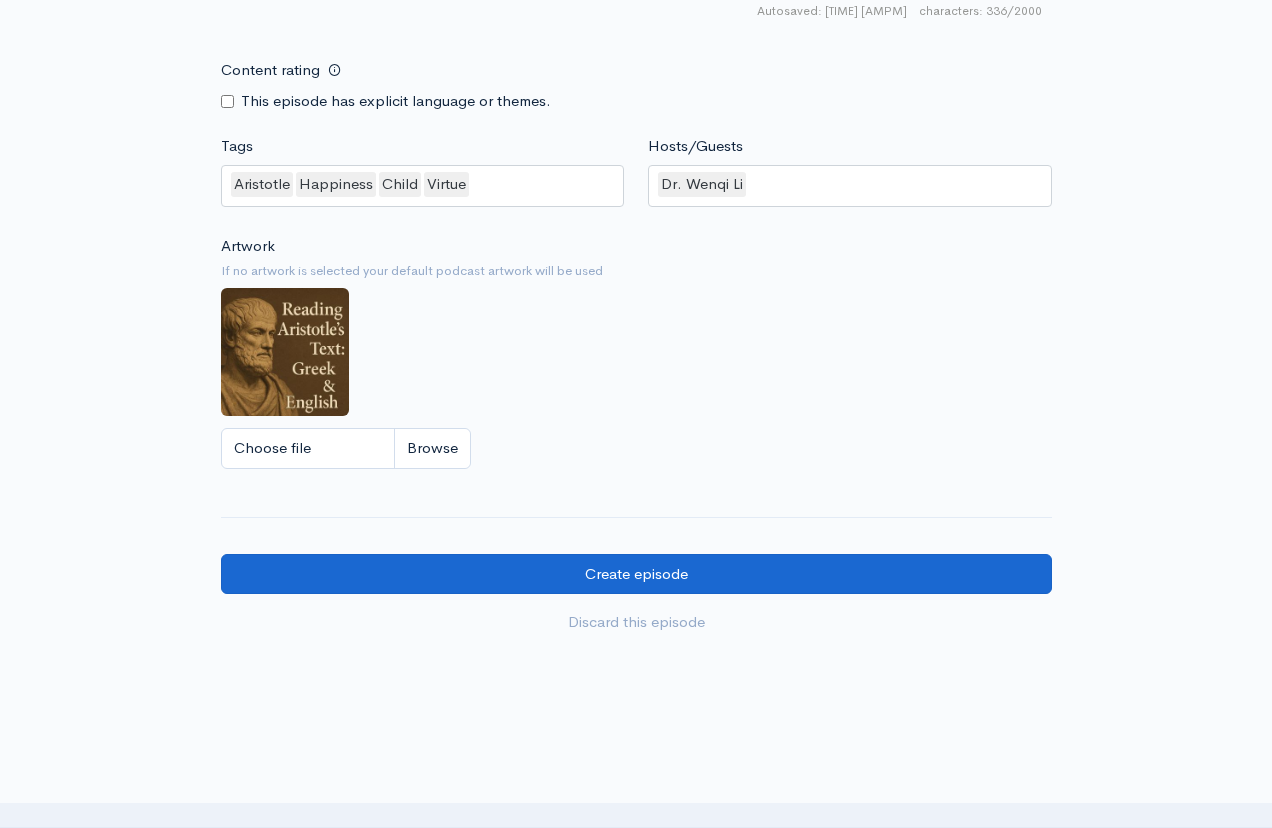 click on "Create episode" at bounding box center (636, 574) 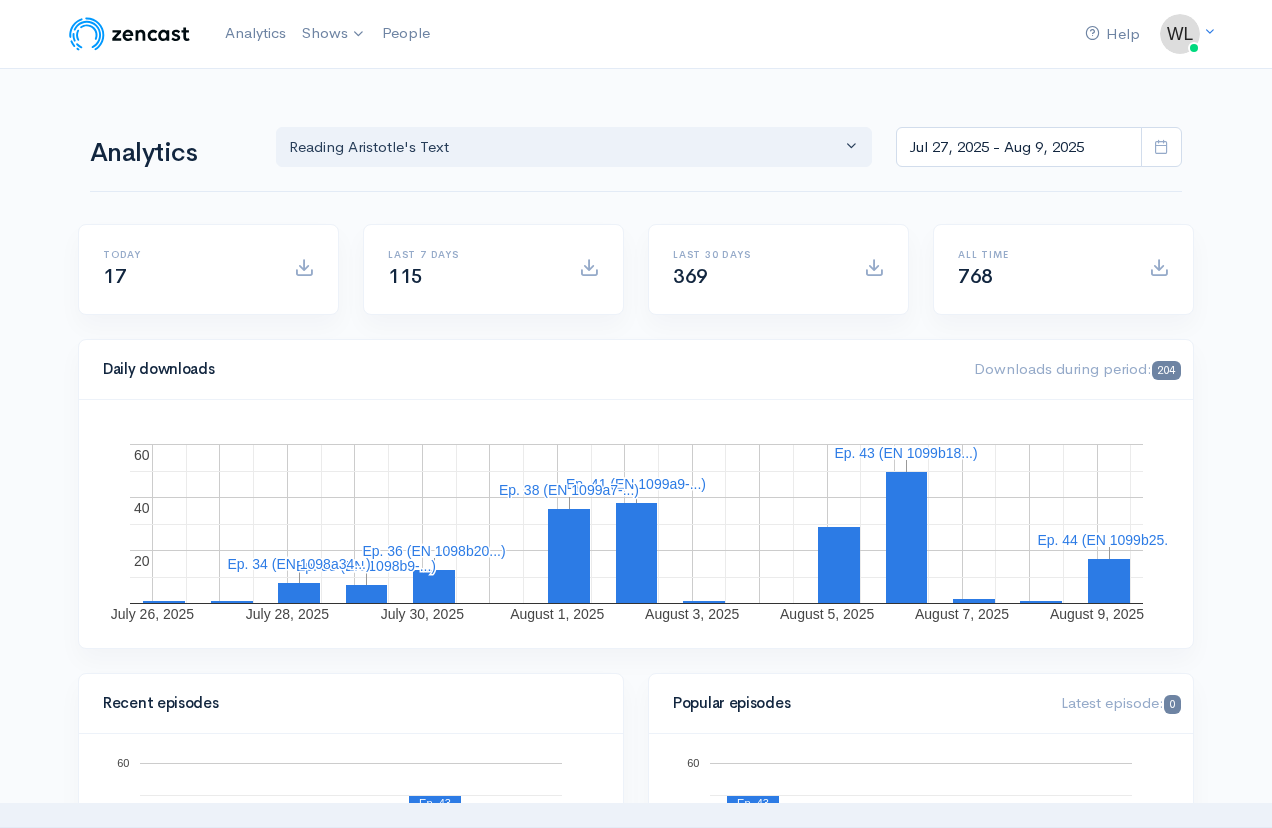 scroll, scrollTop: 0, scrollLeft: 0, axis: both 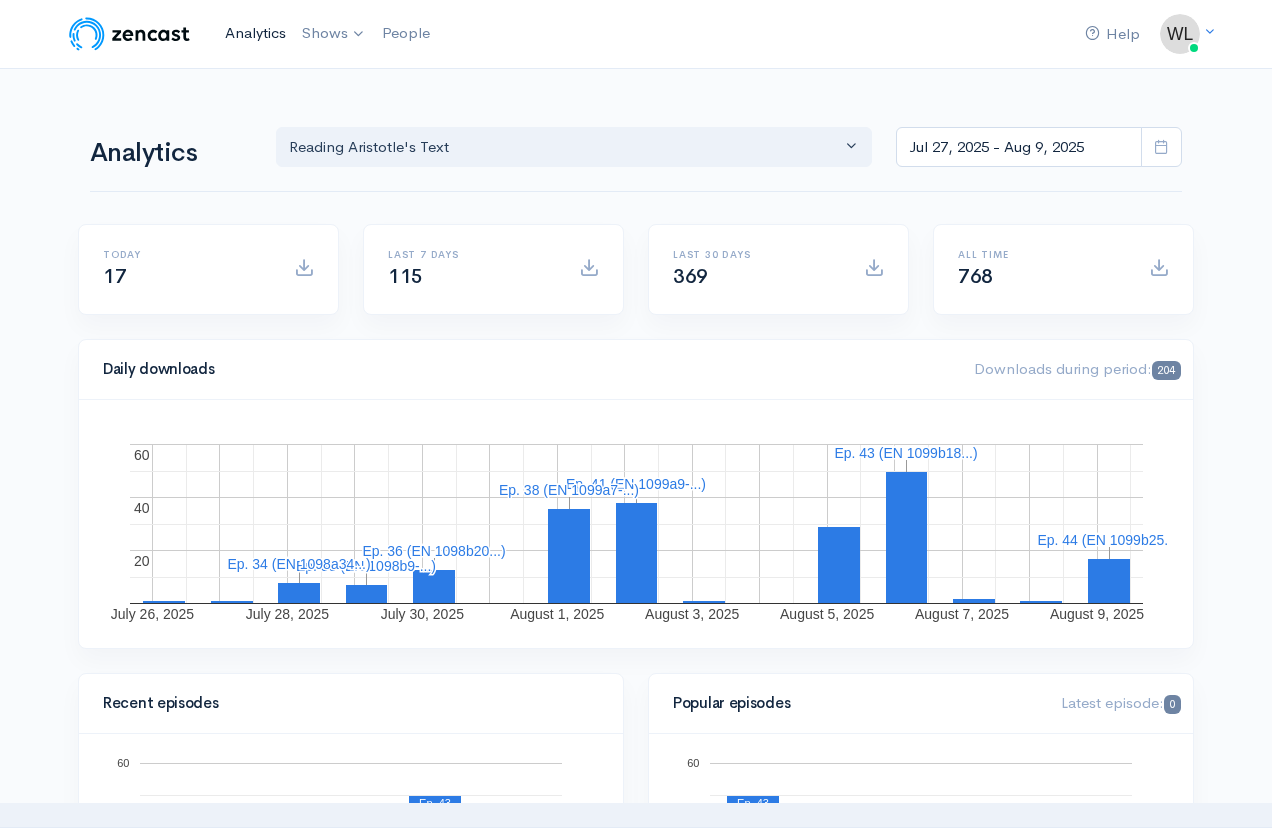 click on "Analytics" at bounding box center (255, 33) 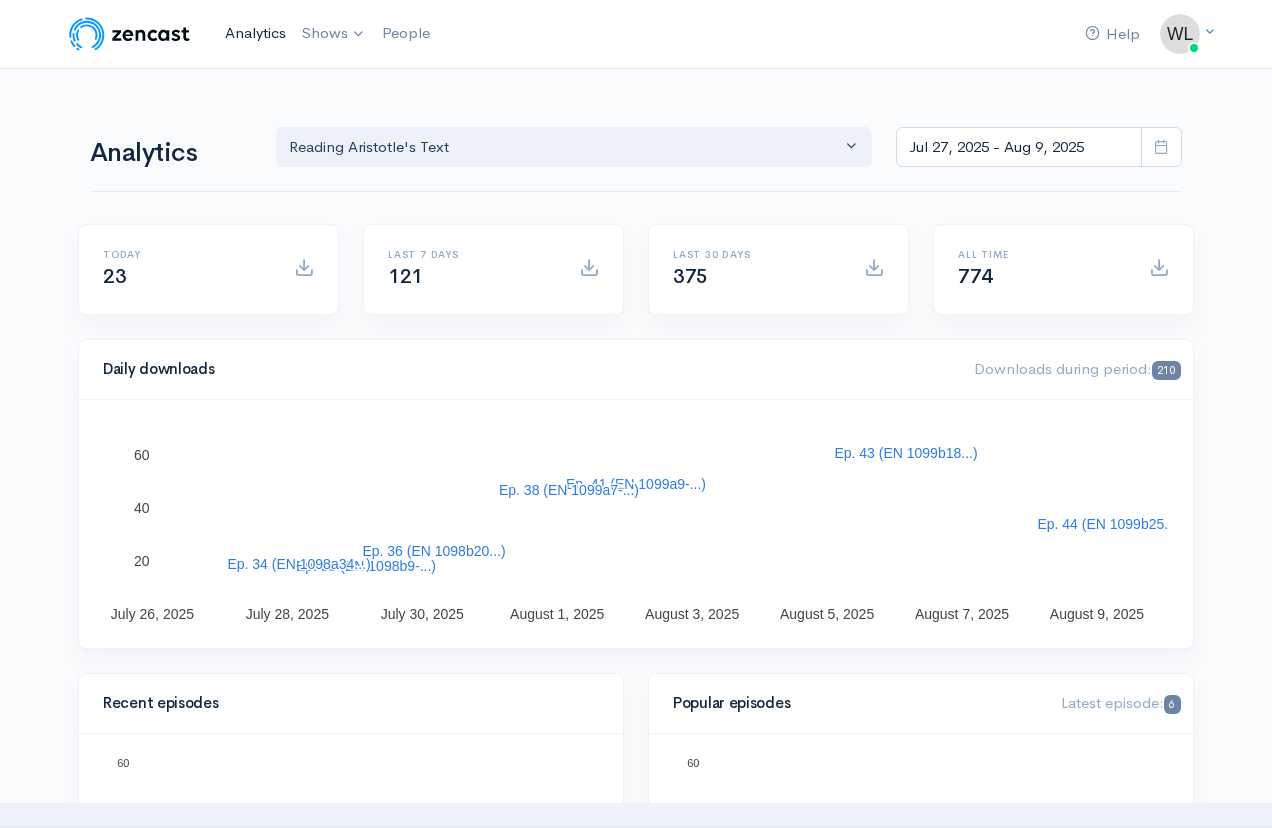 scroll, scrollTop: 0, scrollLeft: 0, axis: both 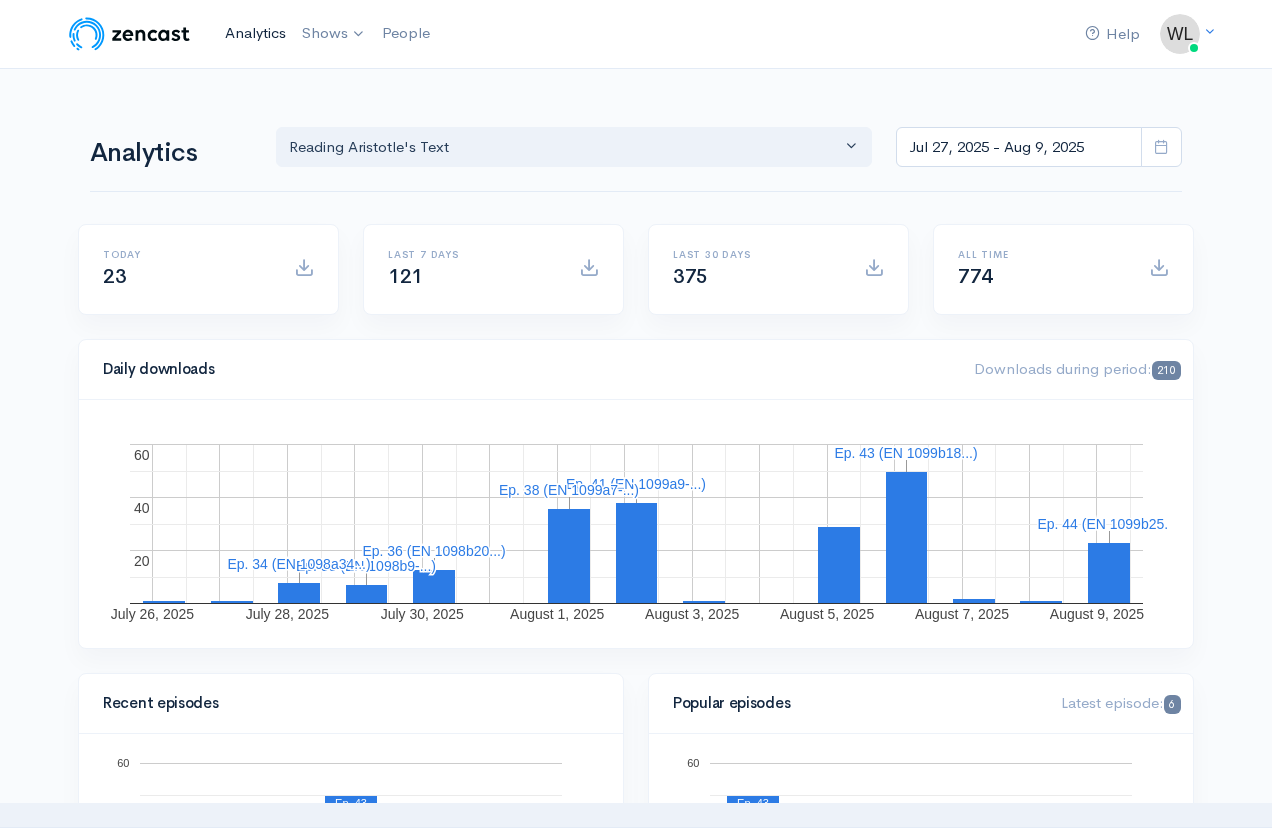 click on "Analytics" at bounding box center [255, 33] 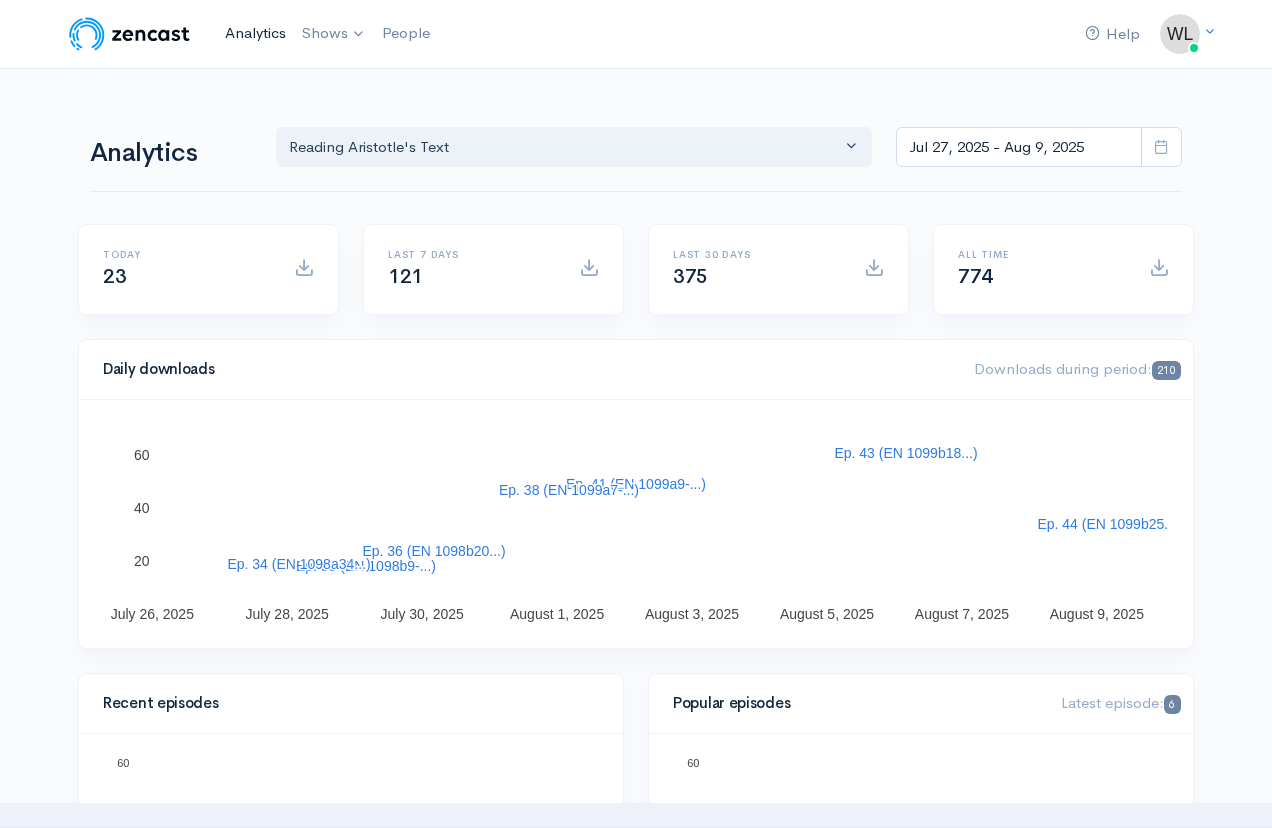 scroll, scrollTop: 0, scrollLeft: 0, axis: both 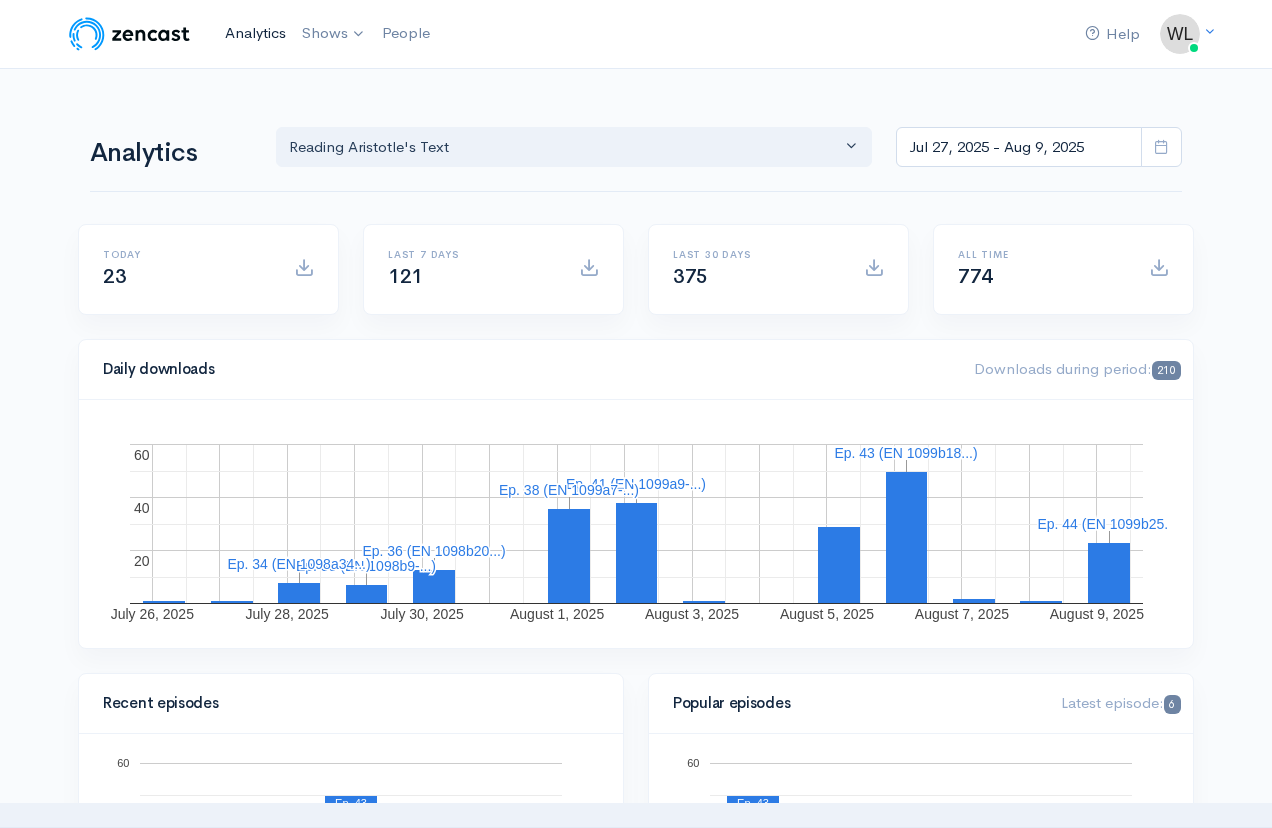 click on "Analytics" at bounding box center (255, 33) 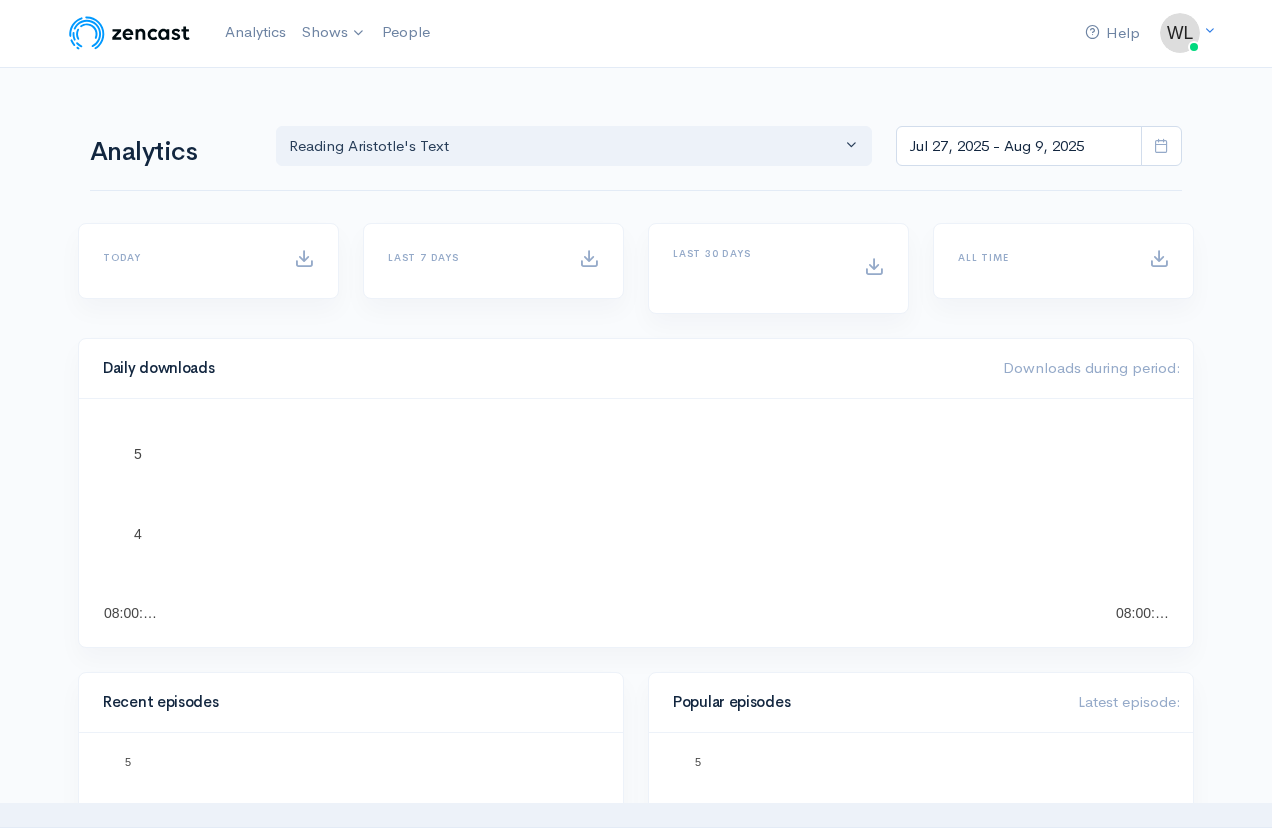 scroll, scrollTop: 0, scrollLeft: 0, axis: both 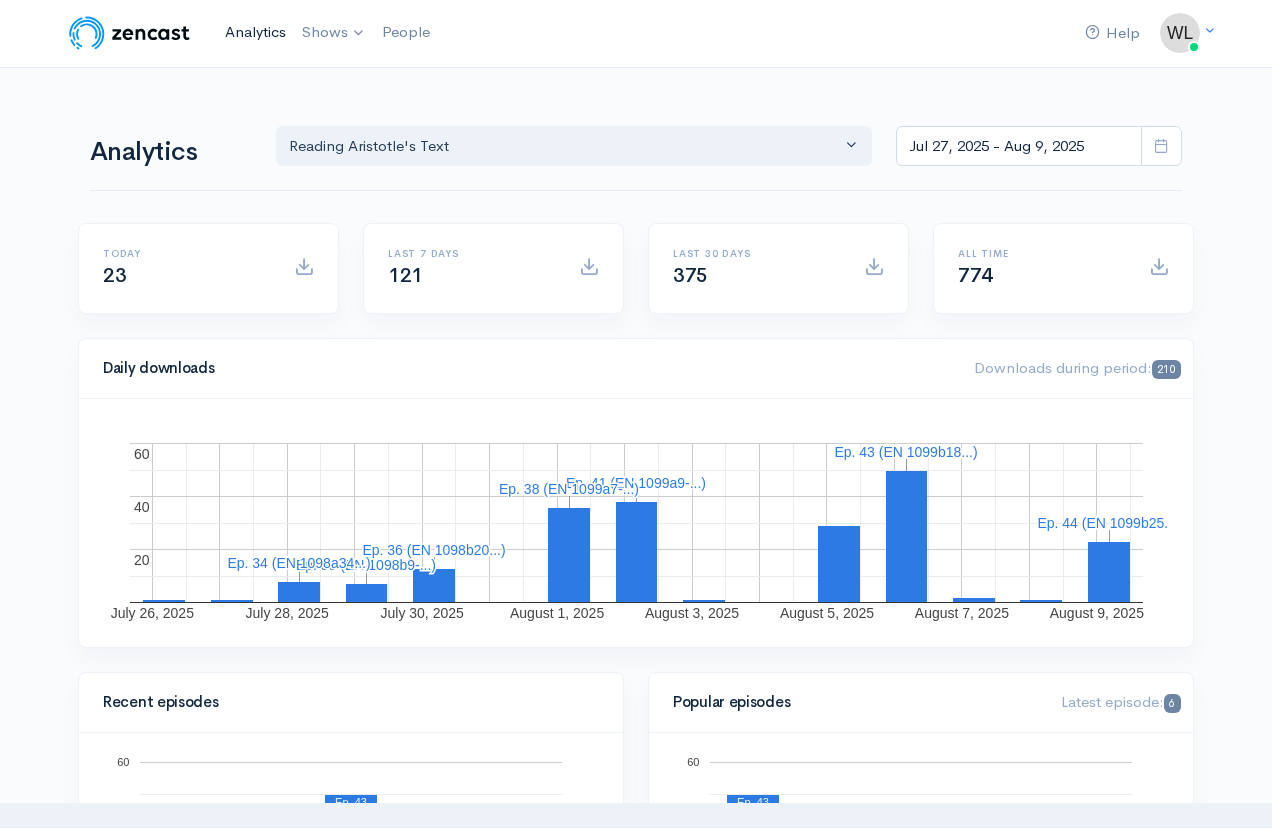 click on "Analytics" at bounding box center [255, 32] 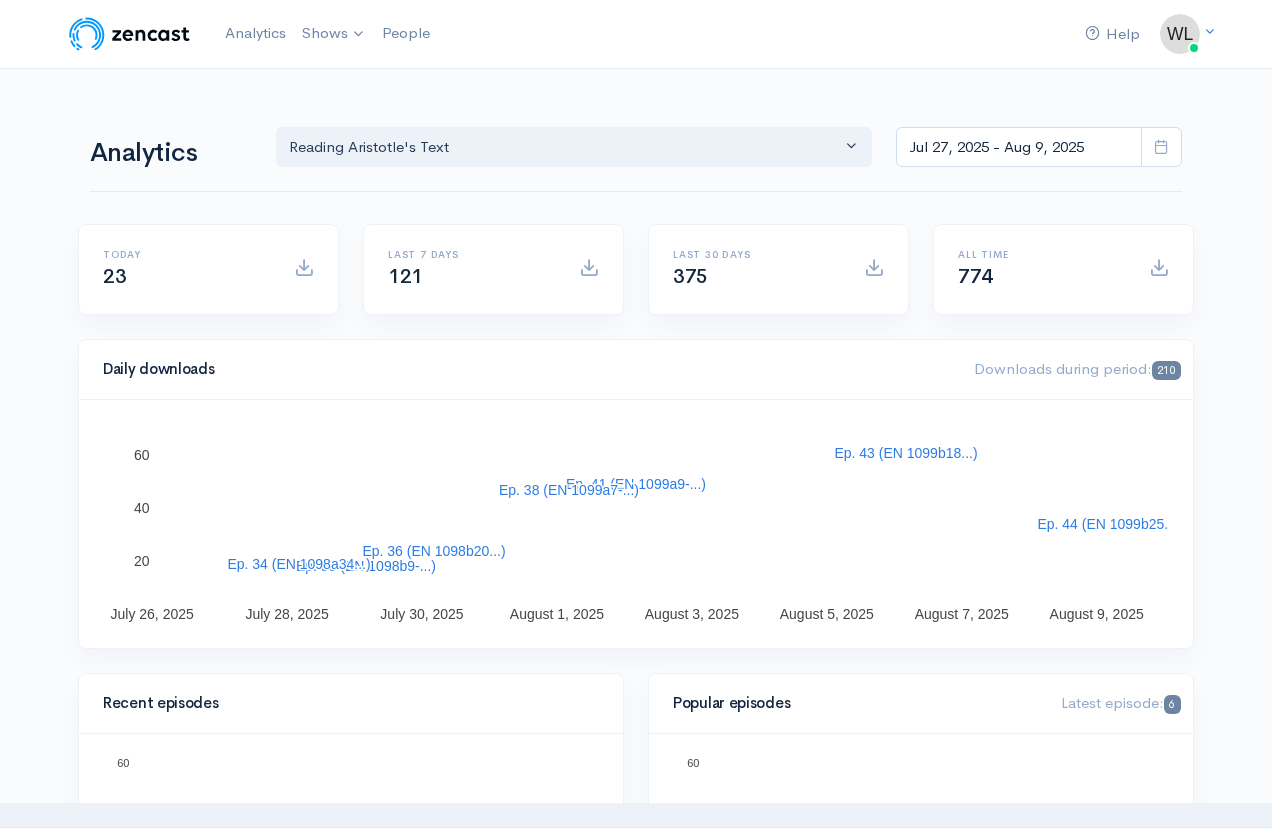 scroll, scrollTop: 0, scrollLeft: 0, axis: both 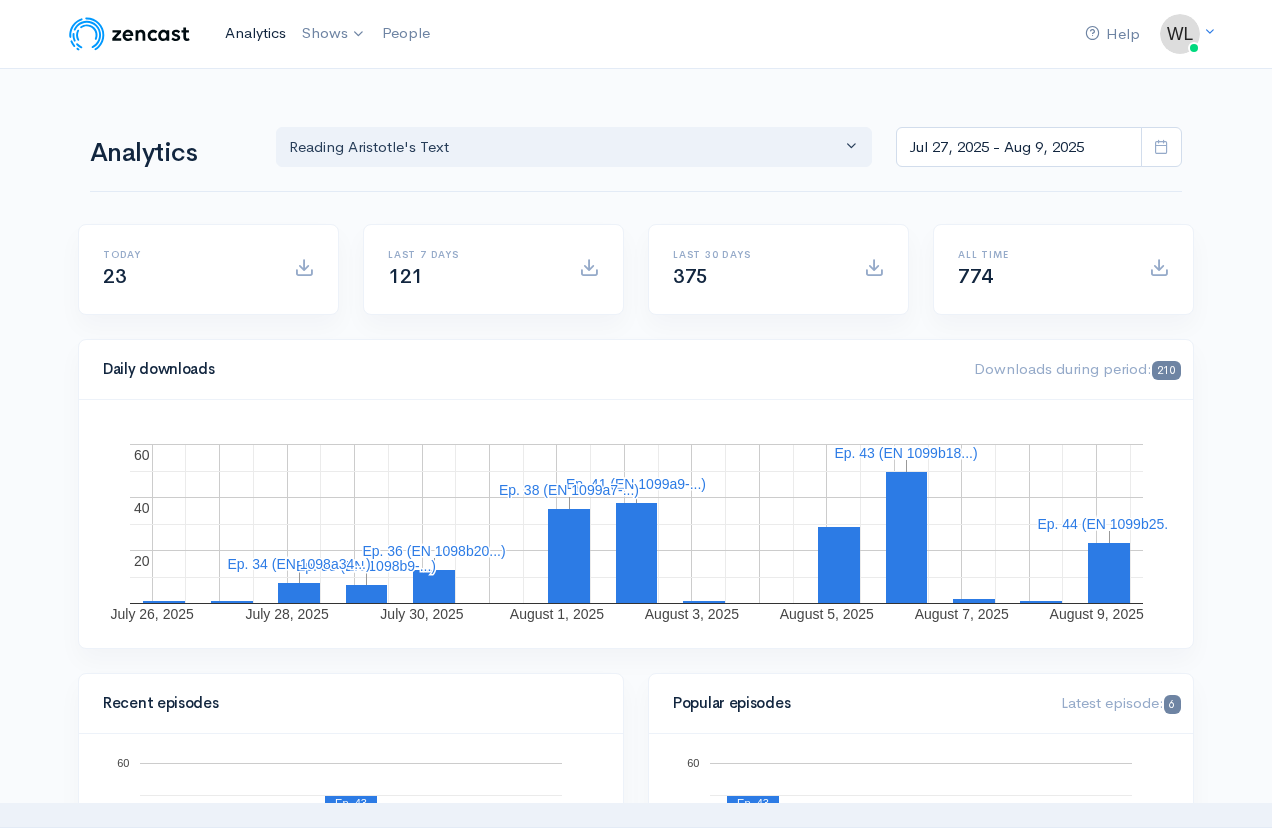click on "Analytics" at bounding box center (255, 33) 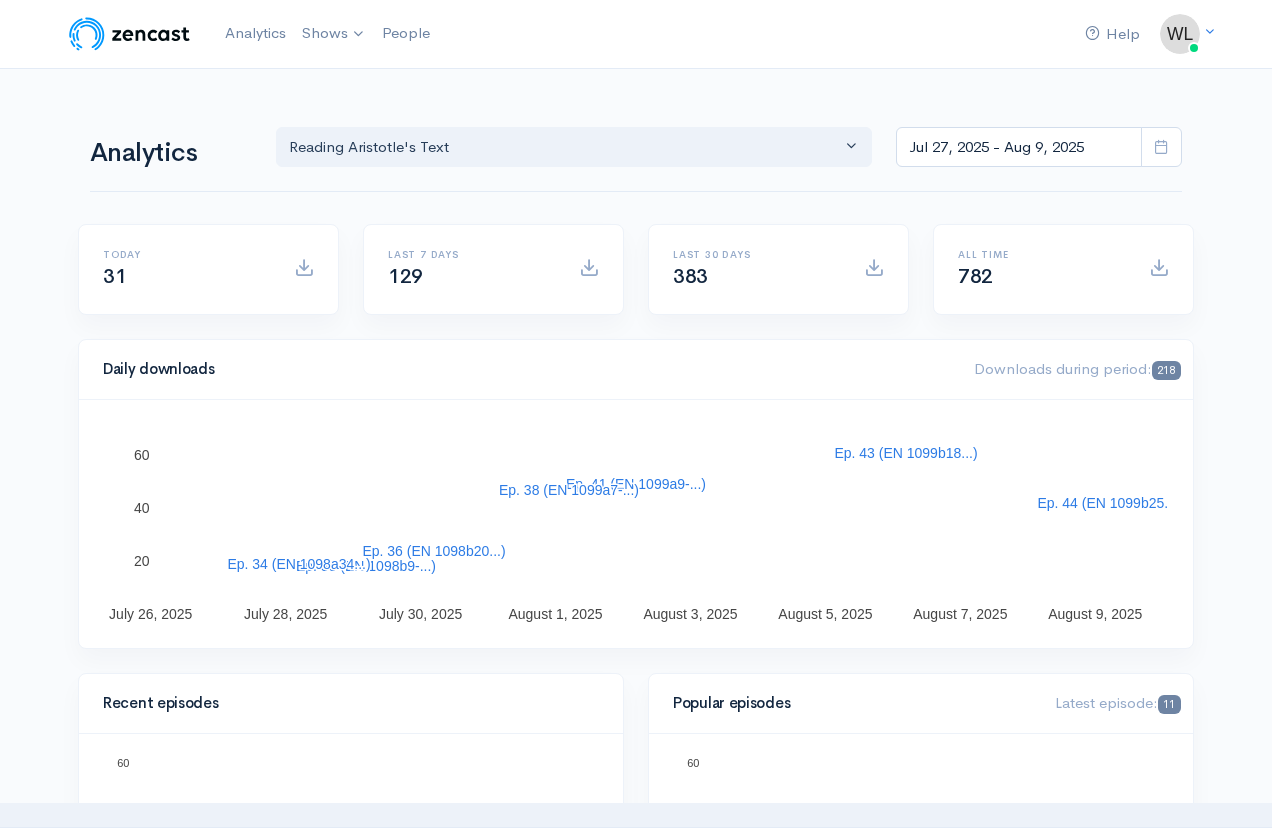 scroll, scrollTop: 0, scrollLeft: 0, axis: both 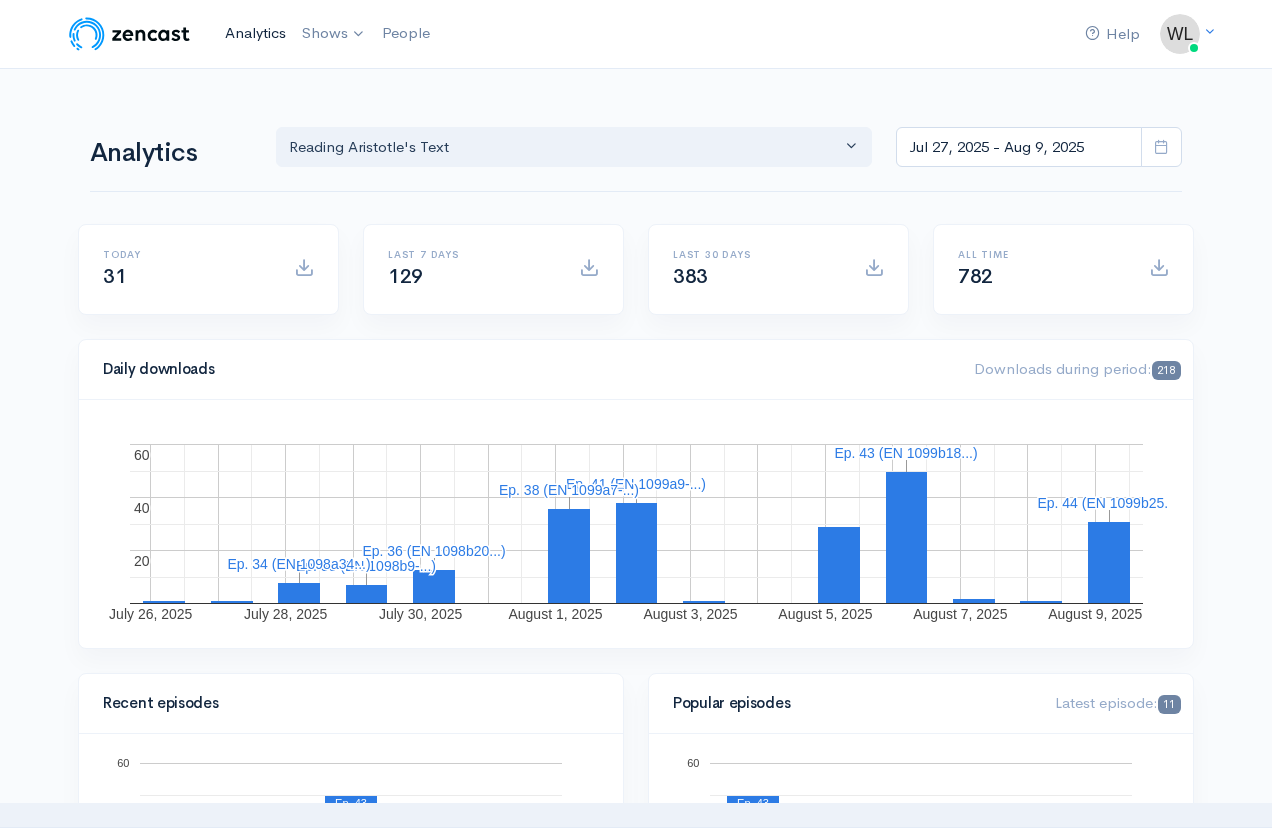 click on "Analytics" at bounding box center [255, 33] 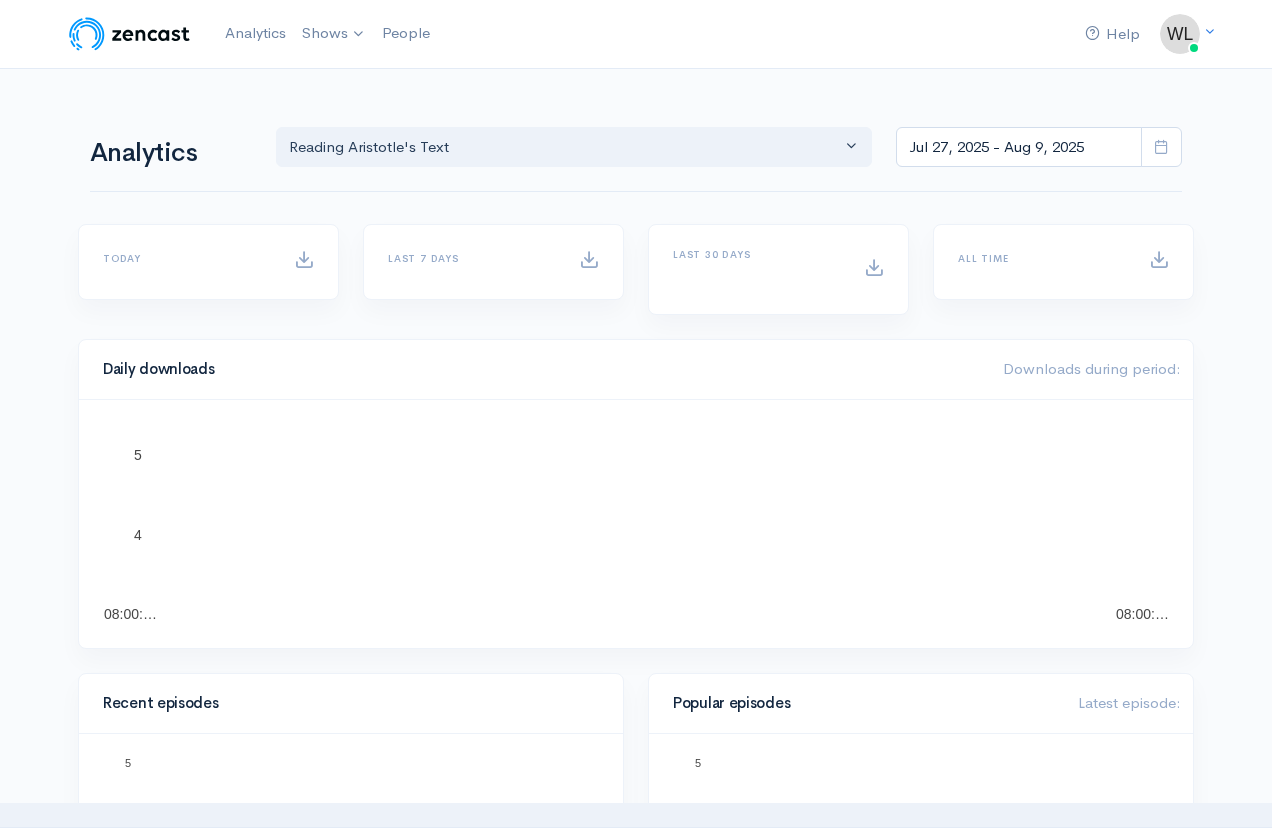 scroll, scrollTop: 0, scrollLeft: 0, axis: both 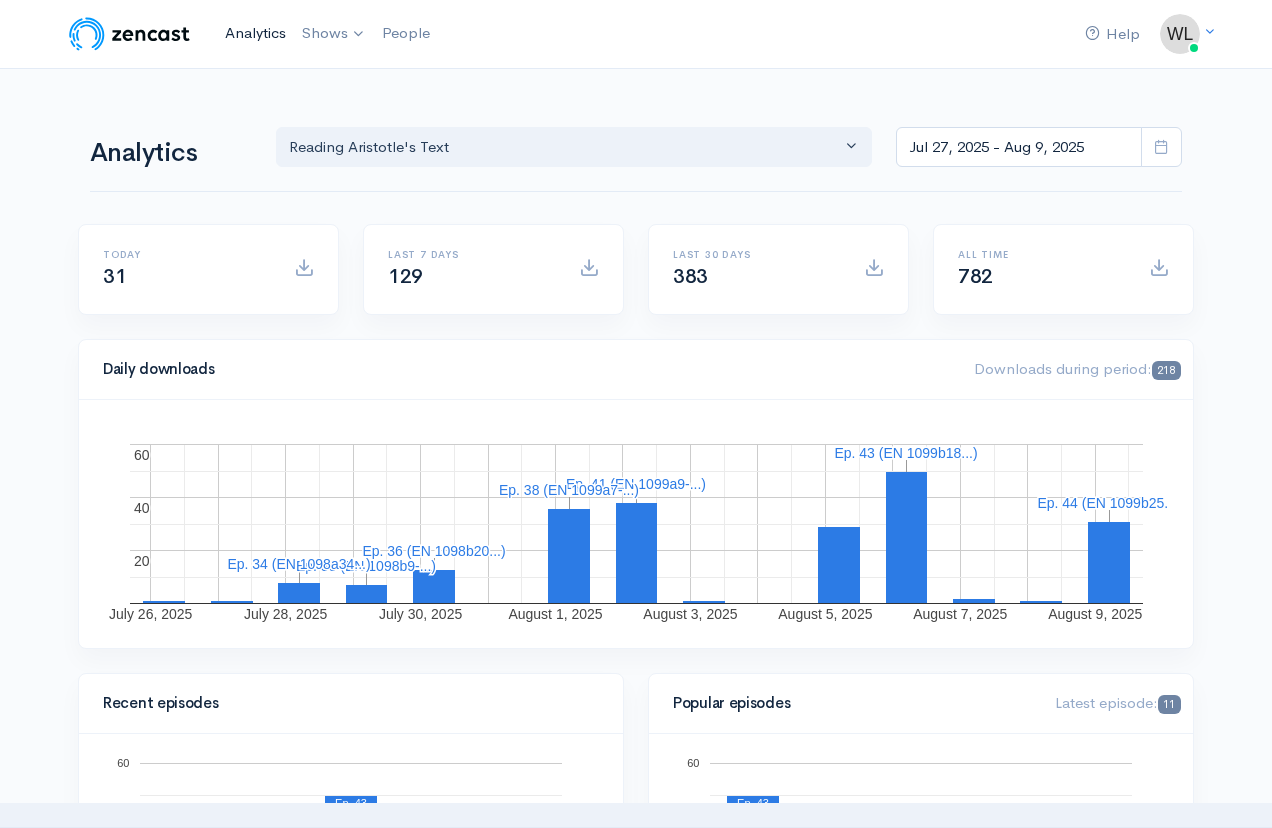 click on "Analytics" at bounding box center [255, 33] 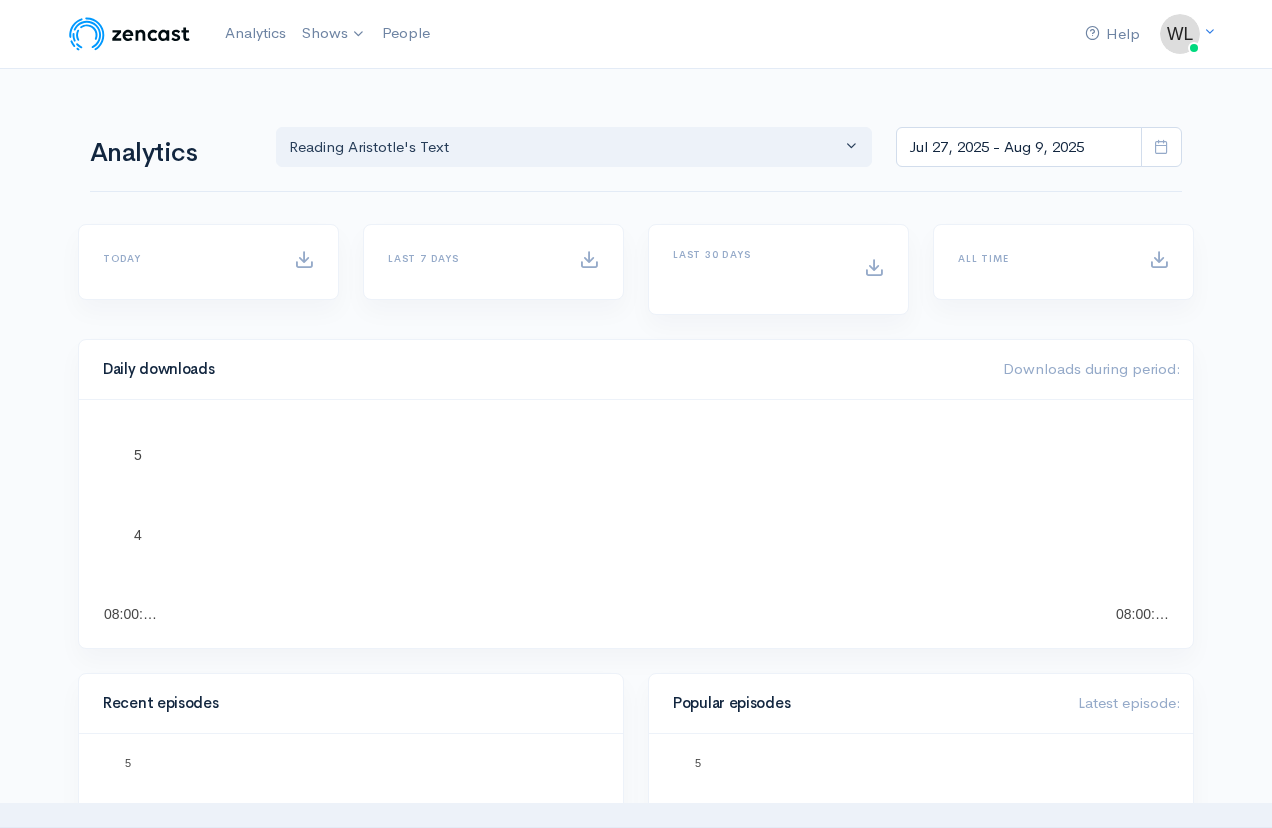 scroll, scrollTop: 0, scrollLeft: 0, axis: both 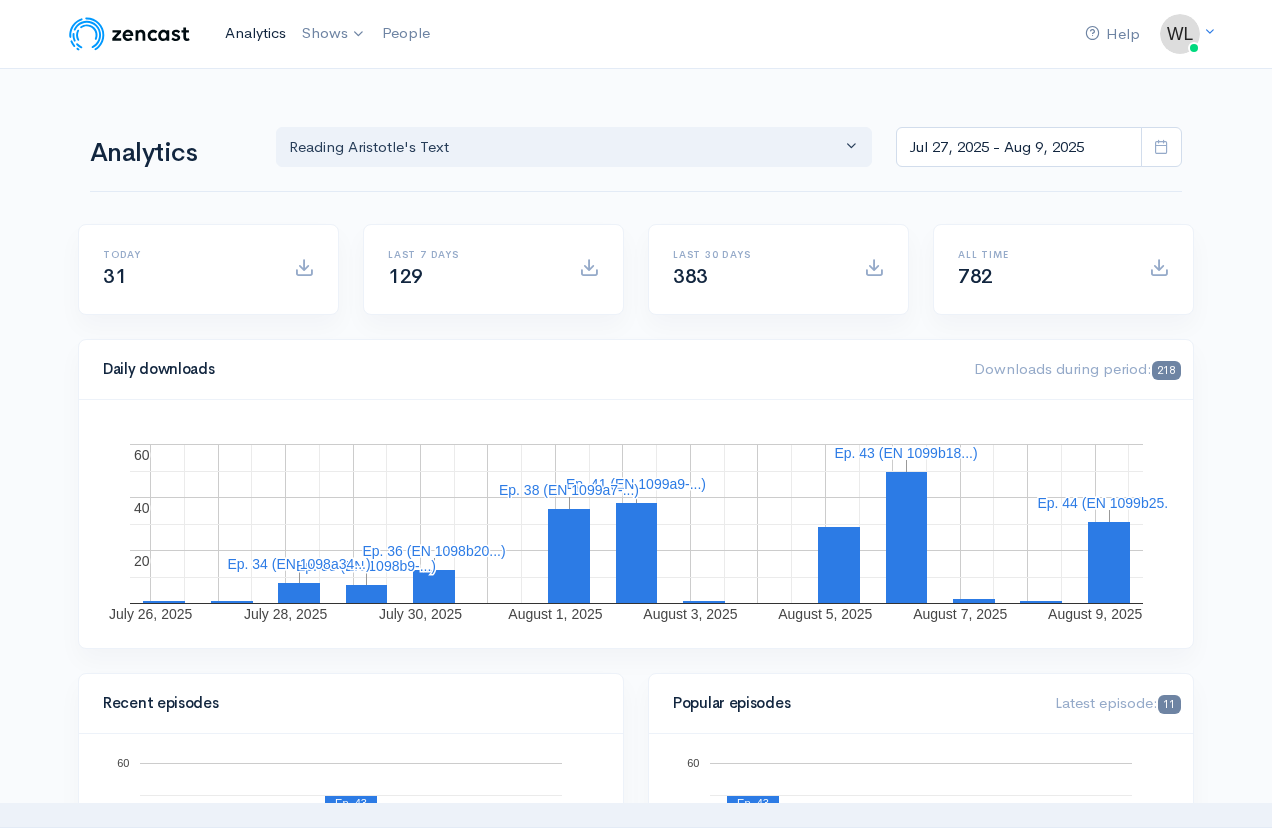 click on "Analytics" at bounding box center [255, 33] 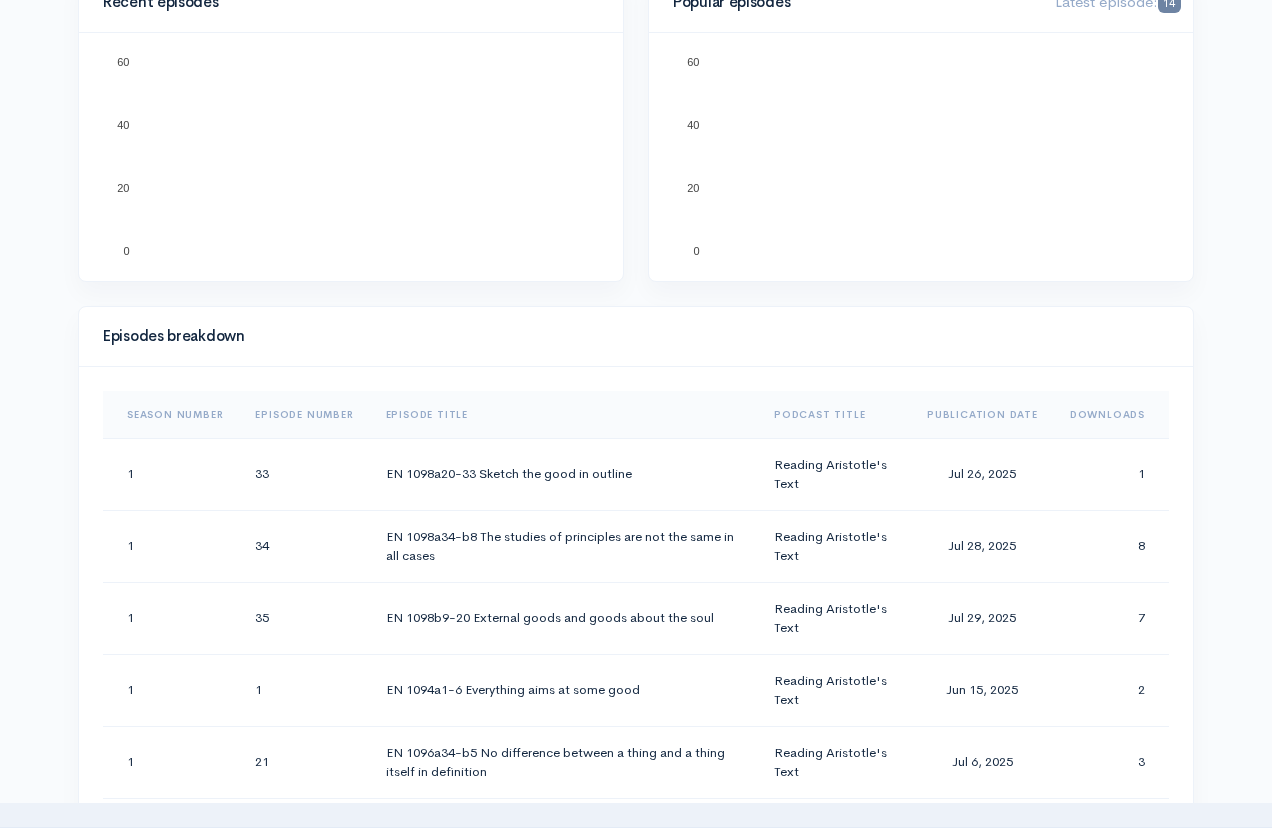 scroll, scrollTop: 726, scrollLeft: 0, axis: vertical 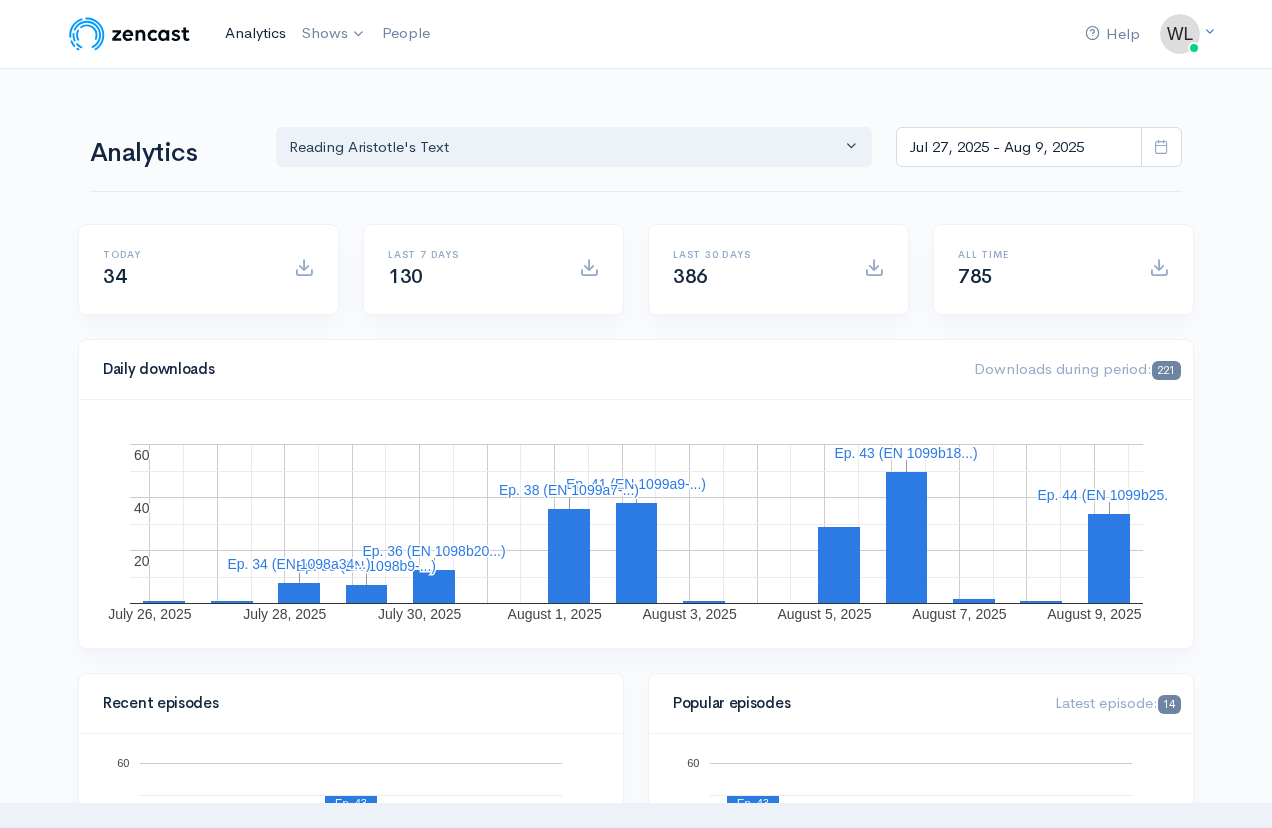 click on "Analytics" at bounding box center [255, 33] 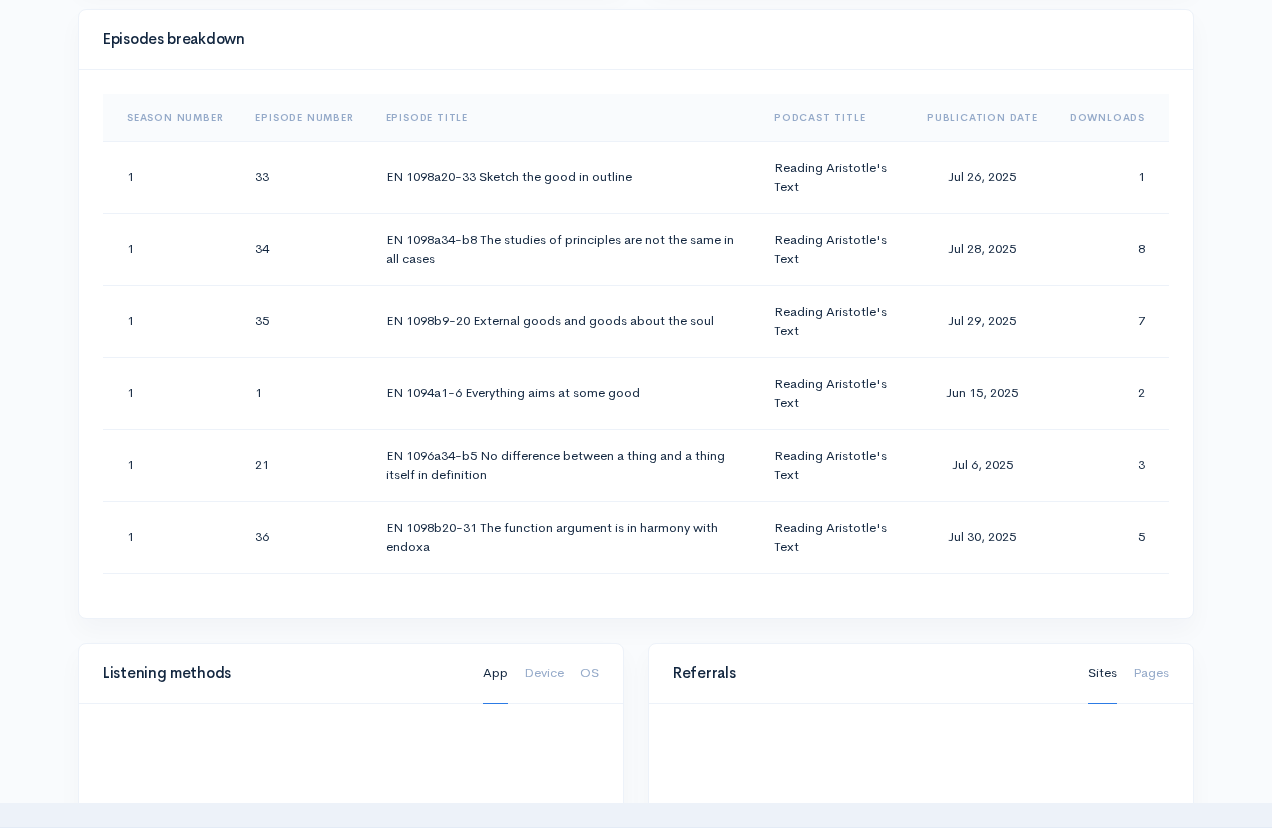 scroll, scrollTop: 1013, scrollLeft: 0, axis: vertical 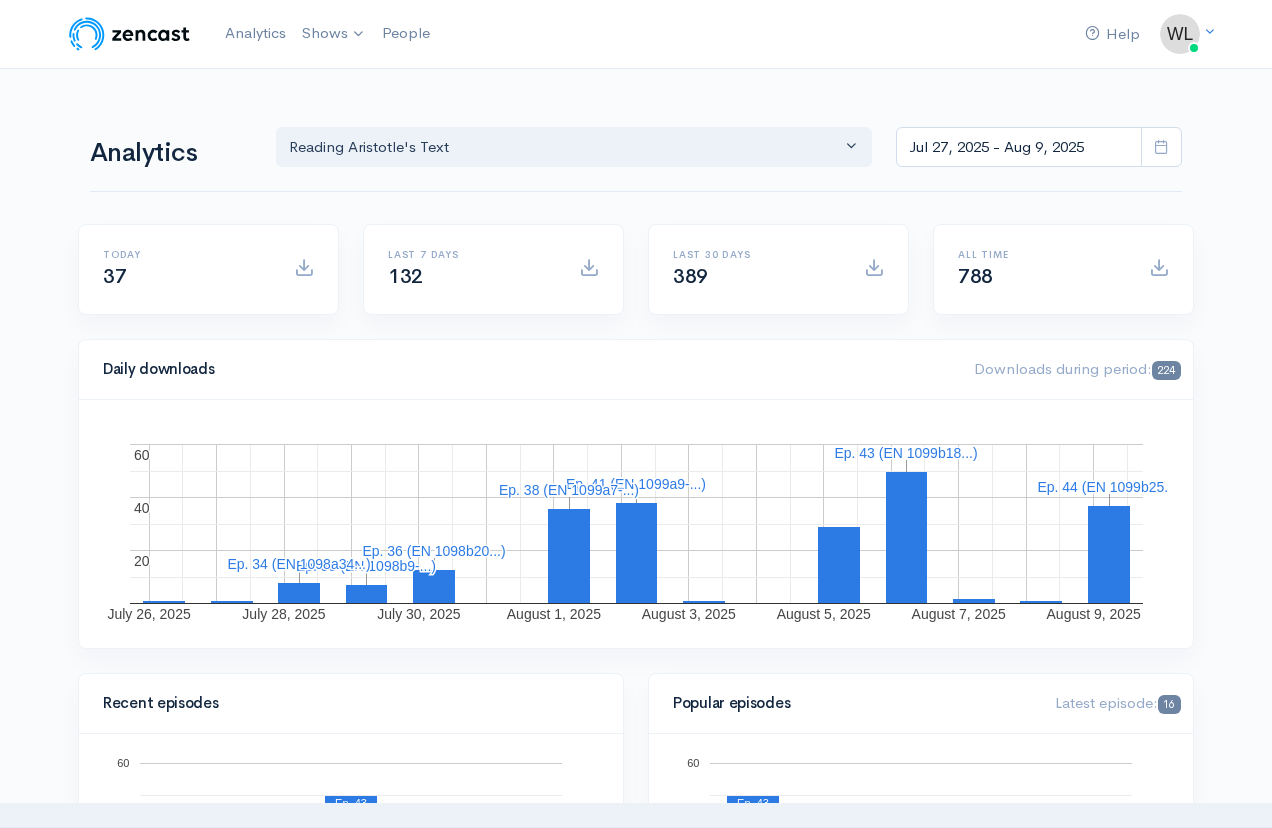 click at bounding box center [1161, 146] 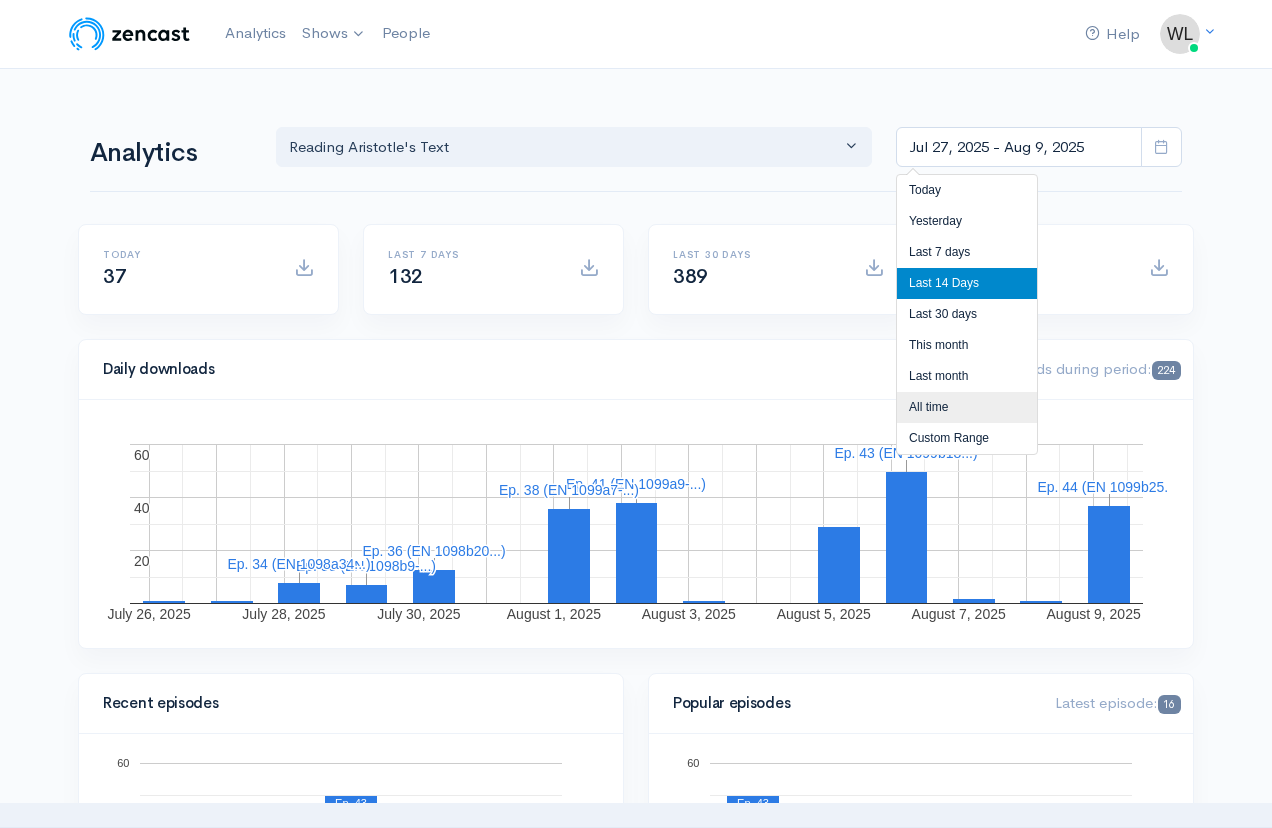 click on "All time" at bounding box center [967, 407] 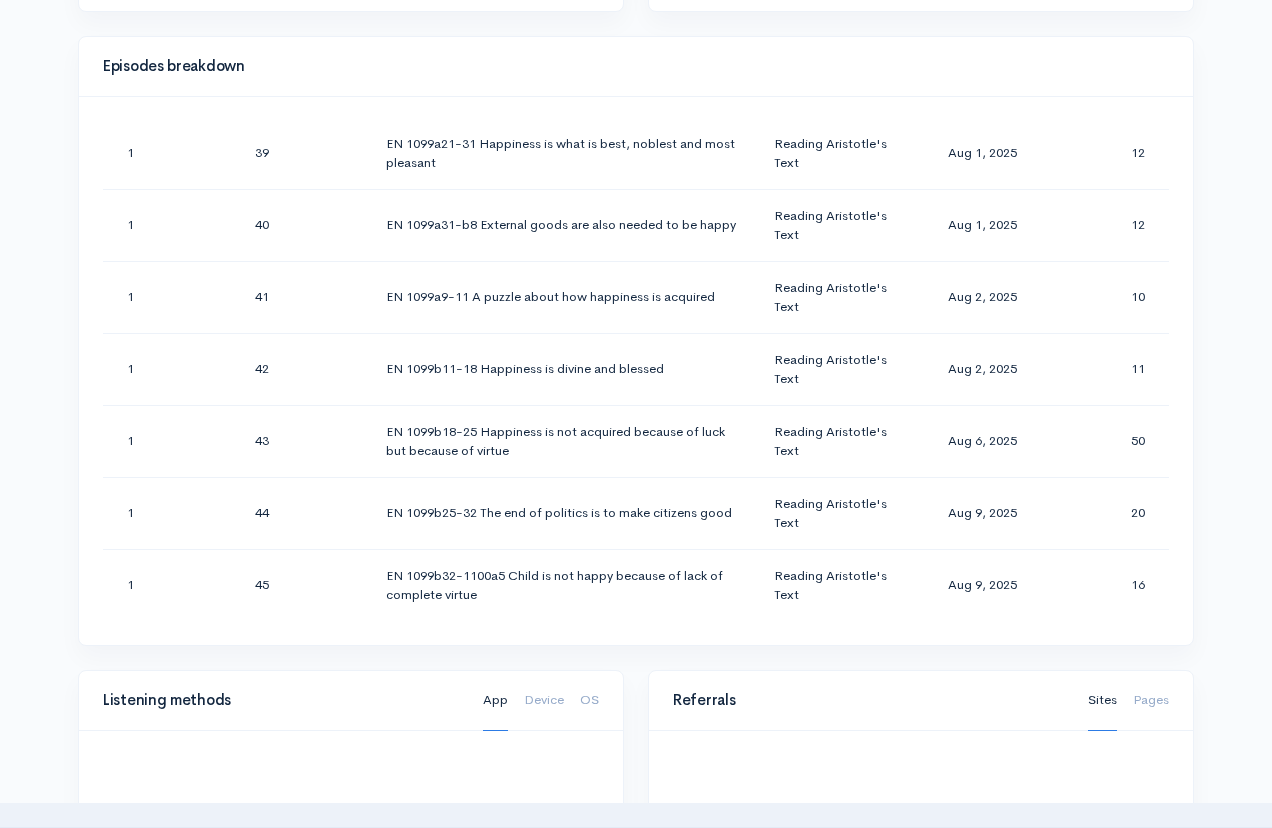scroll, scrollTop: 1025, scrollLeft: 0, axis: vertical 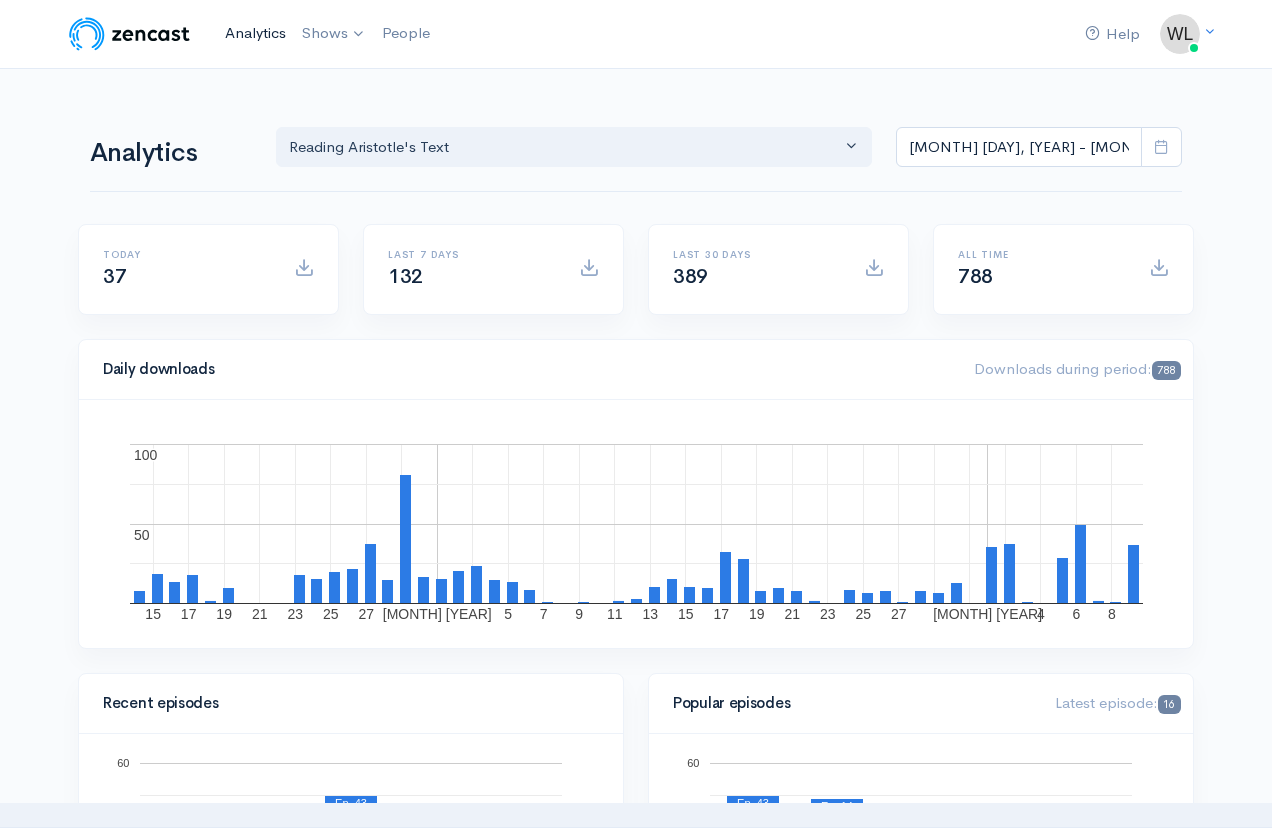 click on "Analytics" at bounding box center [255, 33] 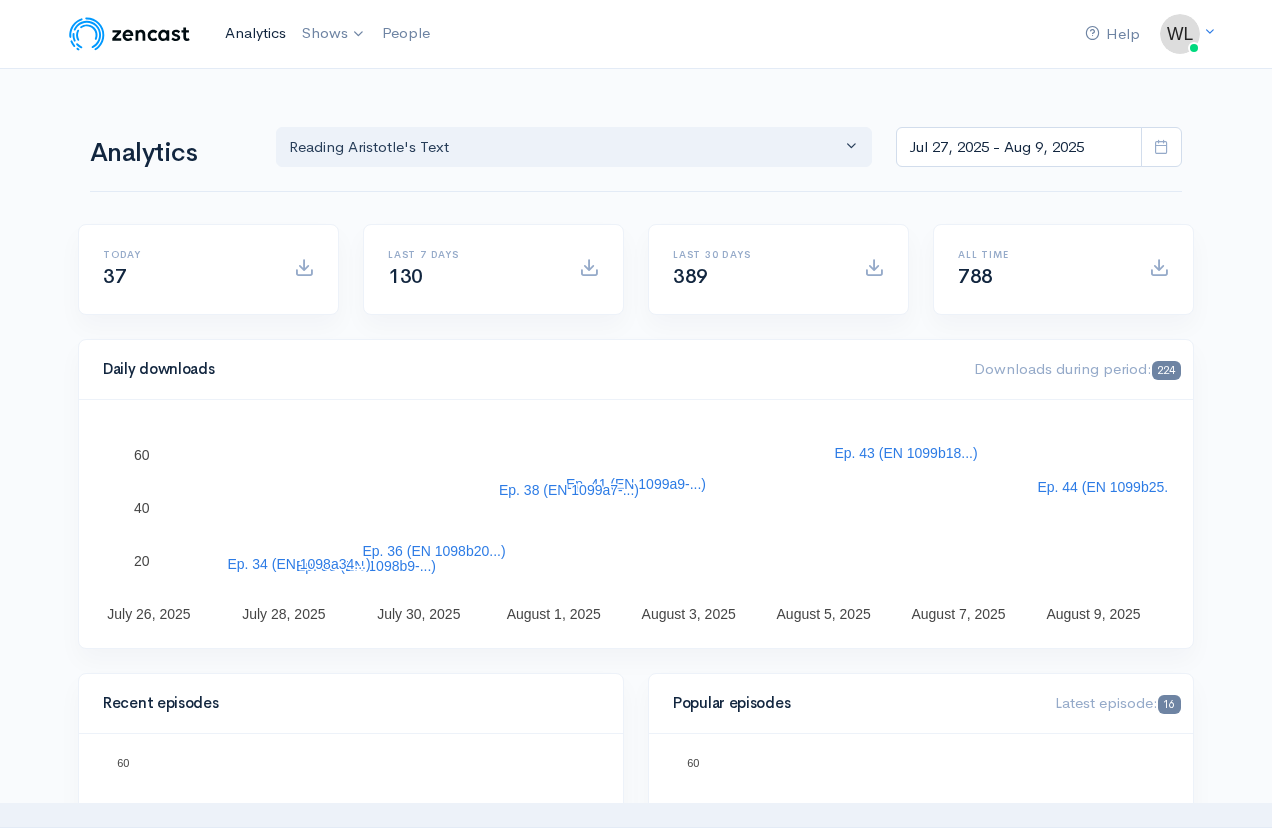 scroll, scrollTop: 0, scrollLeft: 0, axis: both 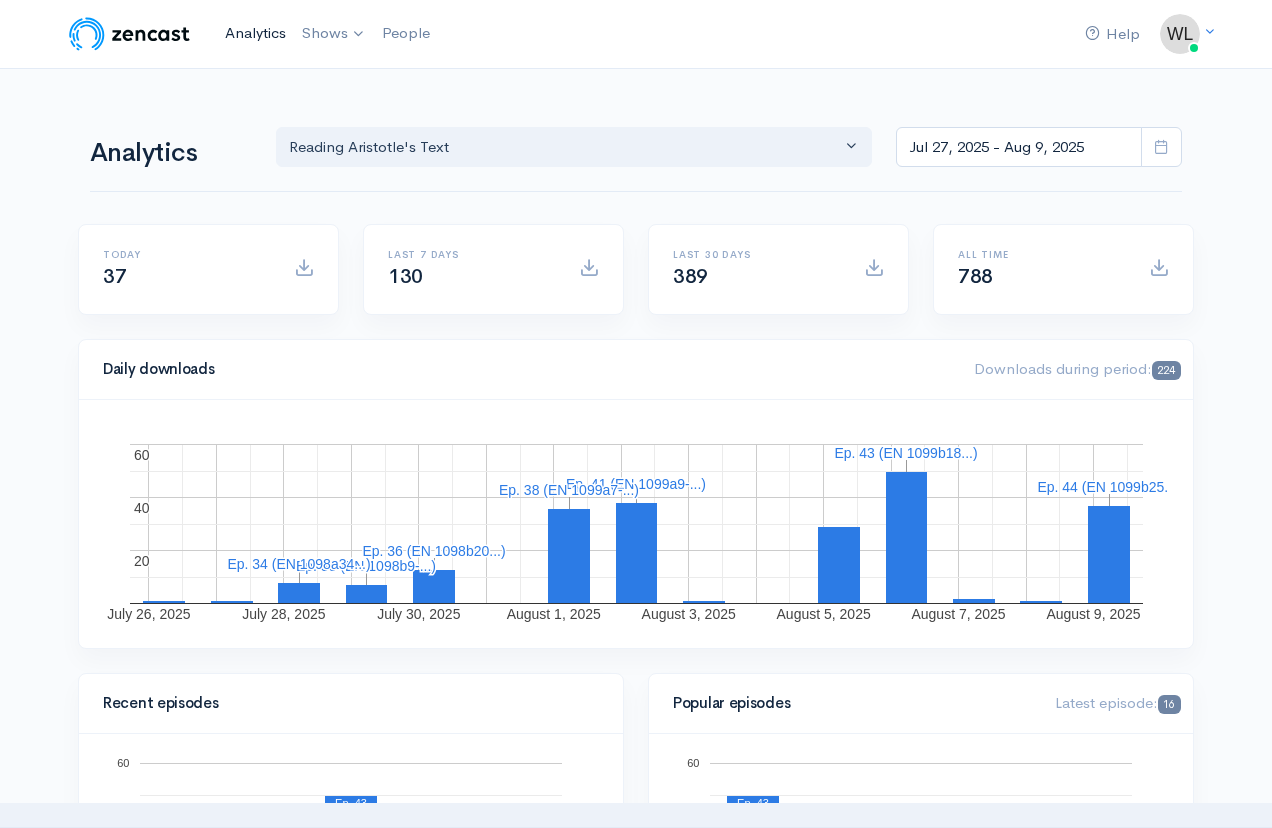 click on "Analytics" at bounding box center (255, 33) 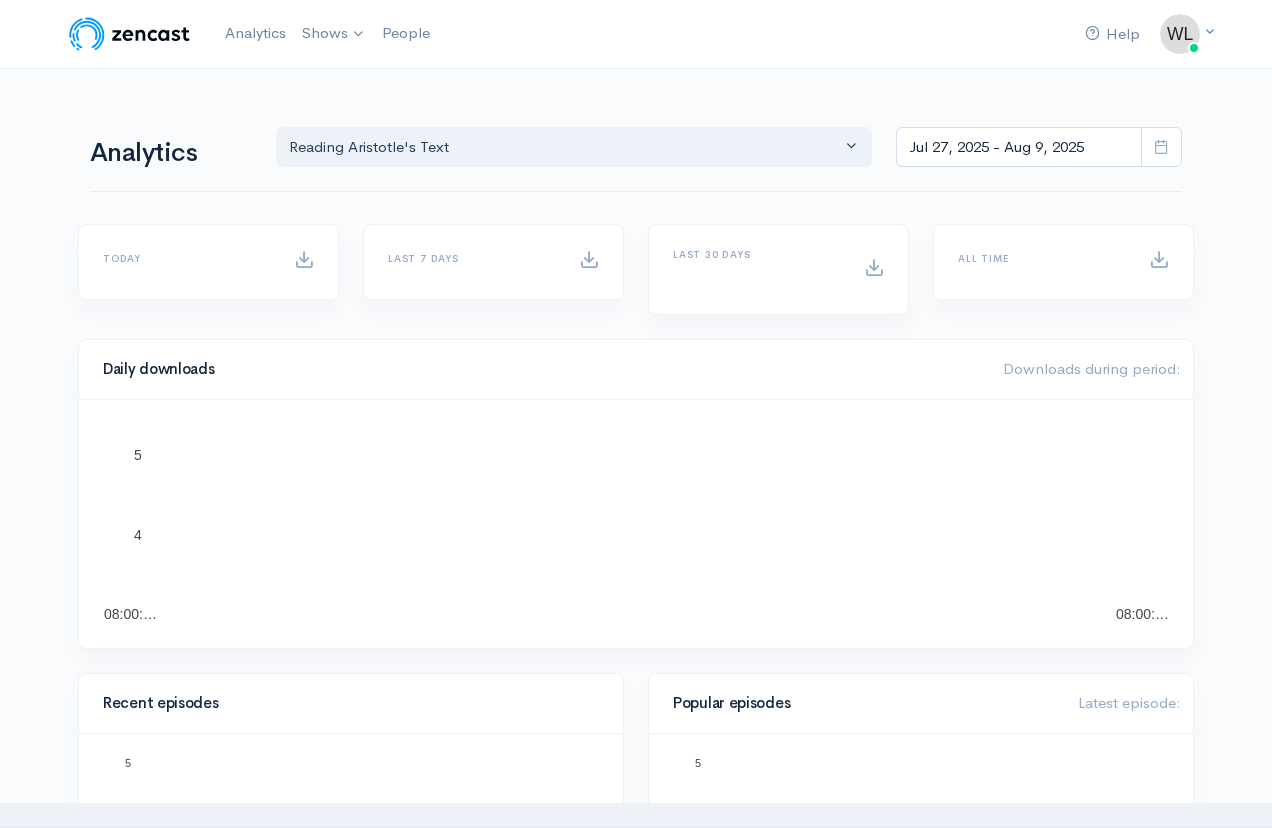 scroll, scrollTop: 0, scrollLeft: 0, axis: both 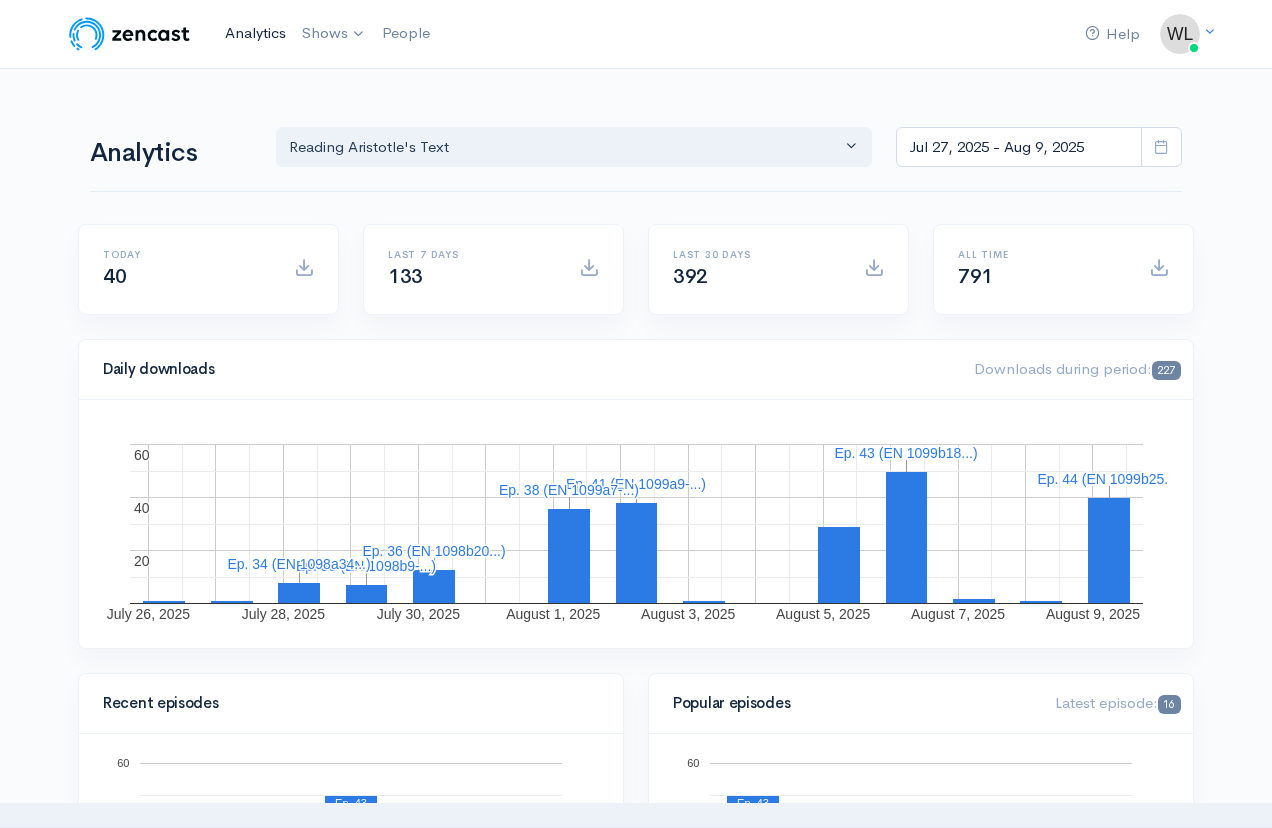 click on "Analytics" at bounding box center [255, 33] 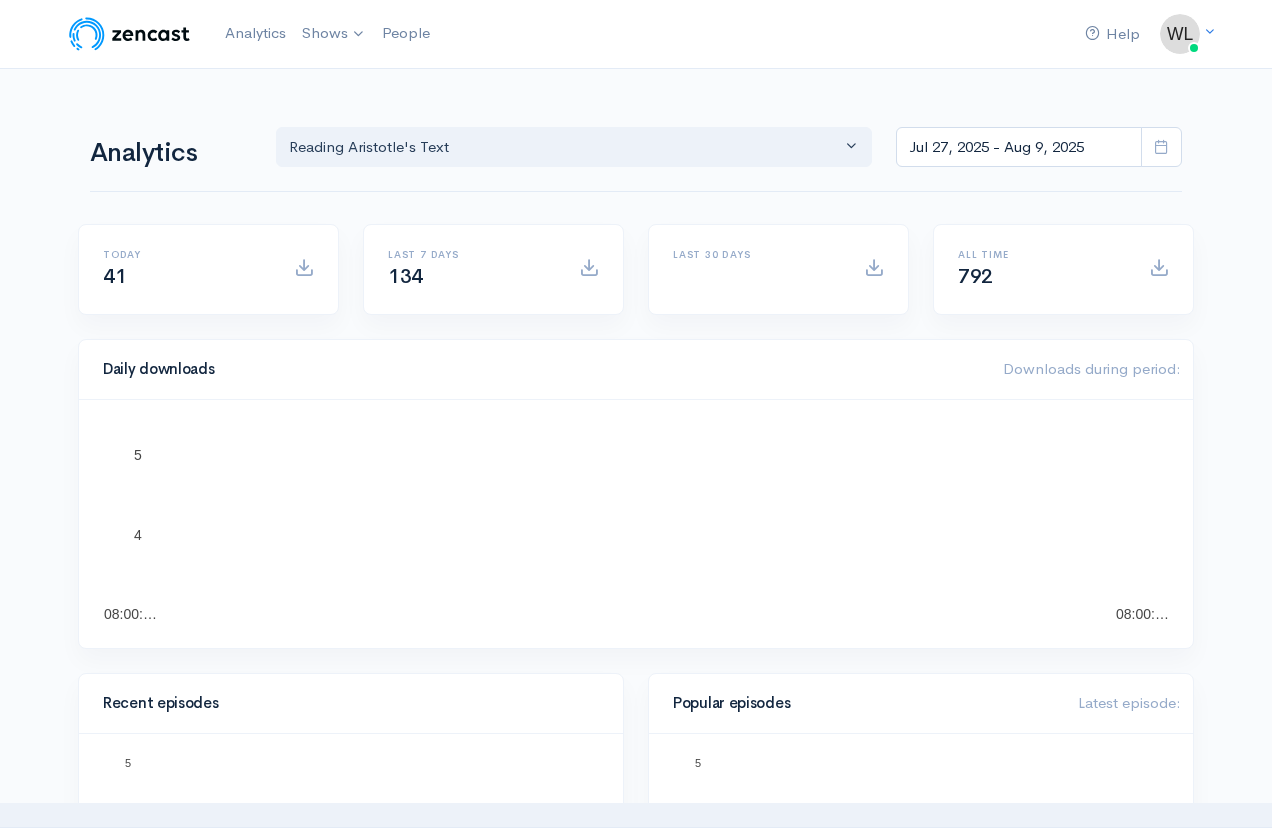 scroll, scrollTop: 0, scrollLeft: 0, axis: both 